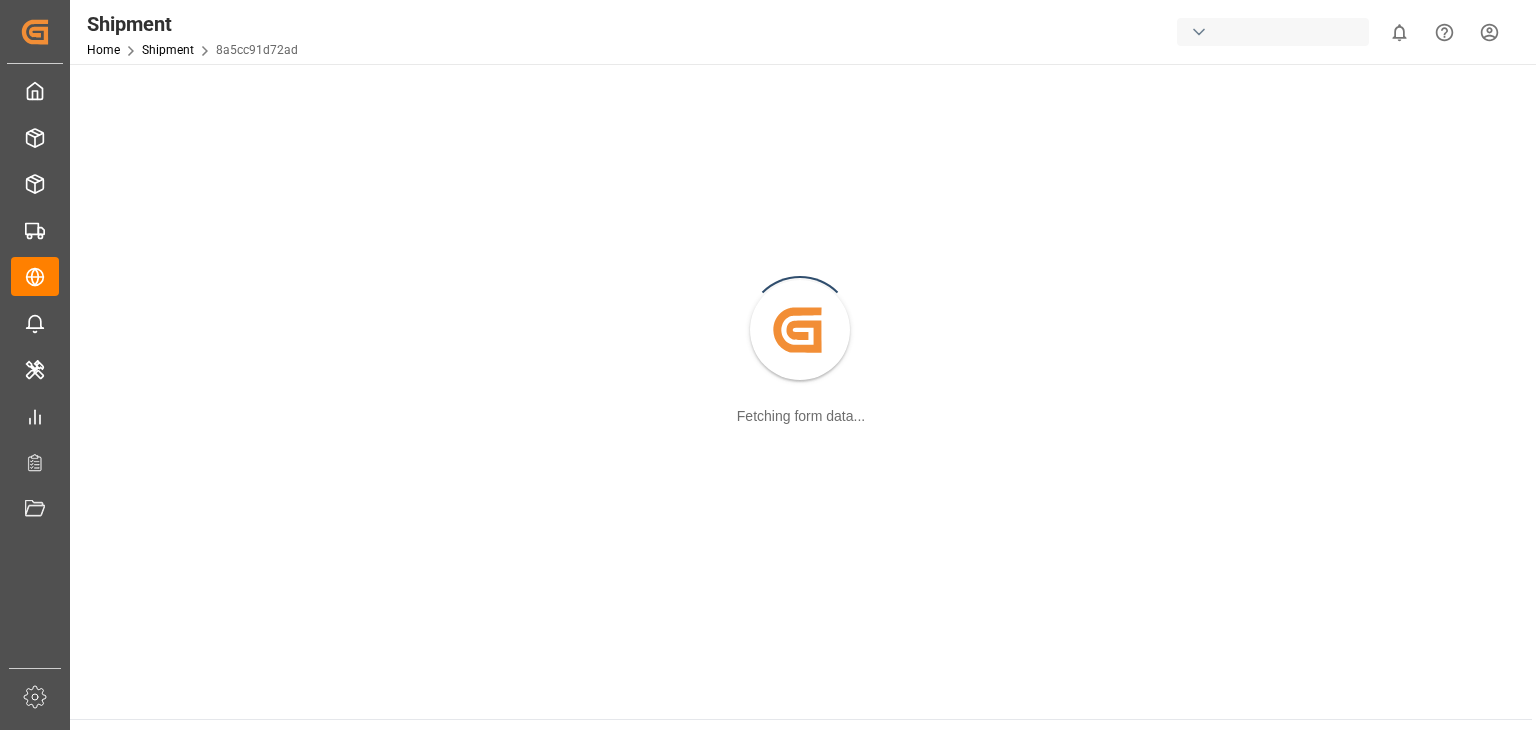 scroll, scrollTop: 0, scrollLeft: 0, axis: both 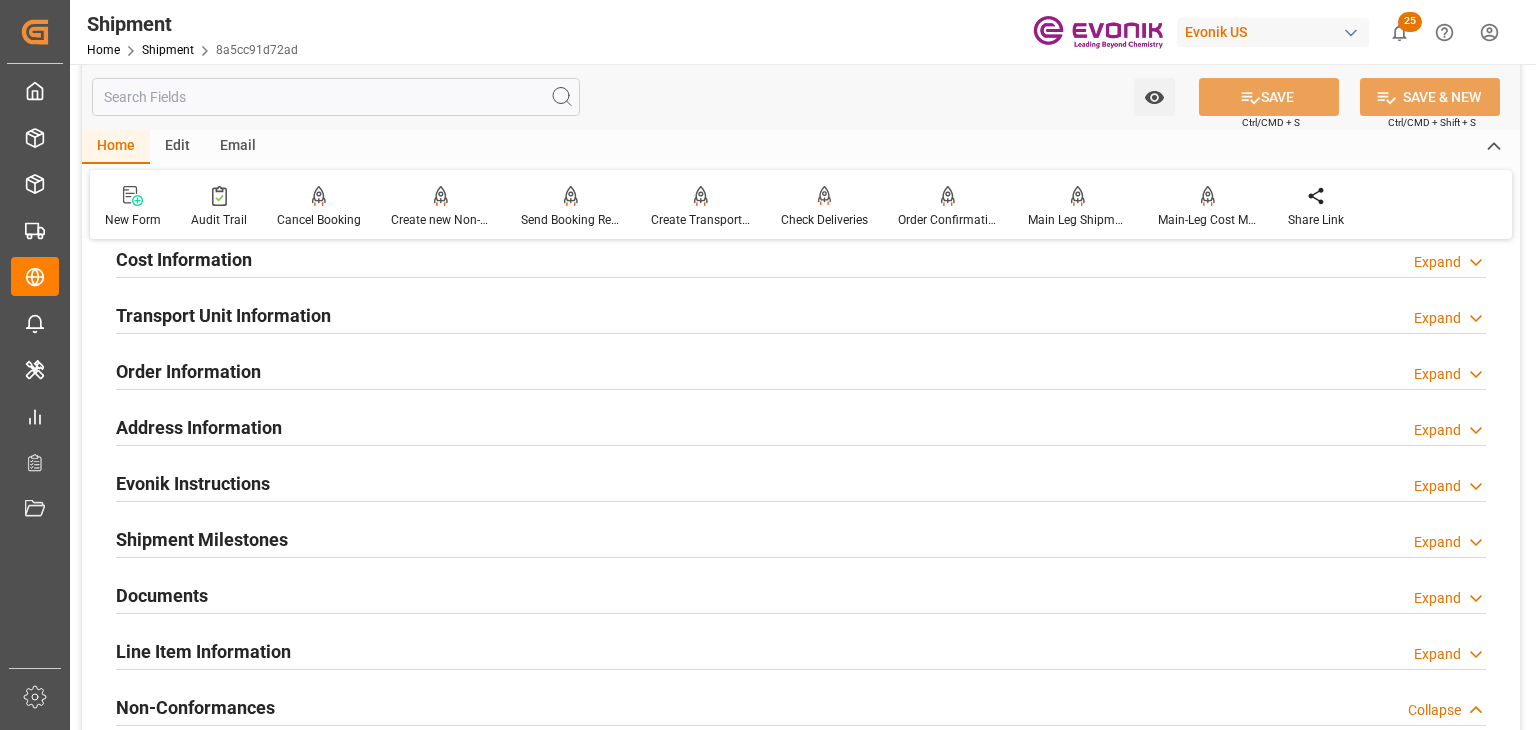 click on "Line Item Information" at bounding box center (203, 651) 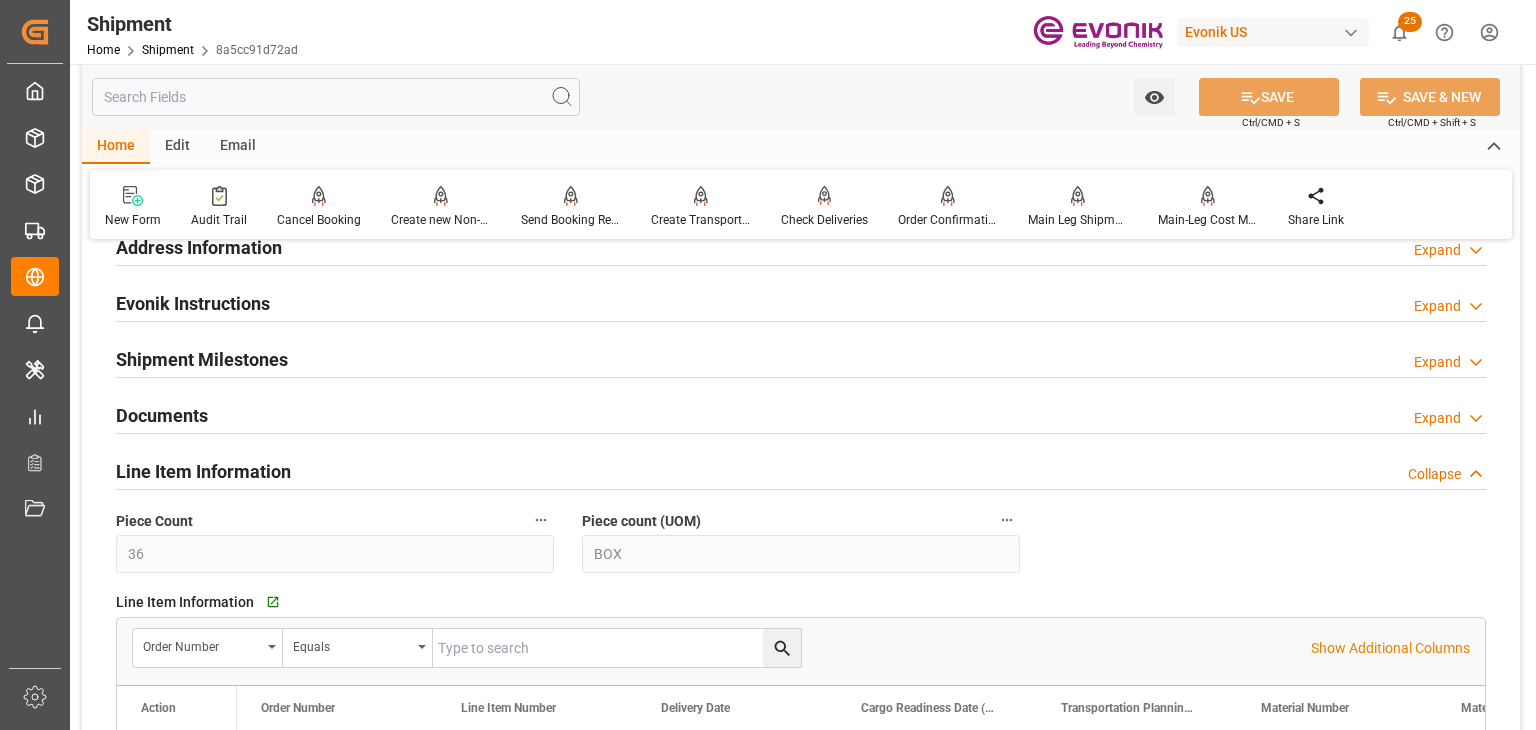 scroll, scrollTop: 1600, scrollLeft: 0, axis: vertical 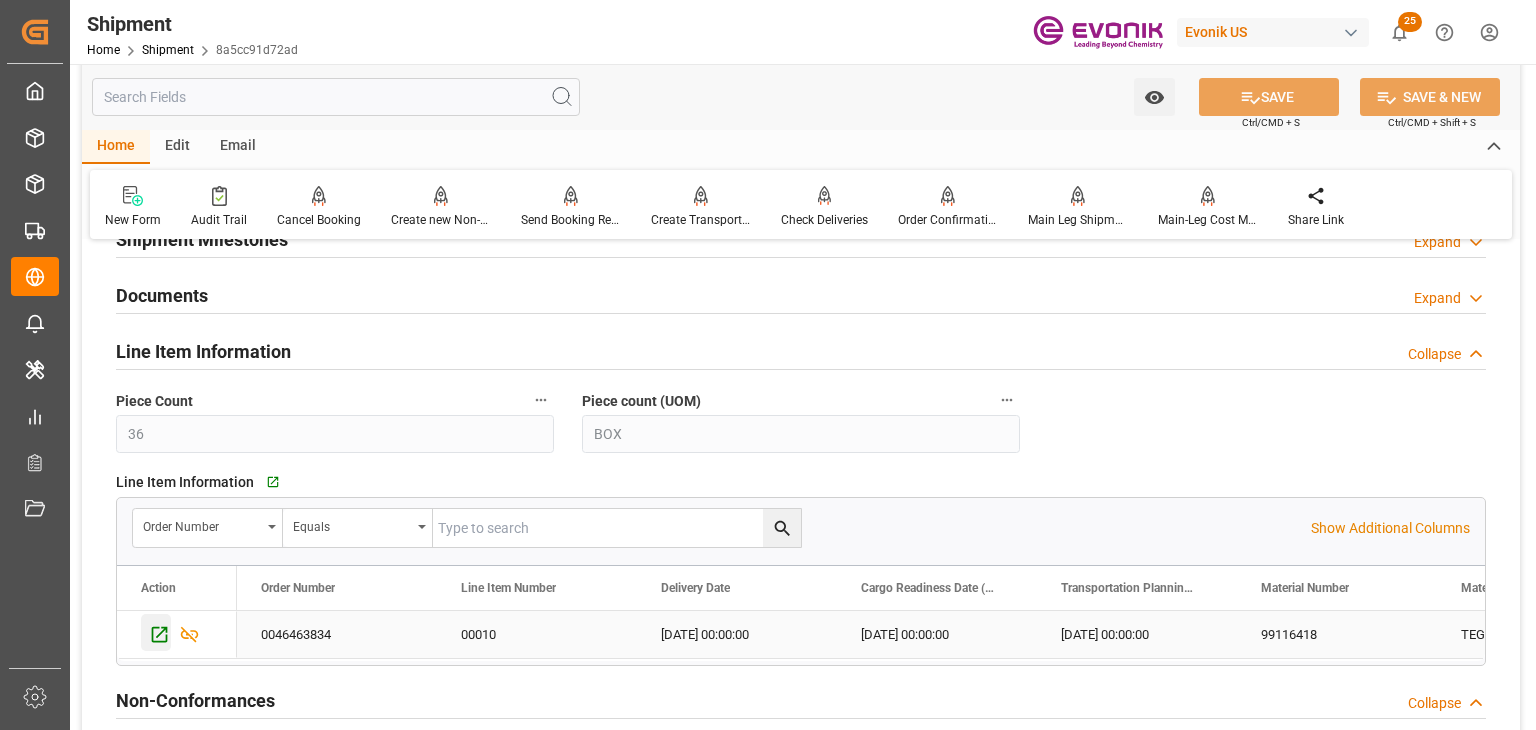click at bounding box center [156, 632] 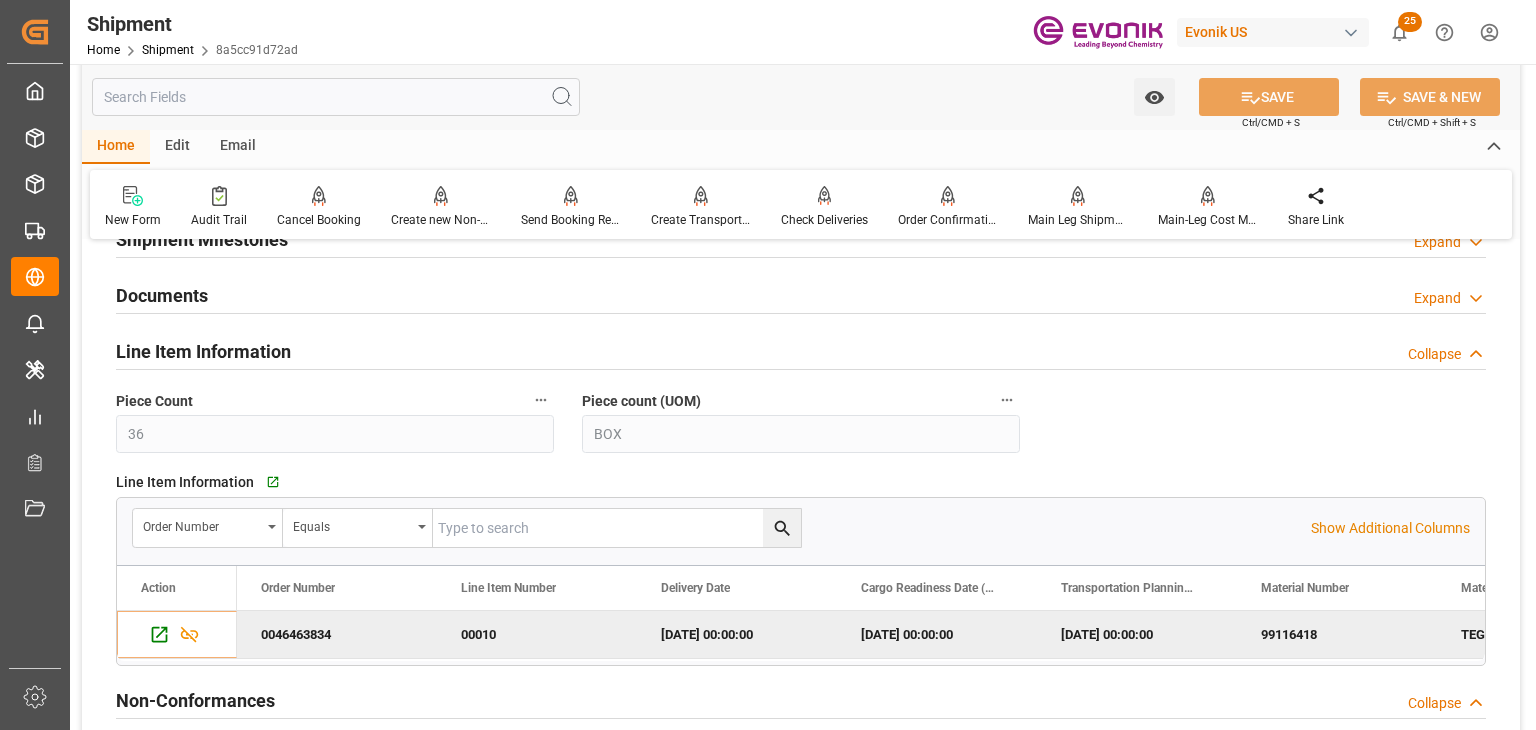 click at bounding box center (336, 97) 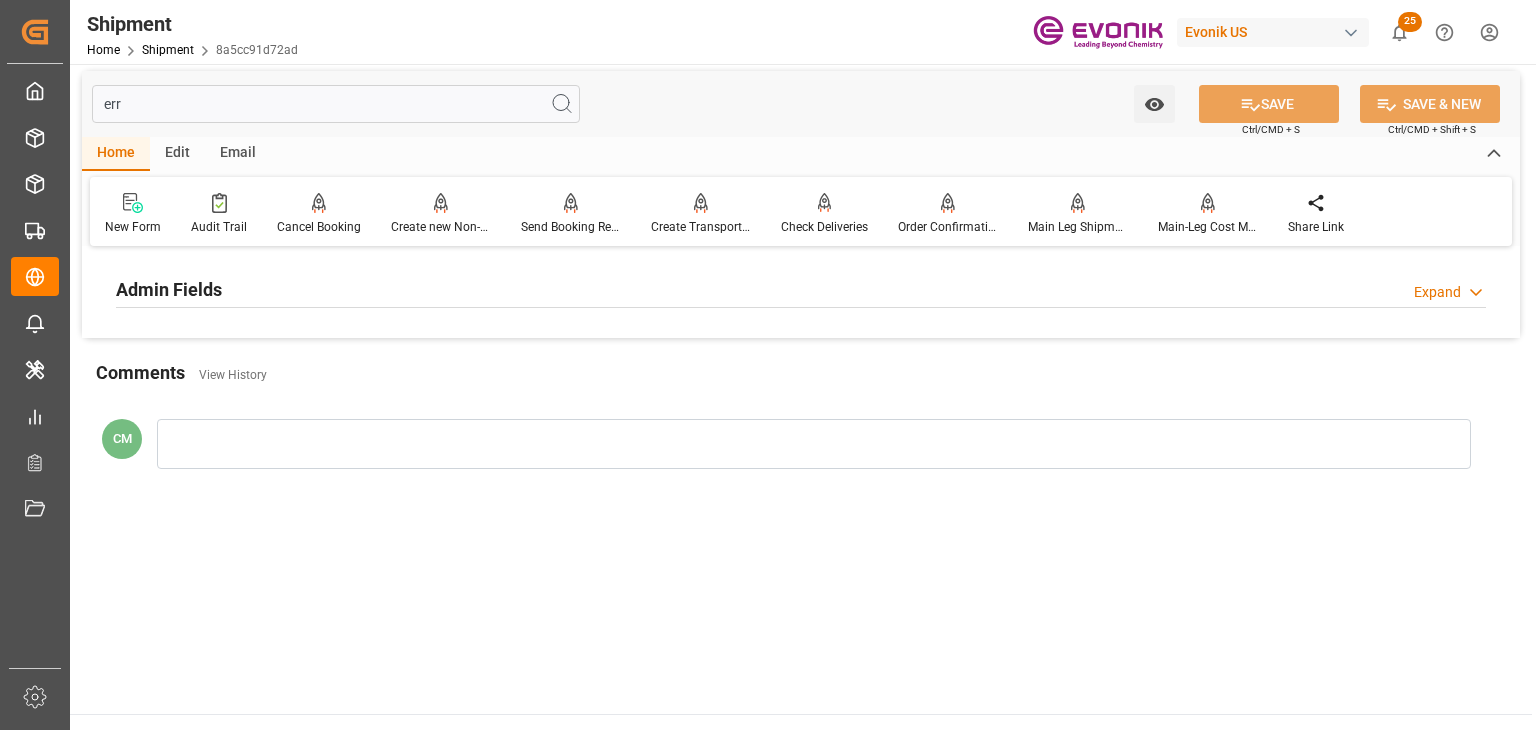 scroll, scrollTop: 0, scrollLeft: 0, axis: both 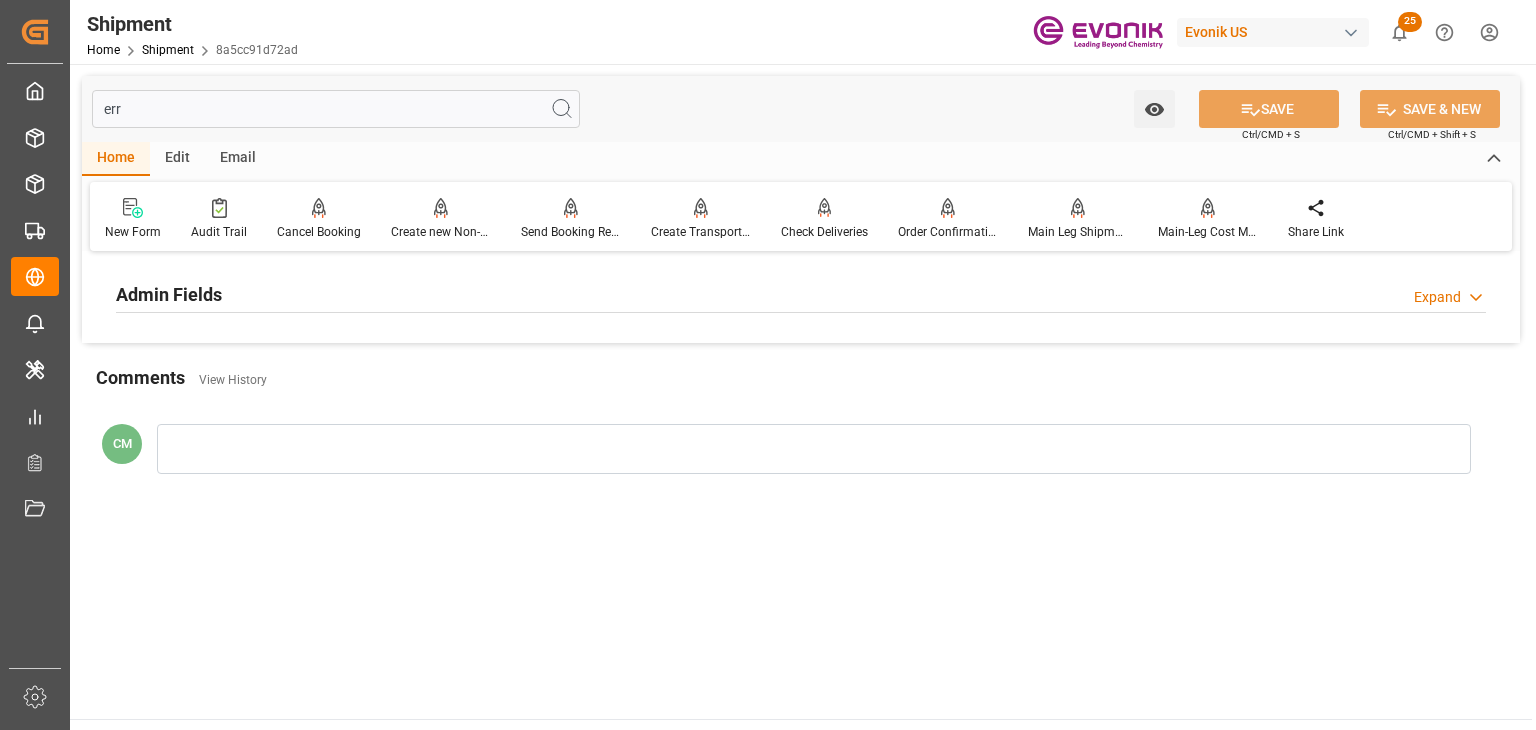 click on "Admin Fields" at bounding box center [169, 294] 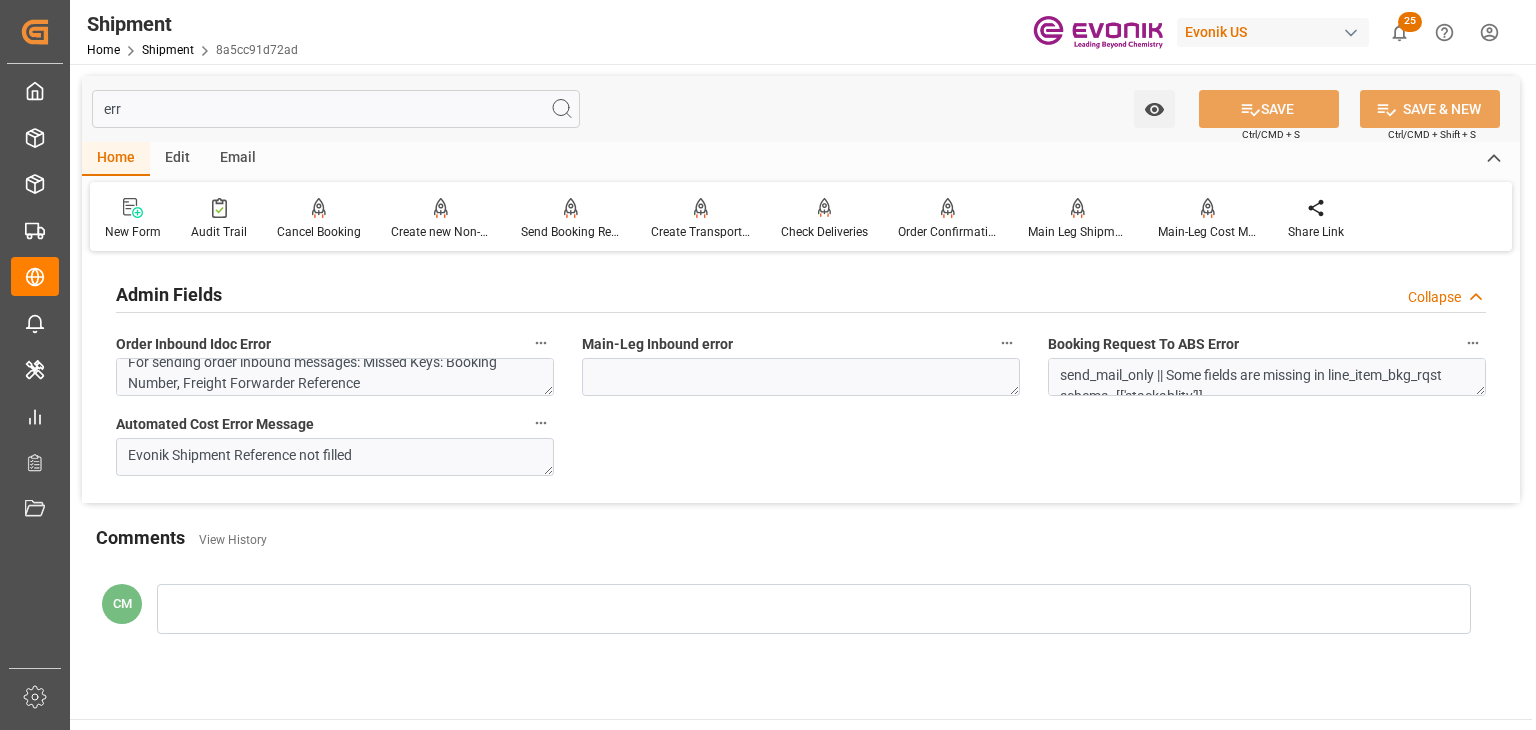 scroll, scrollTop: 16, scrollLeft: 0, axis: vertical 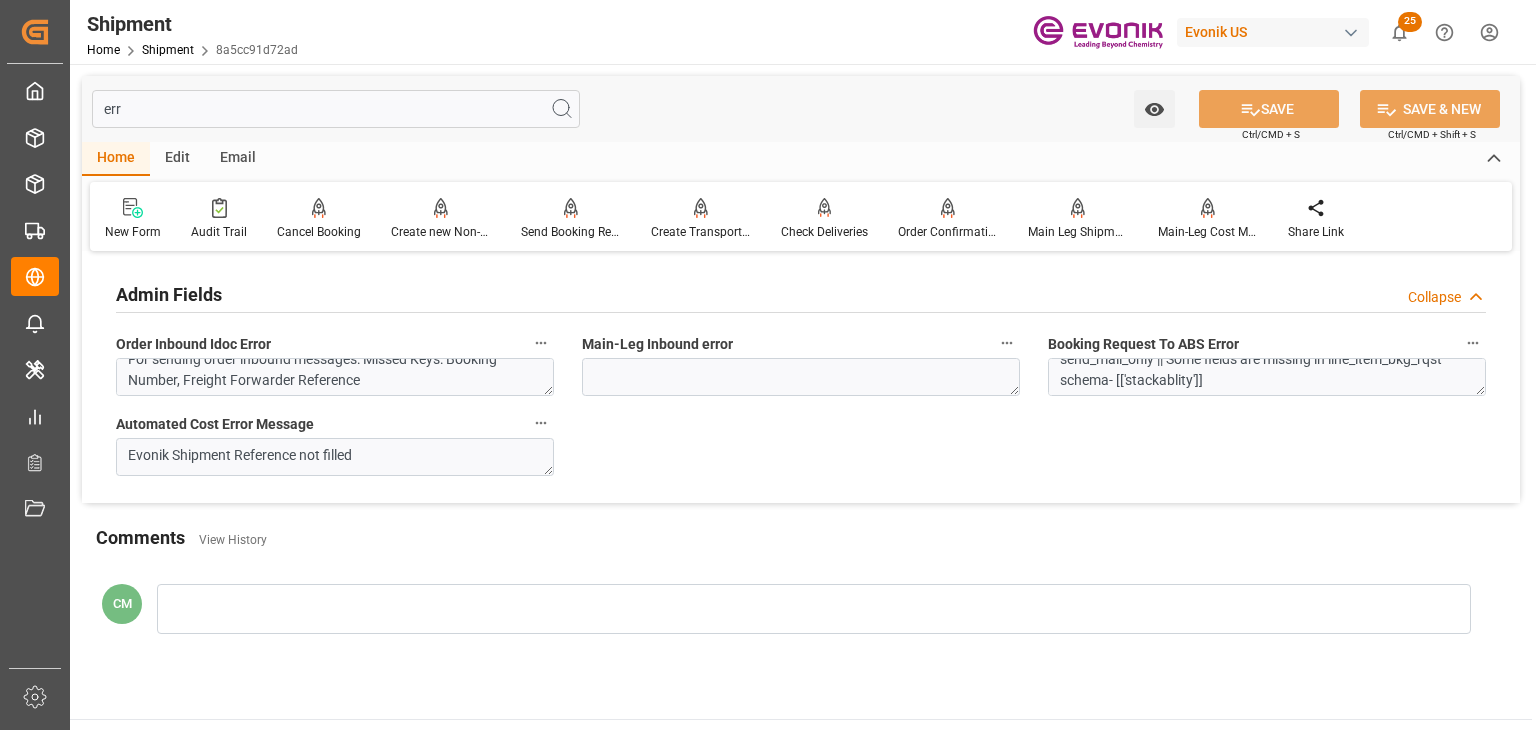 click on "err" at bounding box center [336, 109] 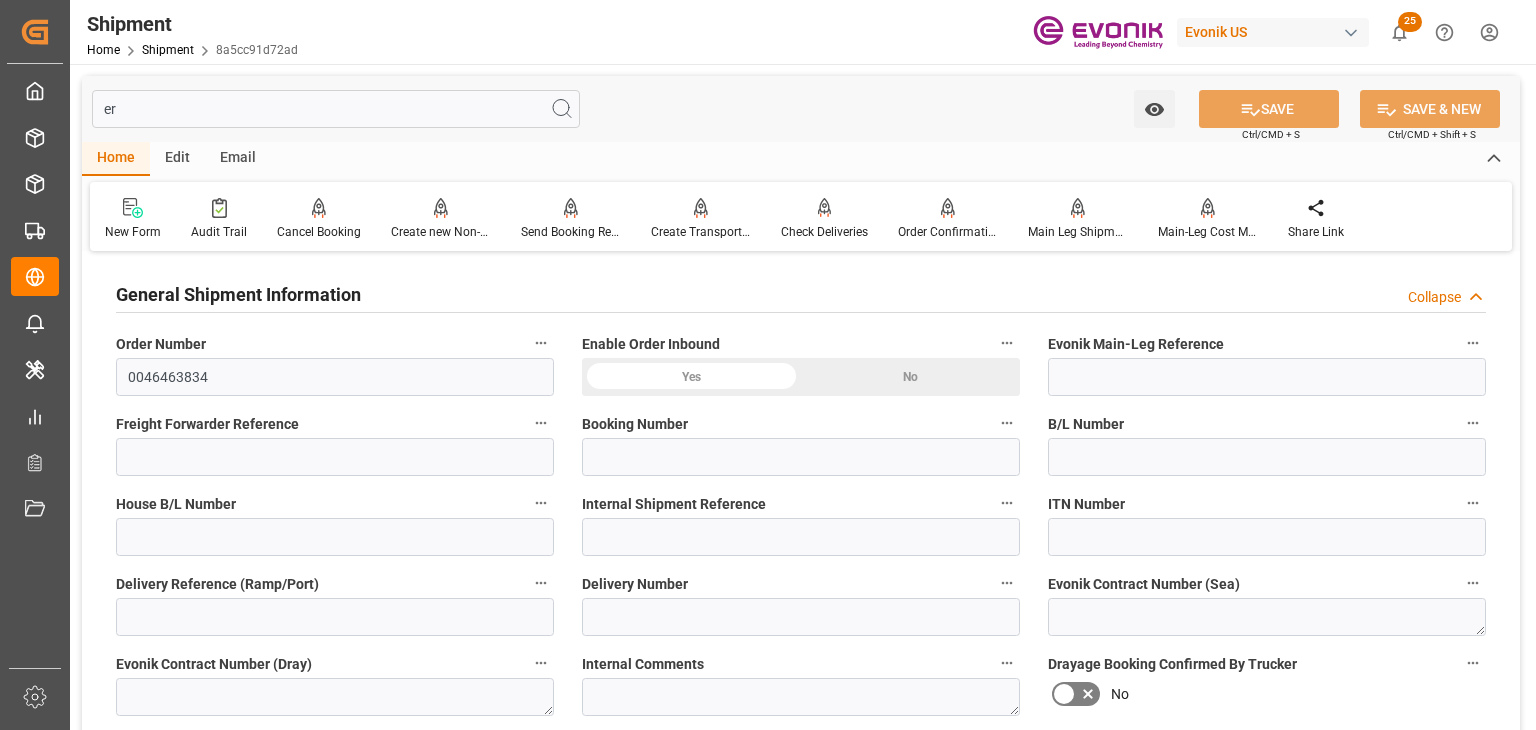 type on "e" 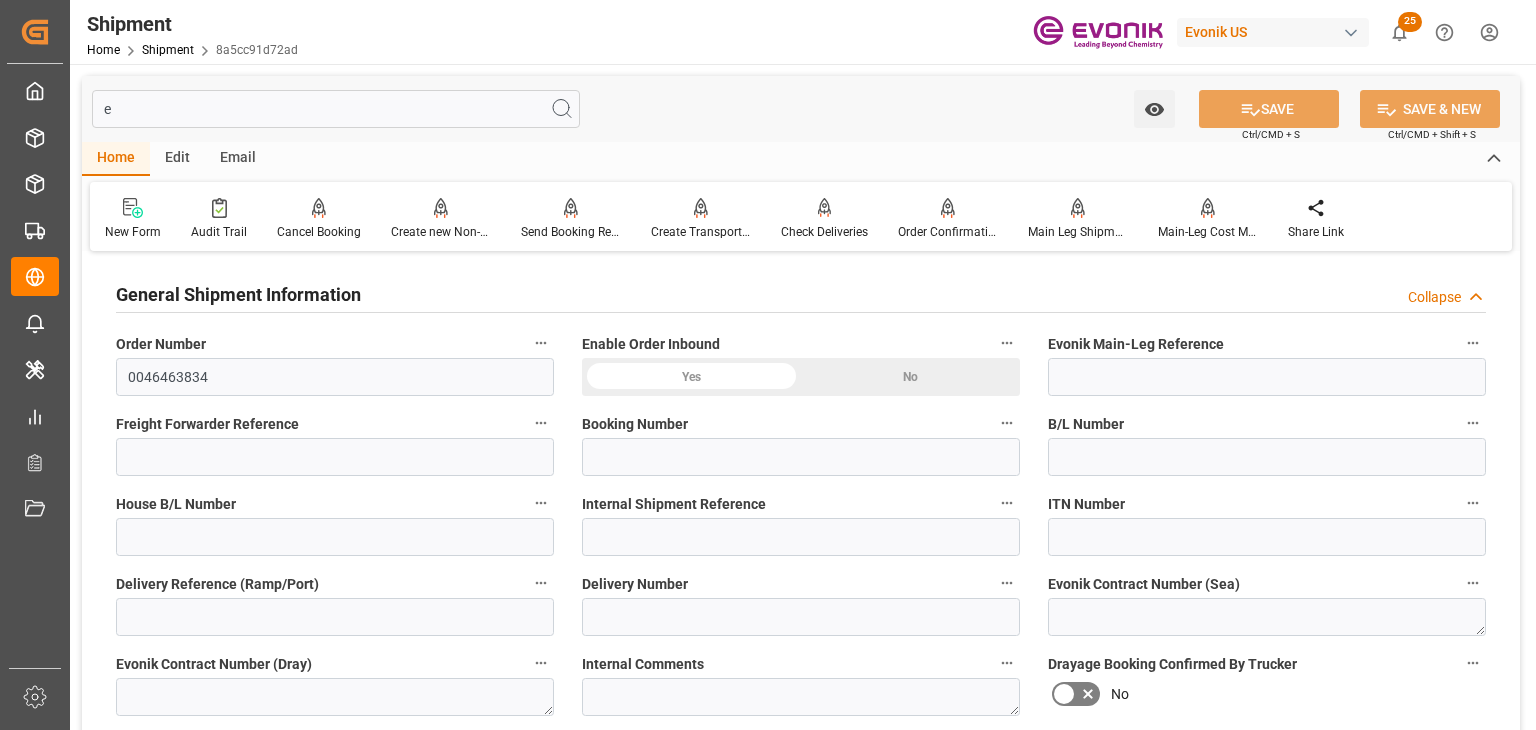type 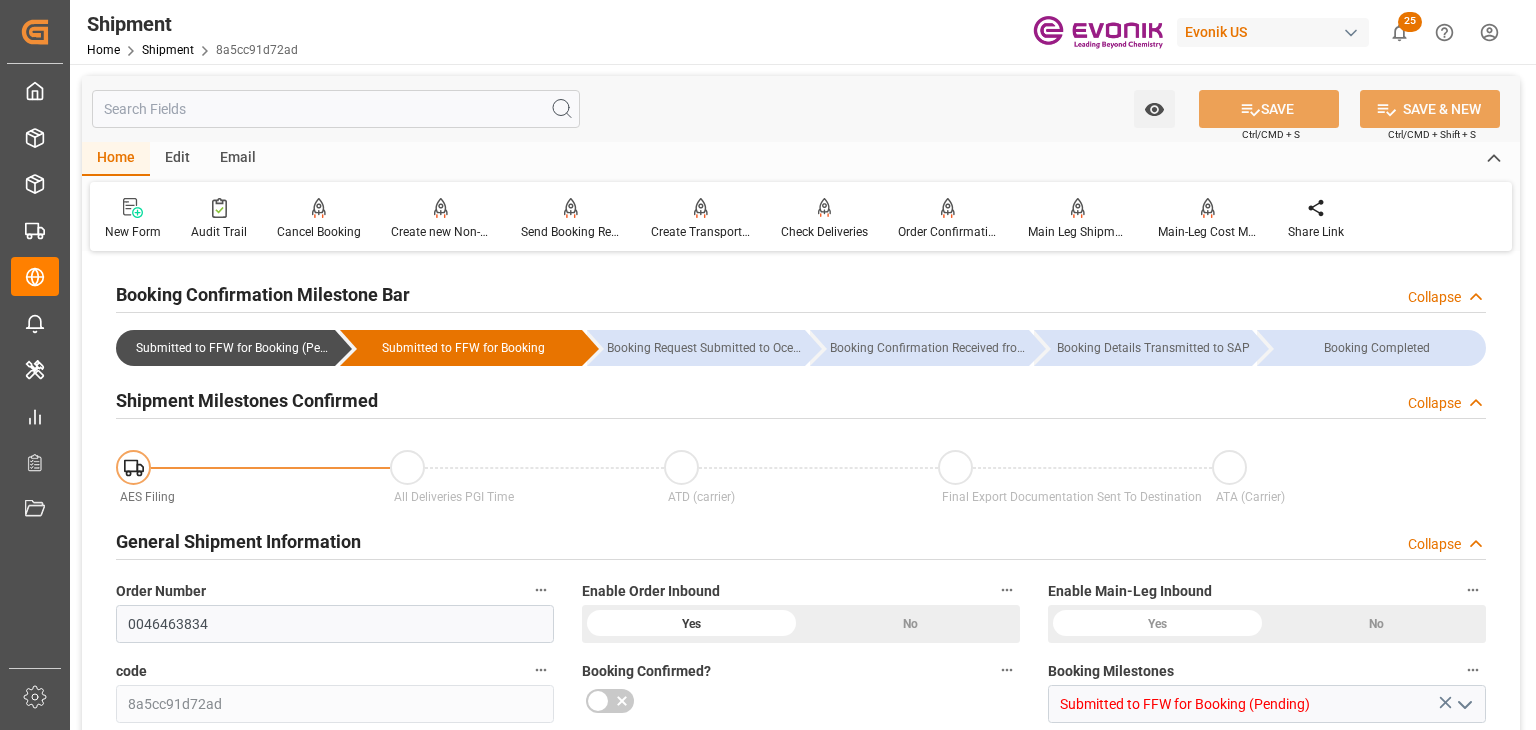 type on "Active" 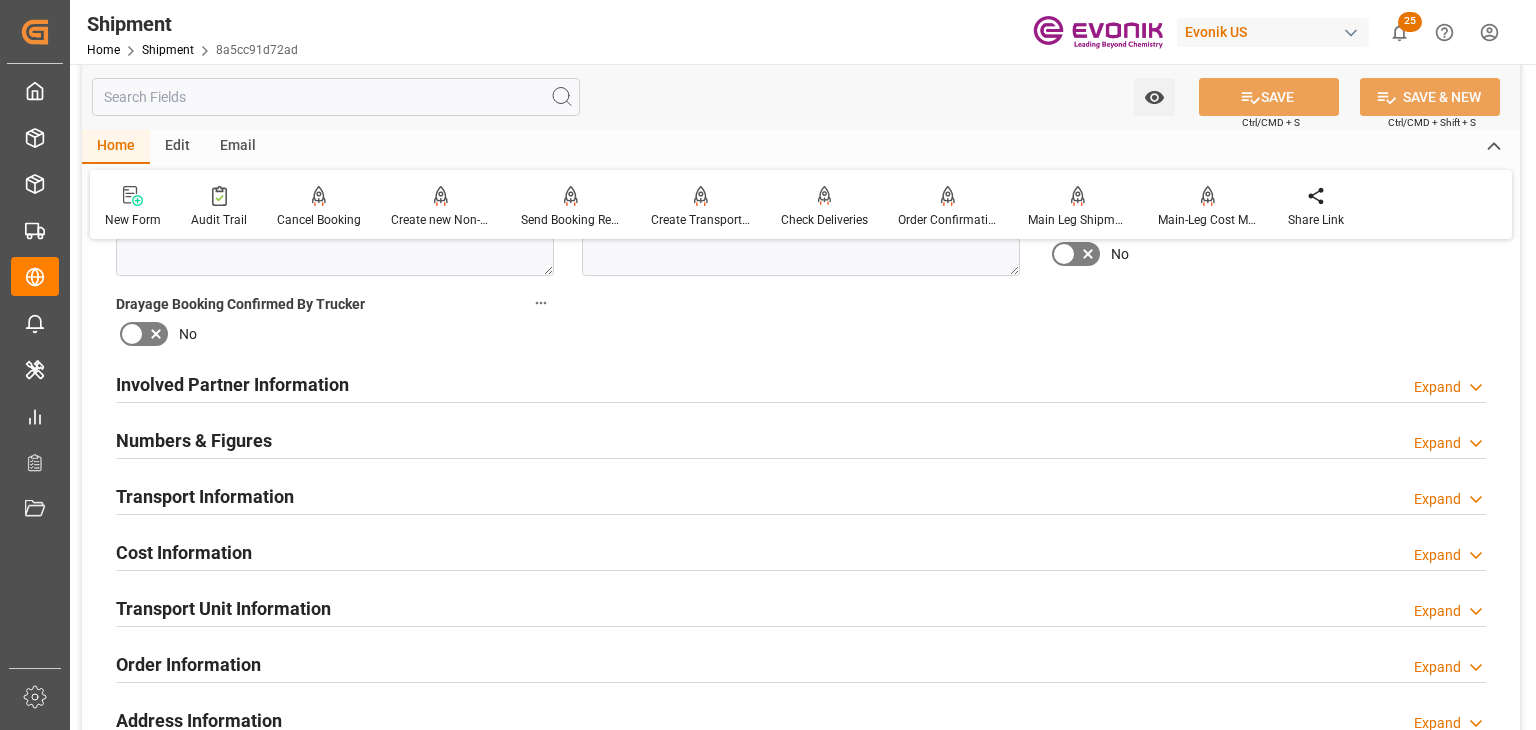 scroll, scrollTop: 1400, scrollLeft: 0, axis: vertical 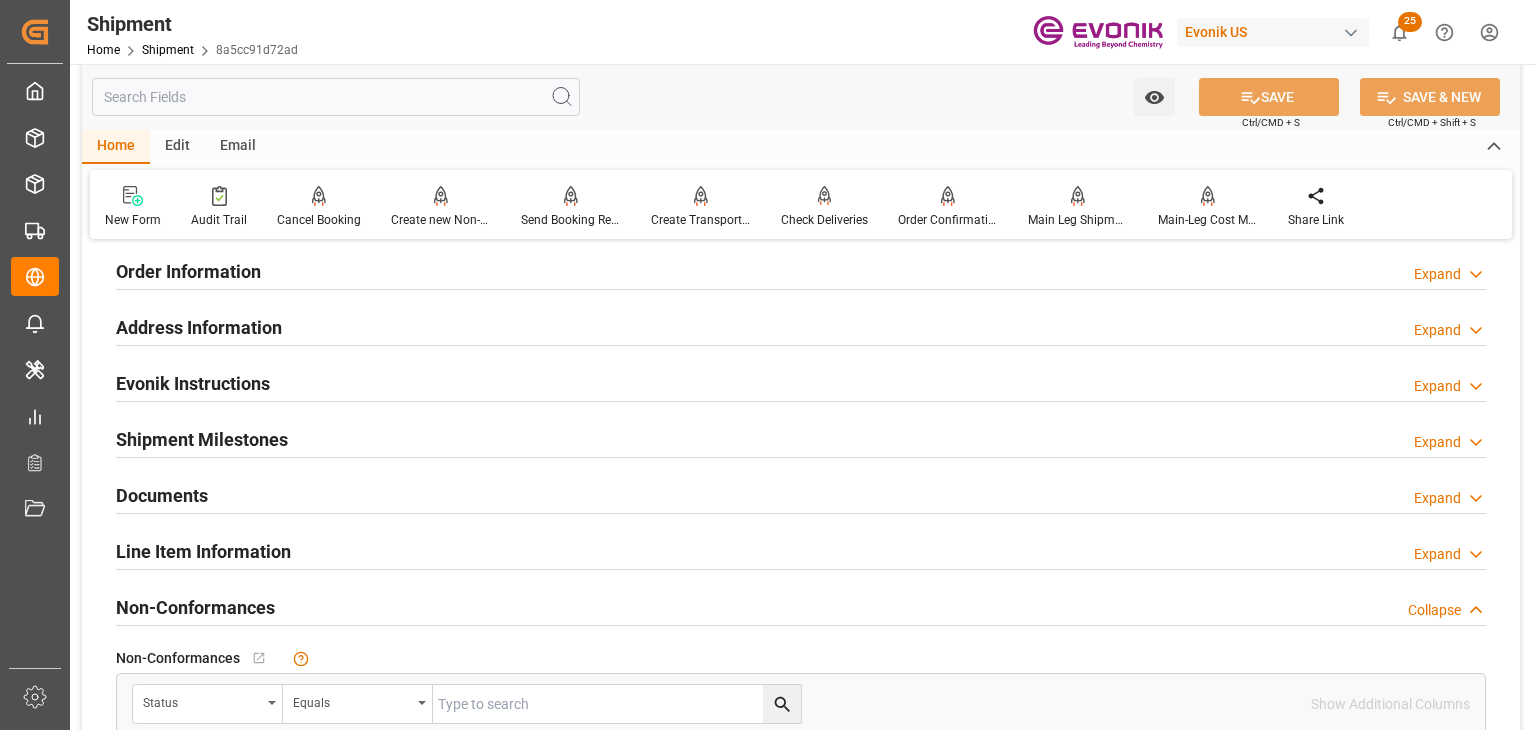 type 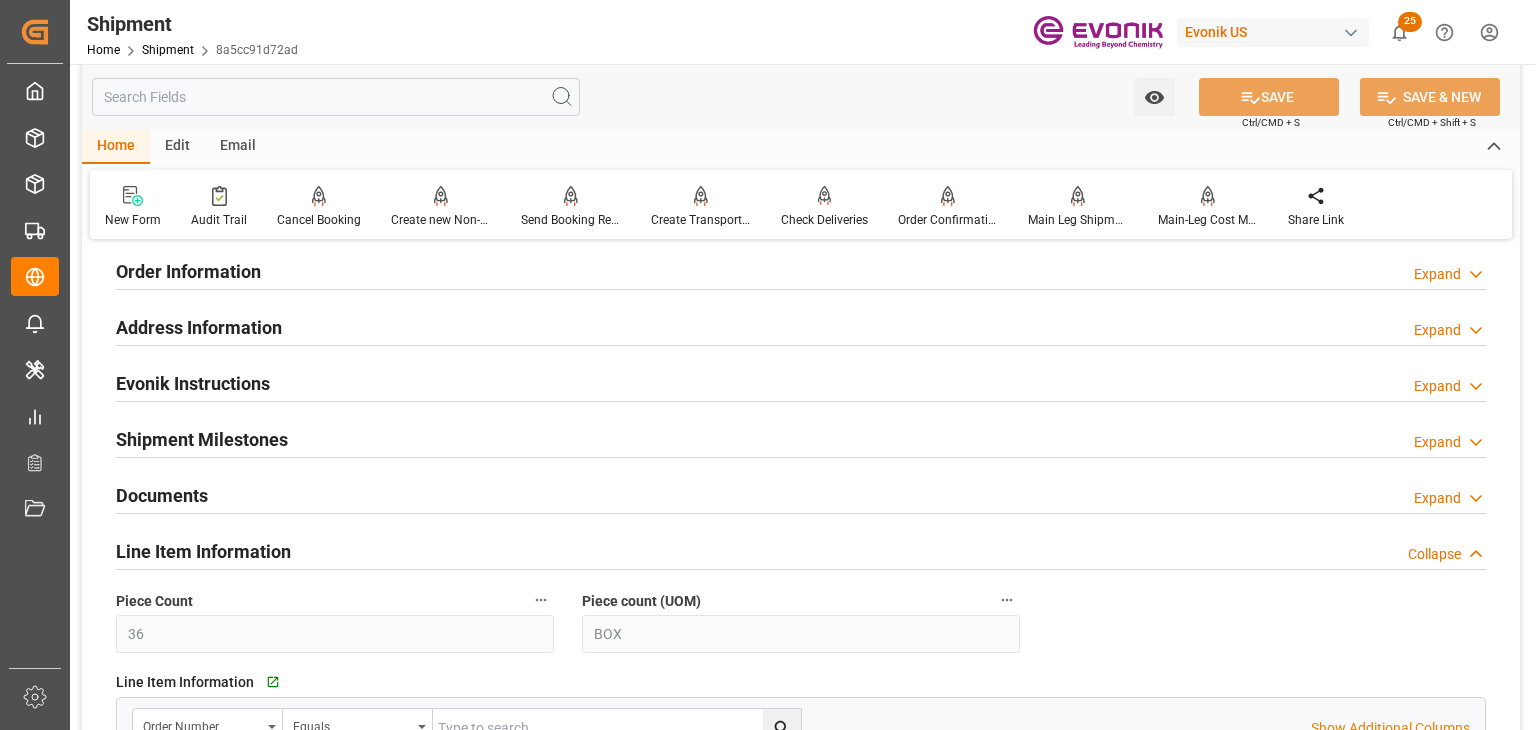 scroll, scrollTop: 1700, scrollLeft: 0, axis: vertical 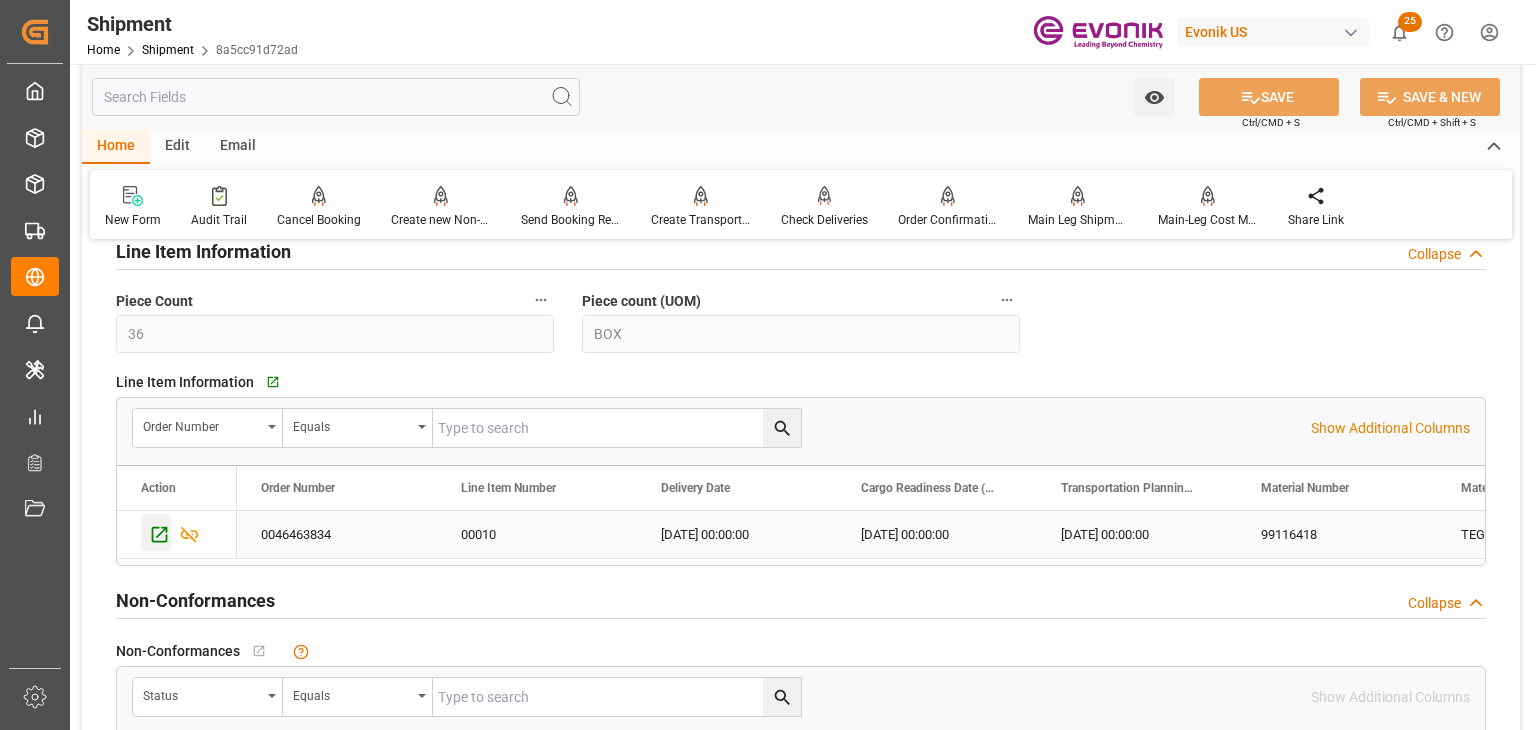 click 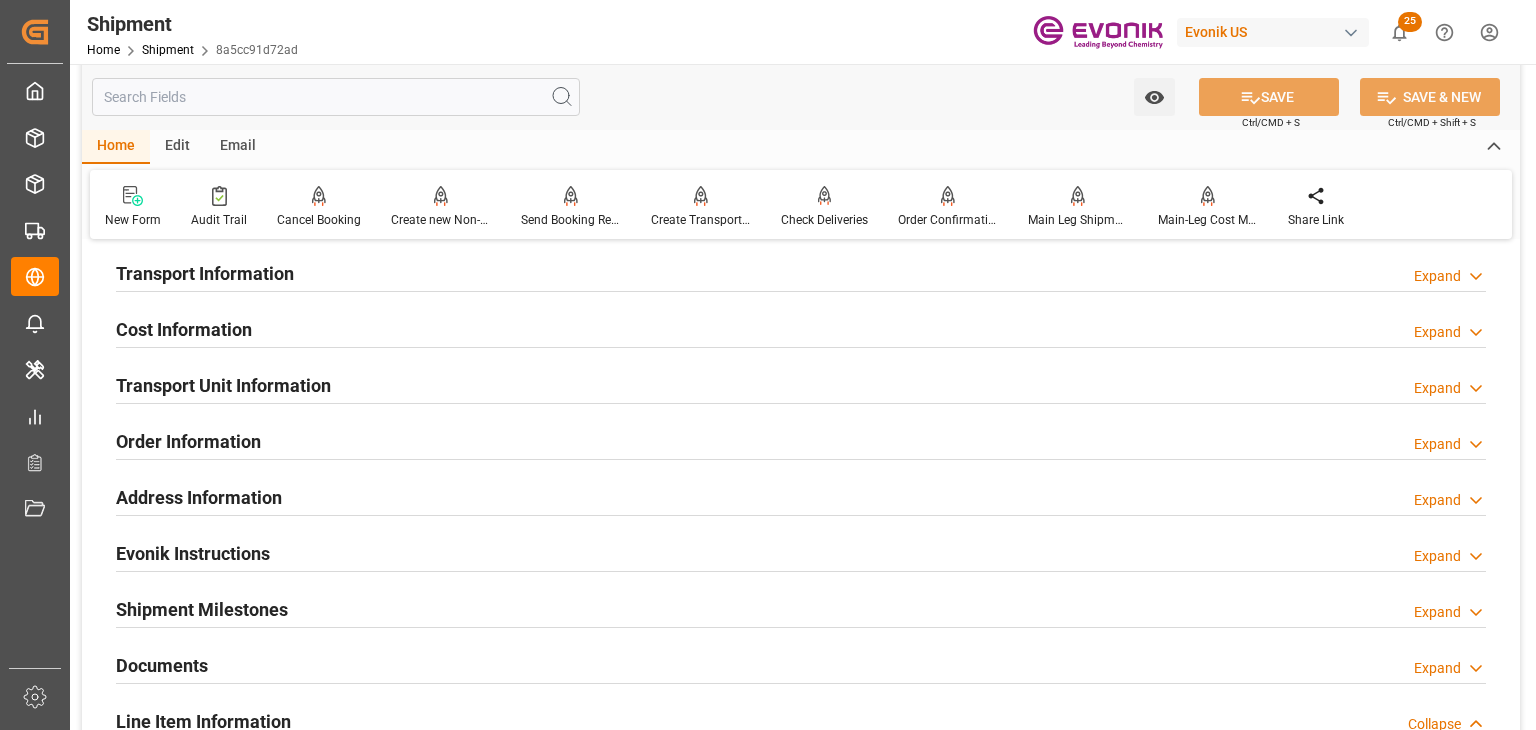 scroll, scrollTop: 1000, scrollLeft: 0, axis: vertical 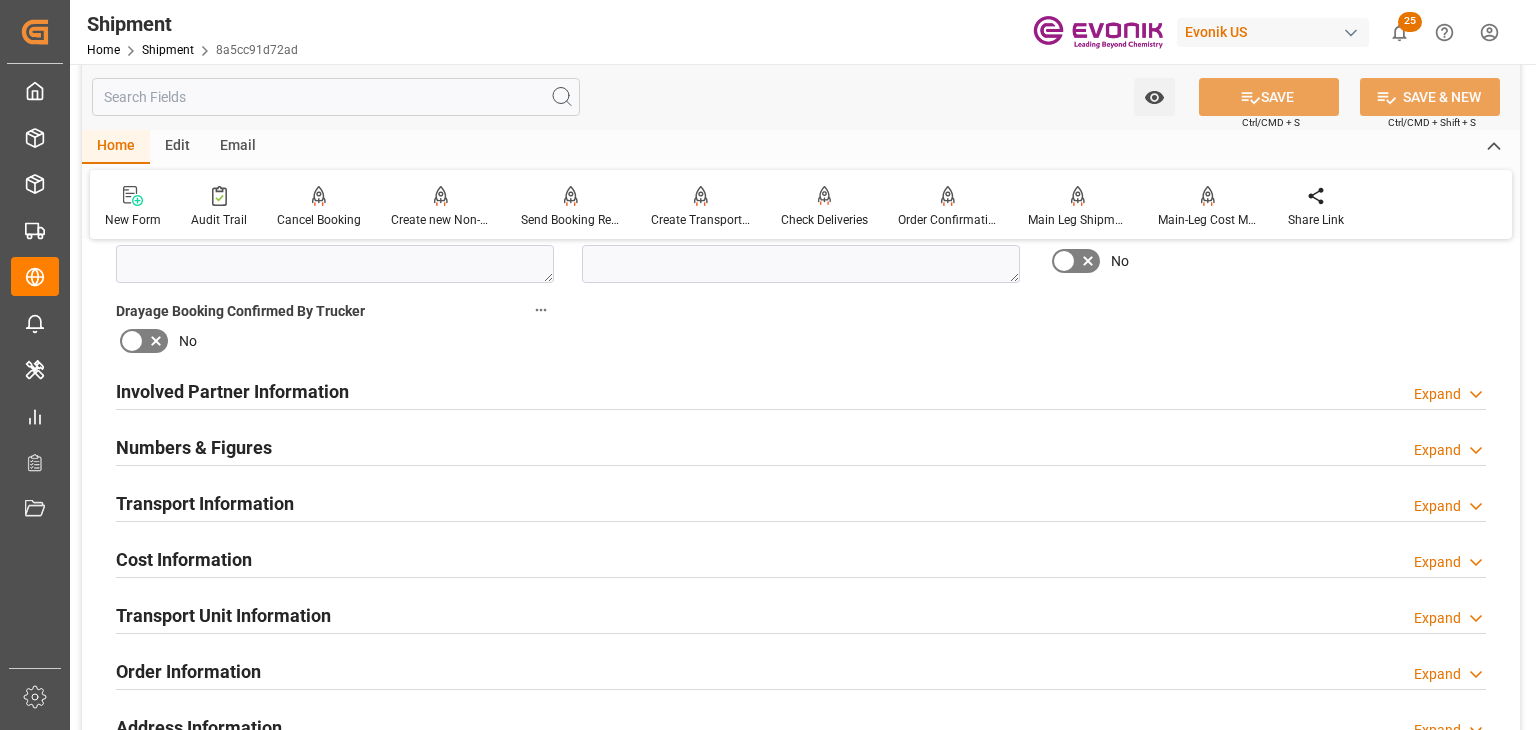 click on "Transport Information" at bounding box center (205, 503) 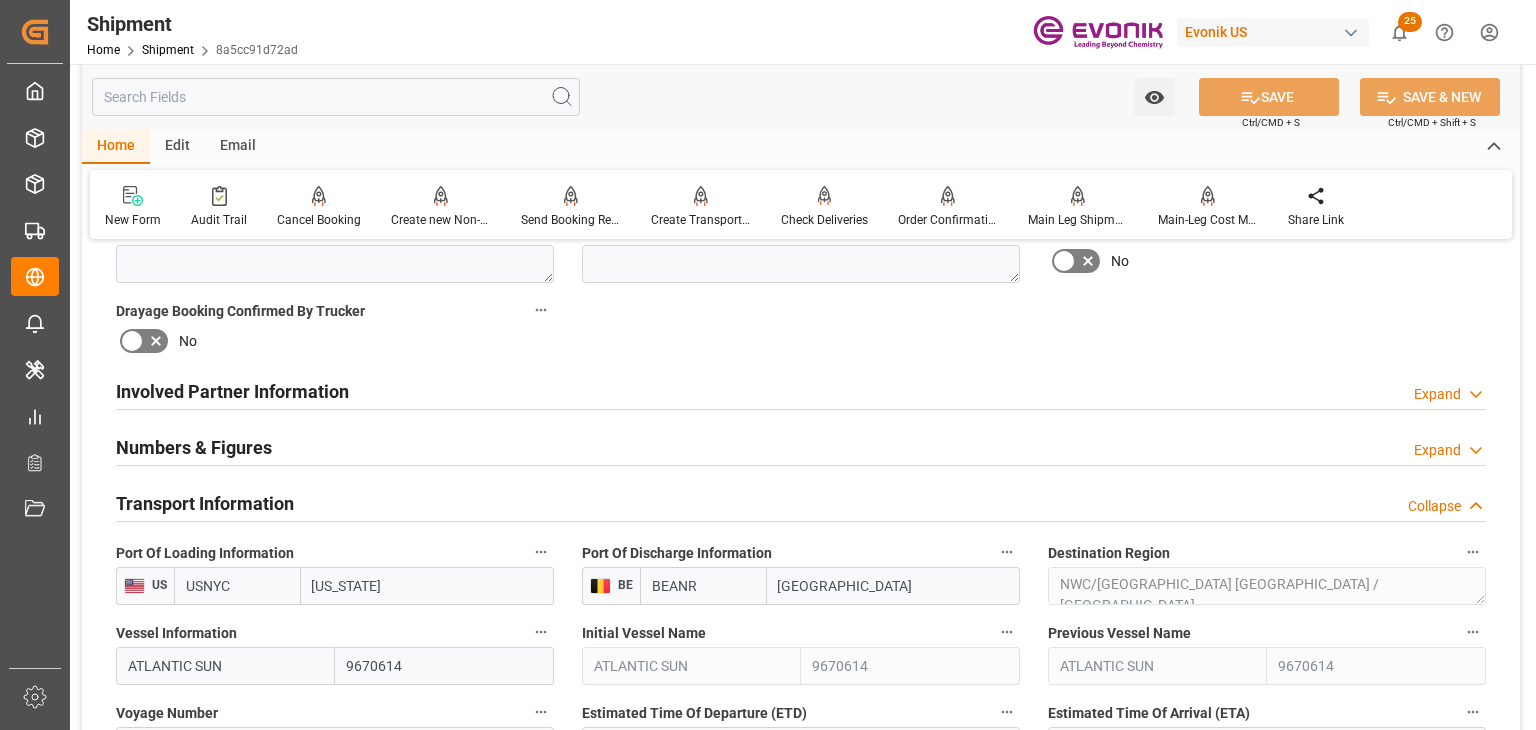 scroll, scrollTop: 1500, scrollLeft: 0, axis: vertical 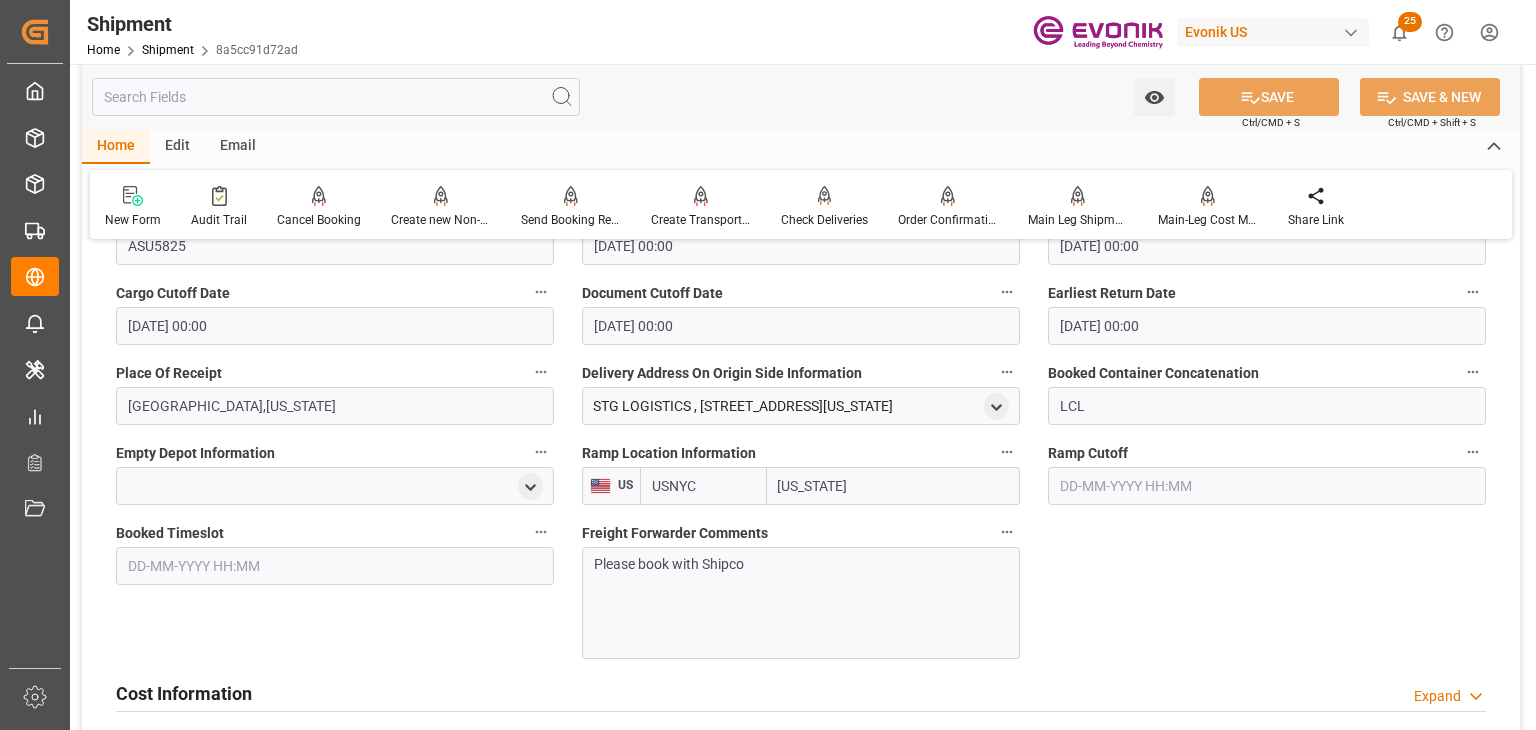click on "Please book with Shipco" at bounding box center [795, 564] 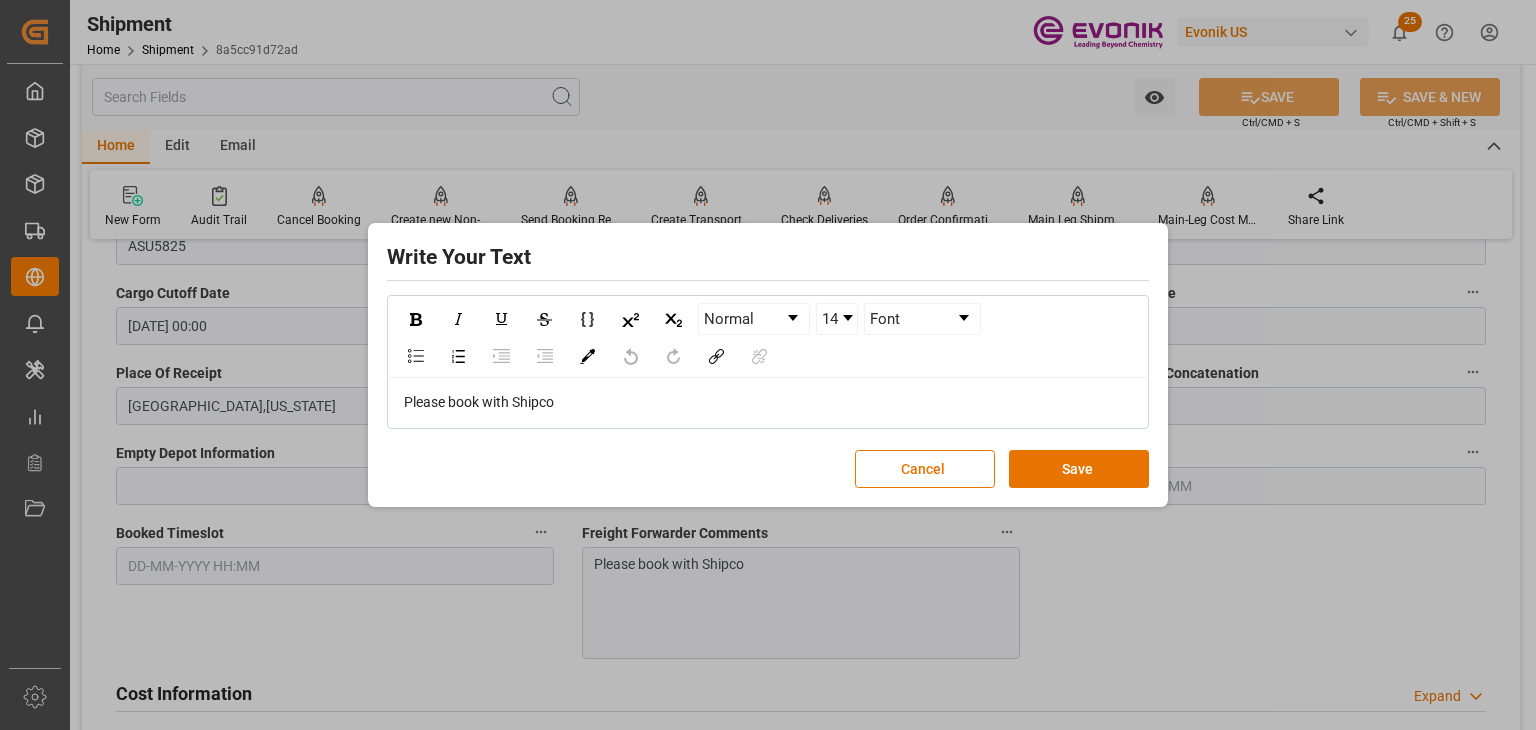 drag, startPoint x: 624, startPoint y: 391, endPoint x: 619, endPoint y: 405, distance: 14.866069 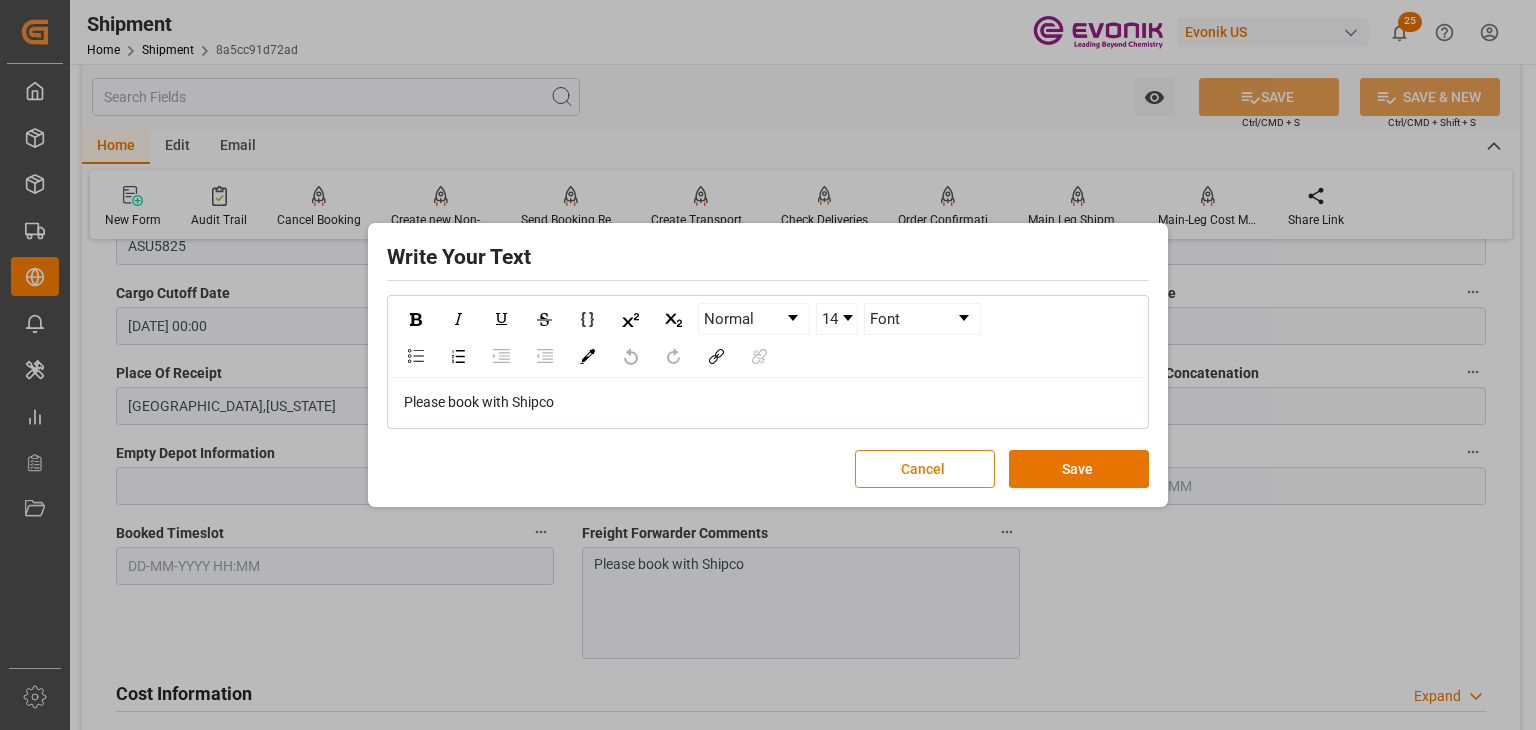 type 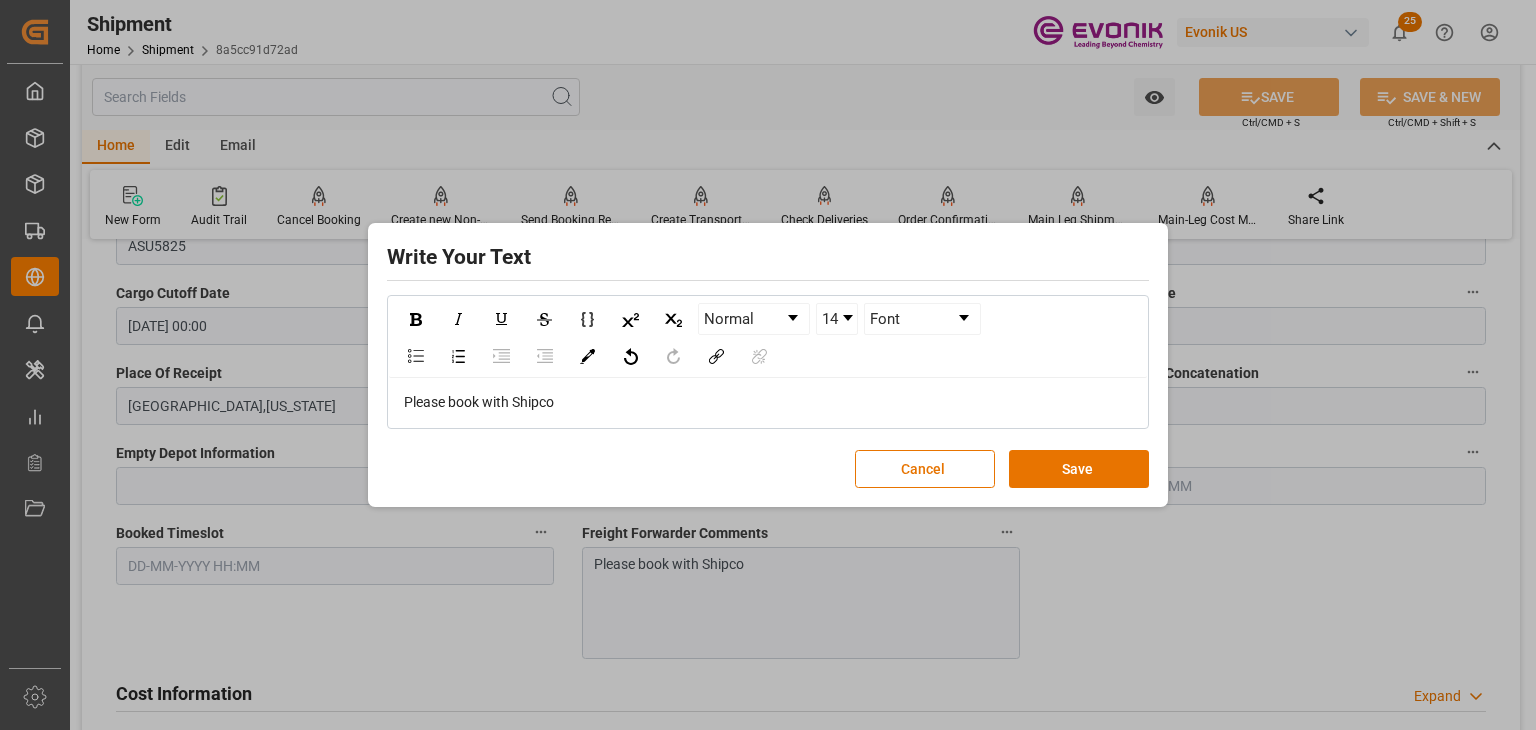click on "Save" at bounding box center [1079, 469] 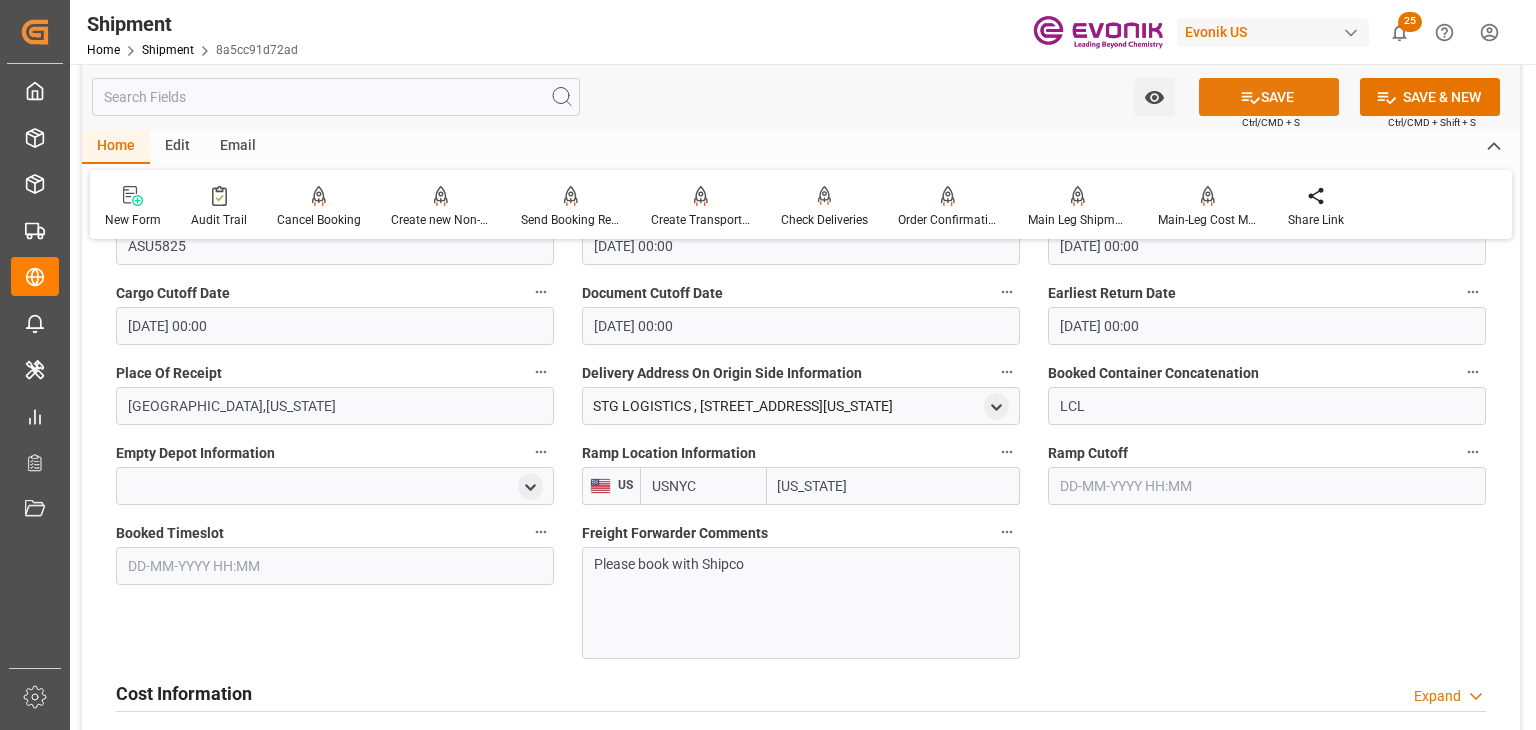 click 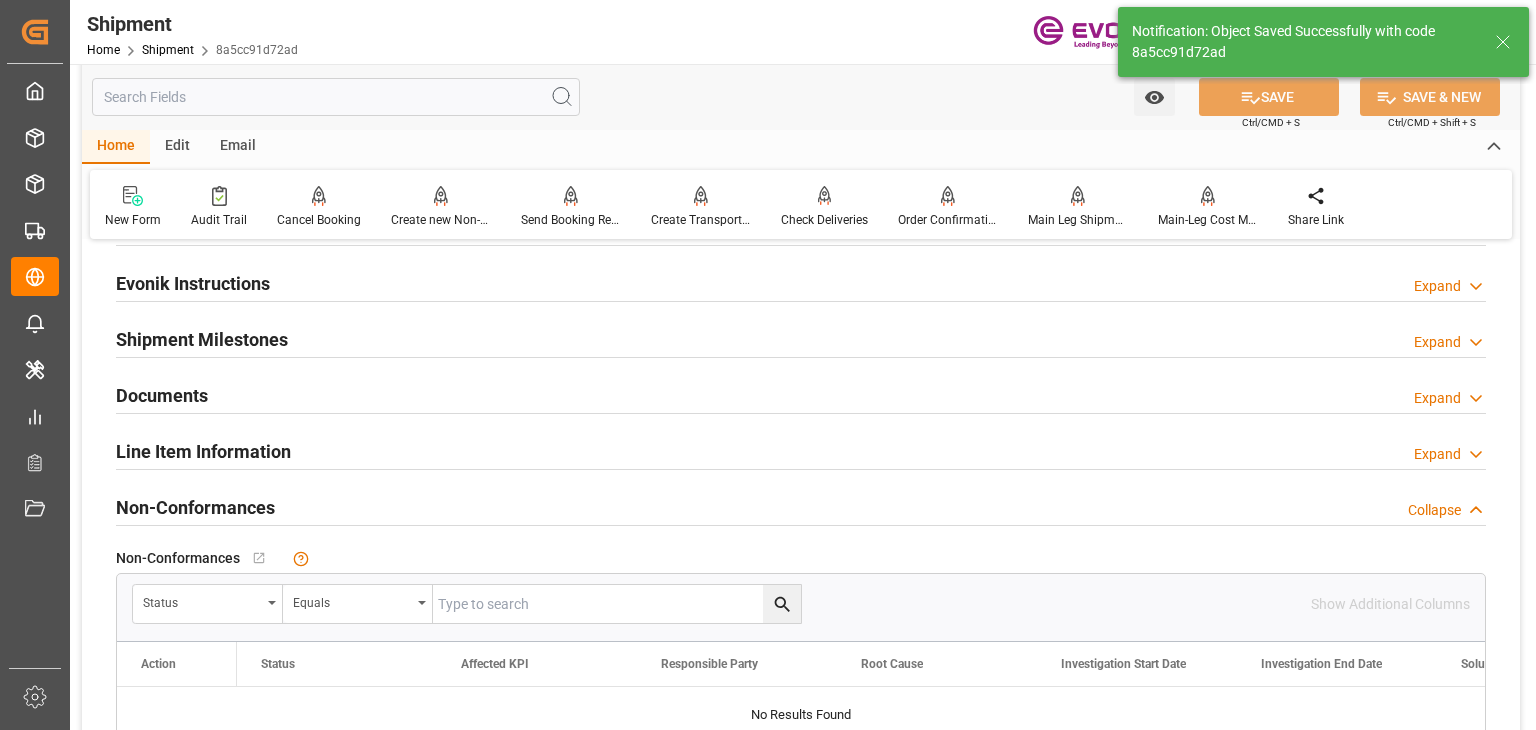 scroll, scrollTop: 866, scrollLeft: 0, axis: vertical 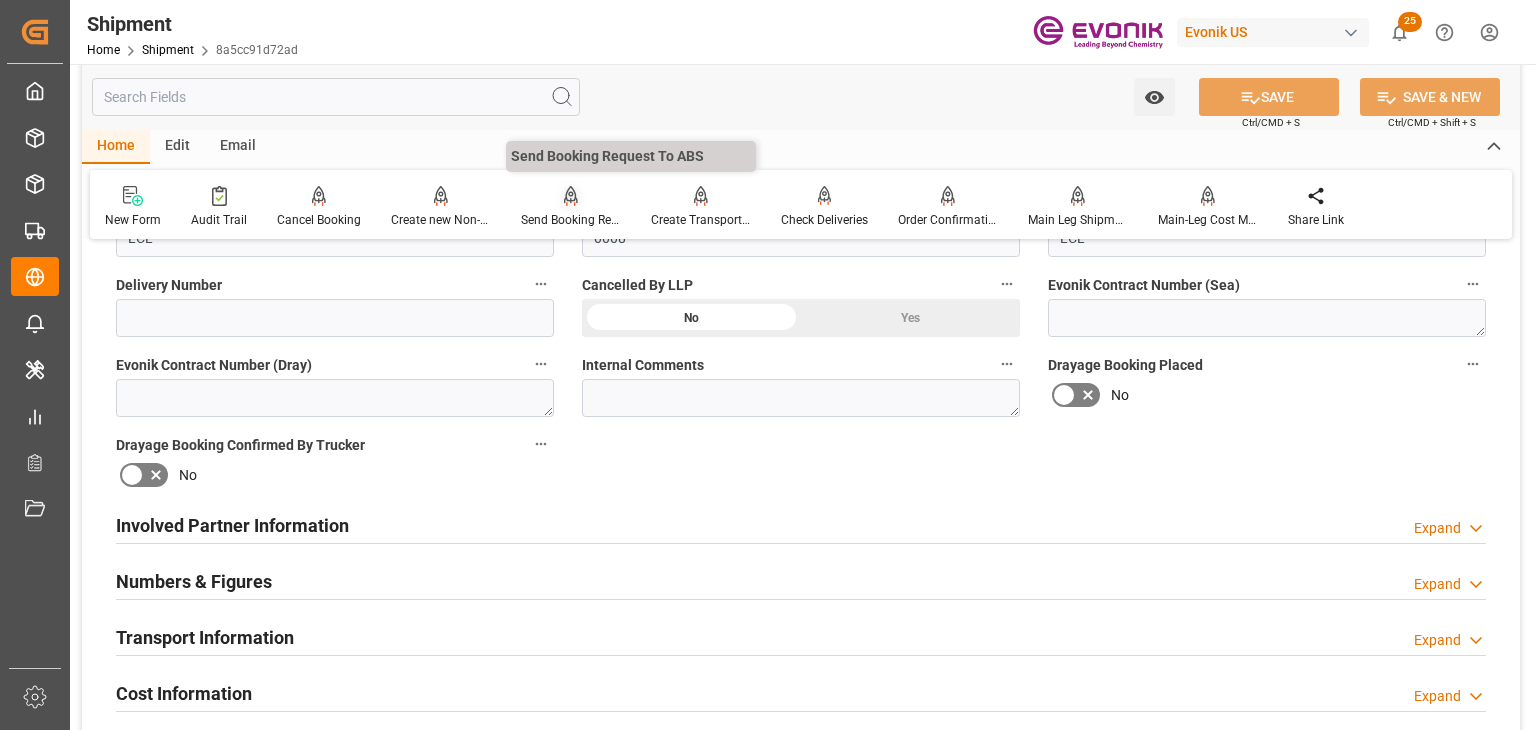 click on "Send Booking Request To ABS" at bounding box center [571, 220] 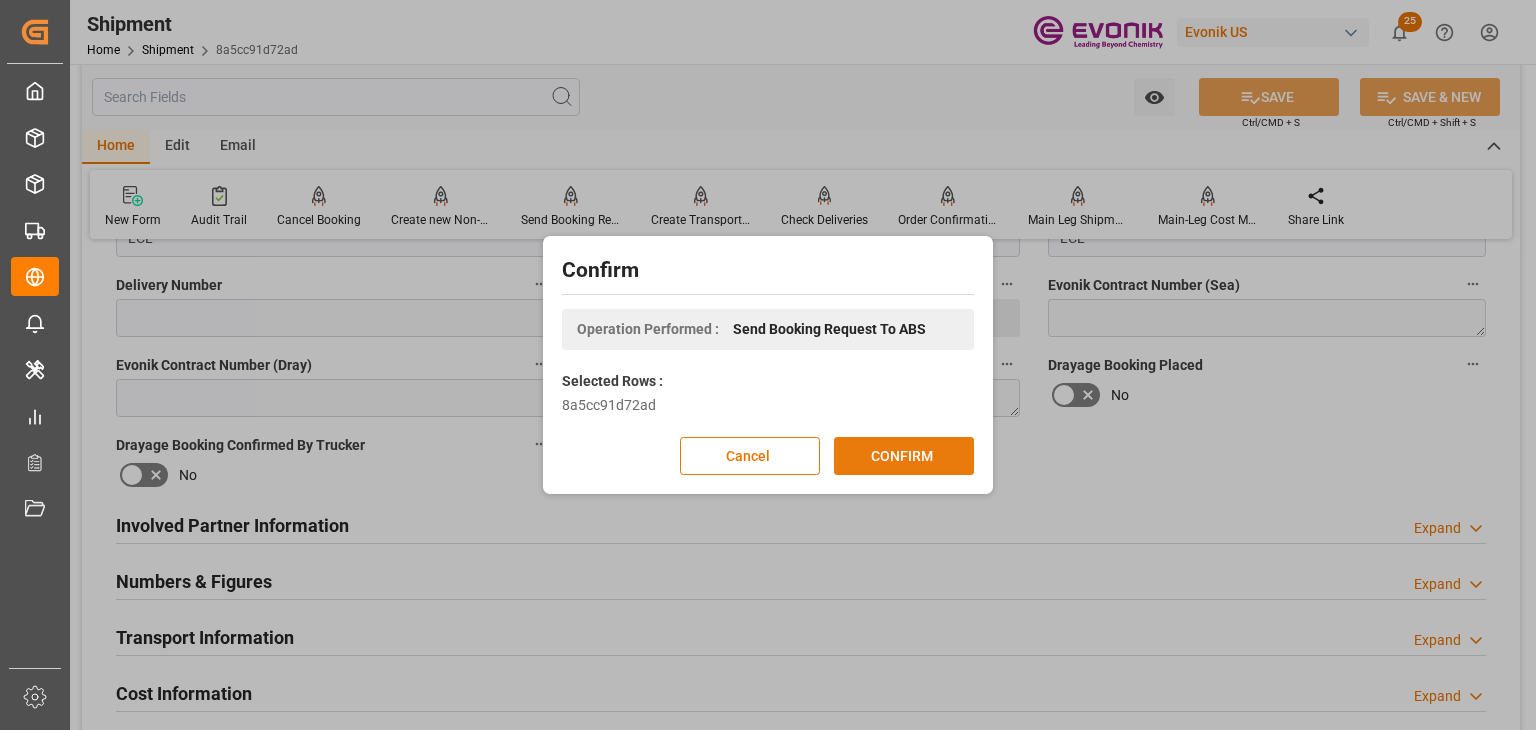click on "CONFIRM" at bounding box center [904, 456] 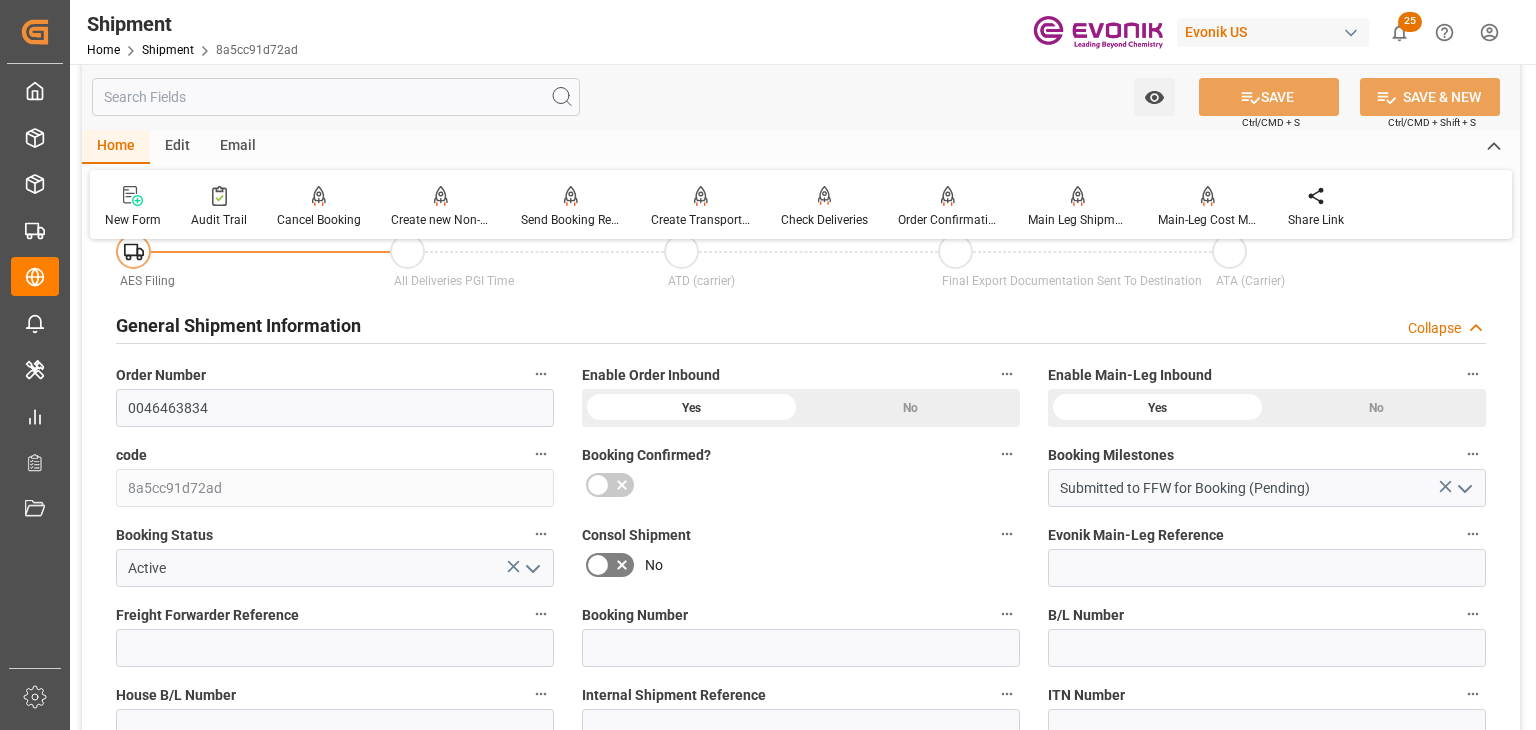 scroll, scrollTop: 866, scrollLeft: 0, axis: vertical 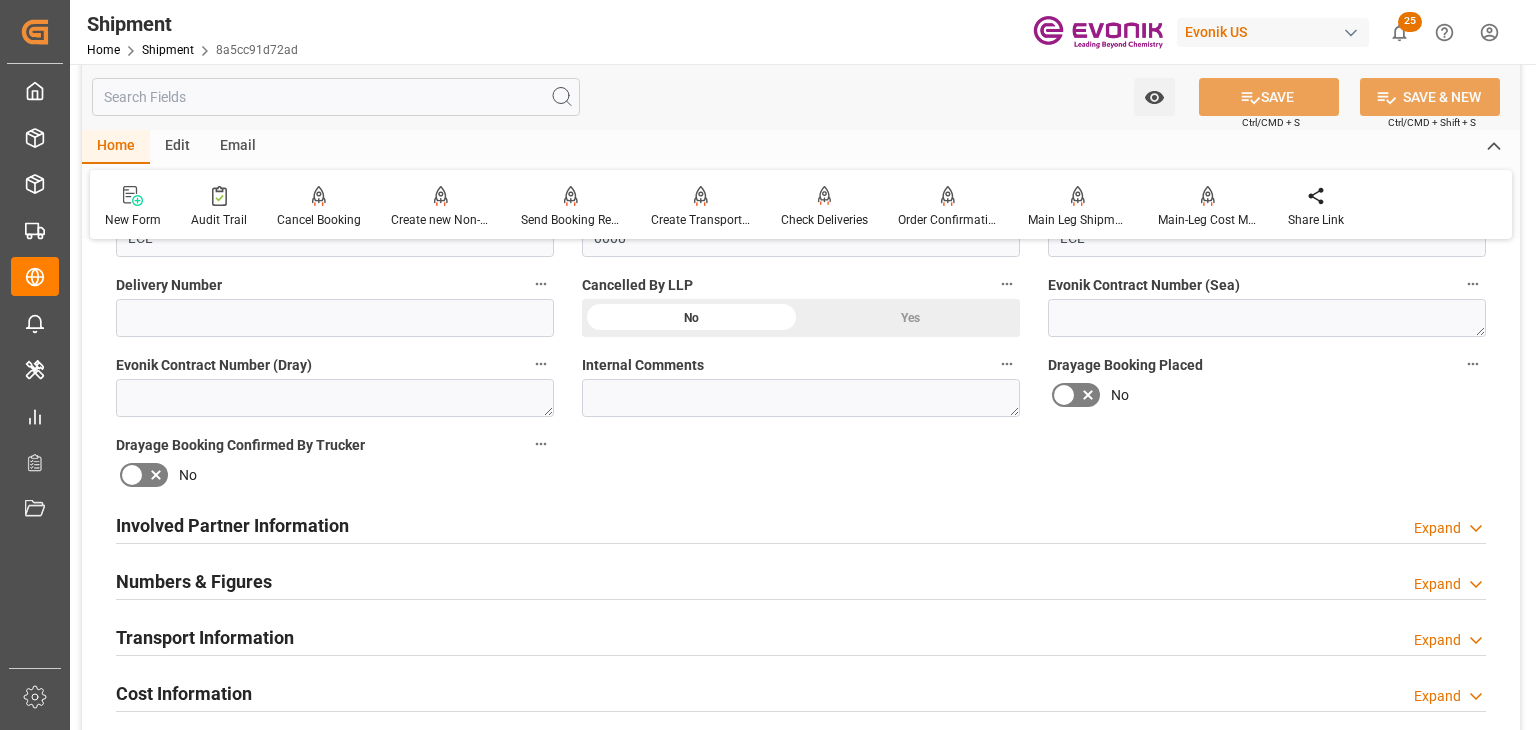 click at bounding box center [336, 97] 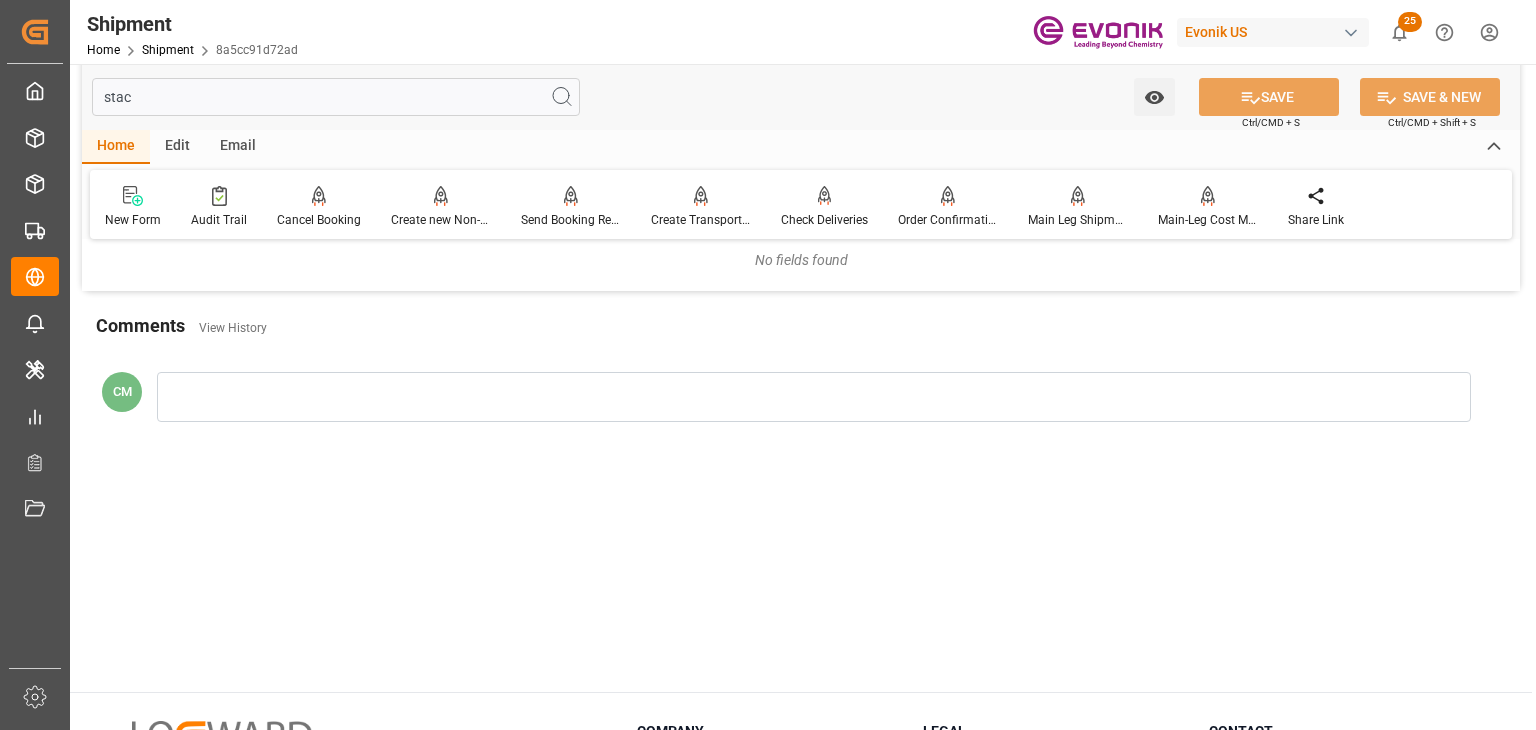 scroll, scrollTop: 0, scrollLeft: 0, axis: both 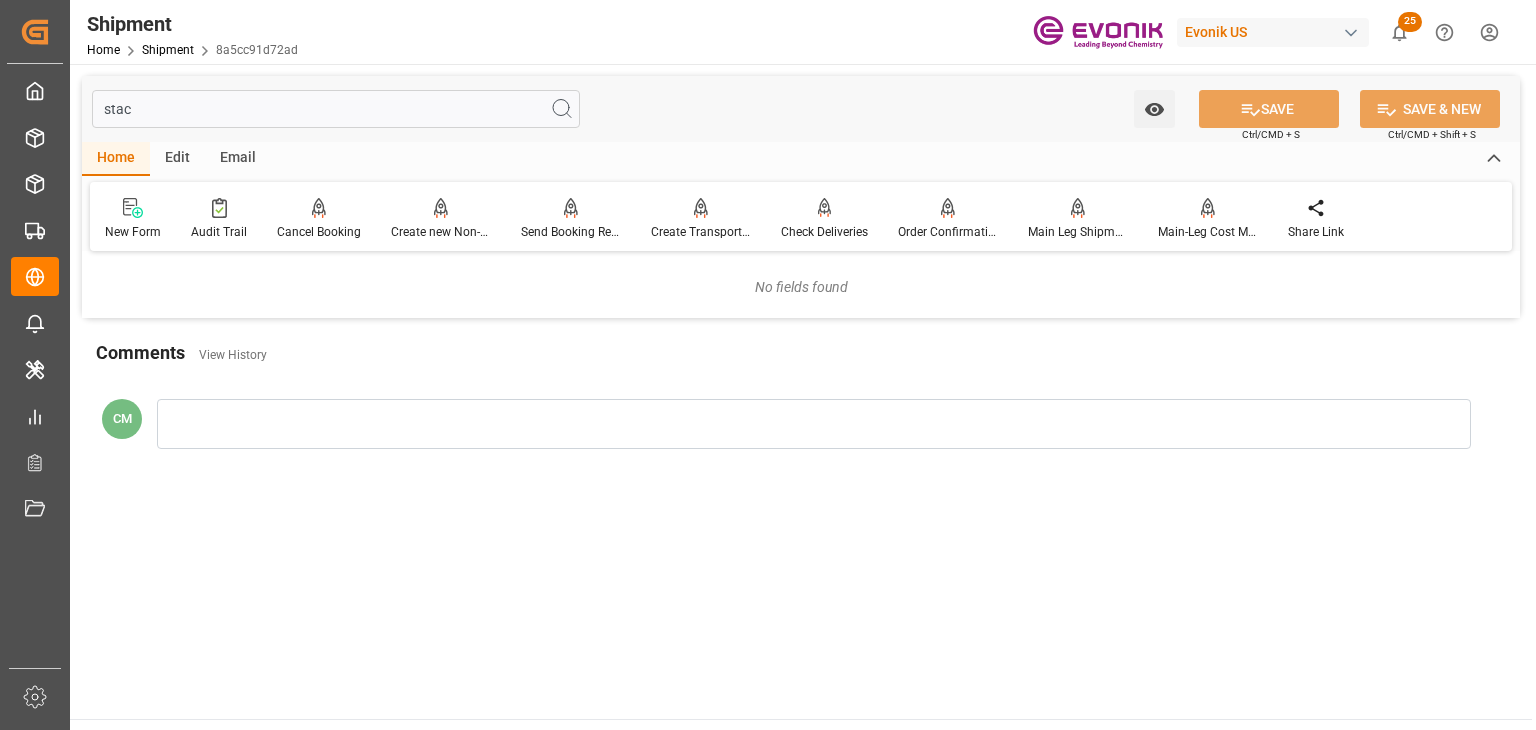 type on "stac" 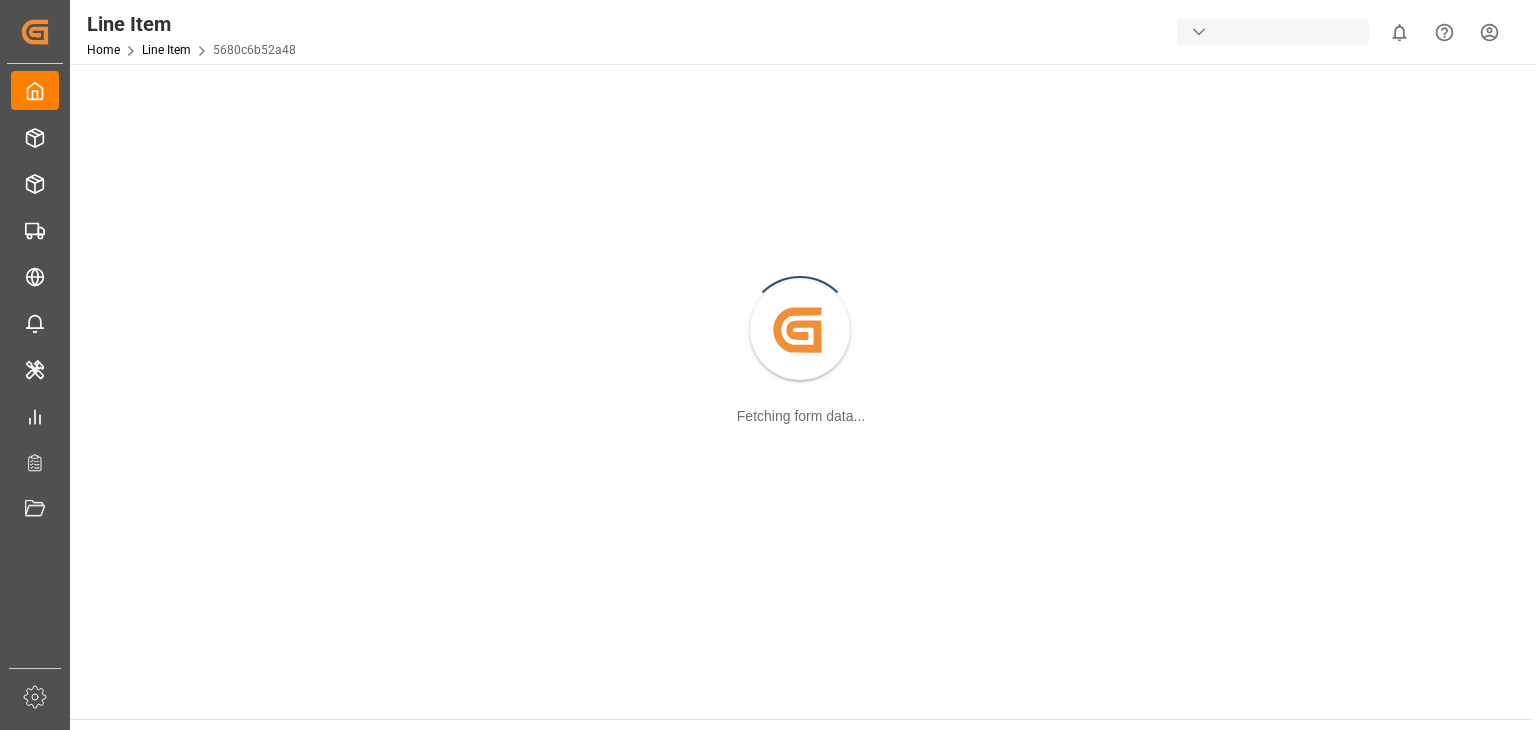 scroll, scrollTop: 0, scrollLeft: 0, axis: both 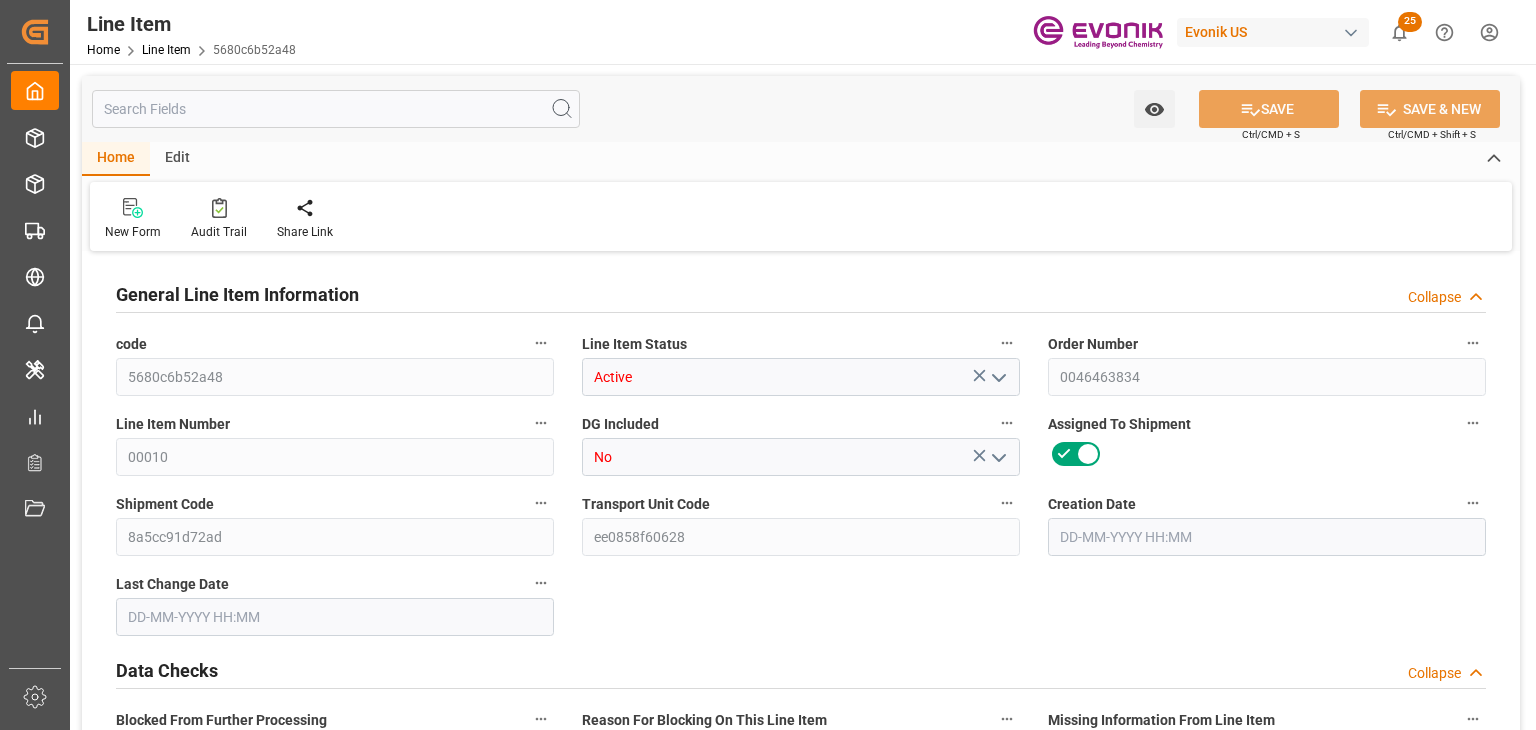 type on "1" 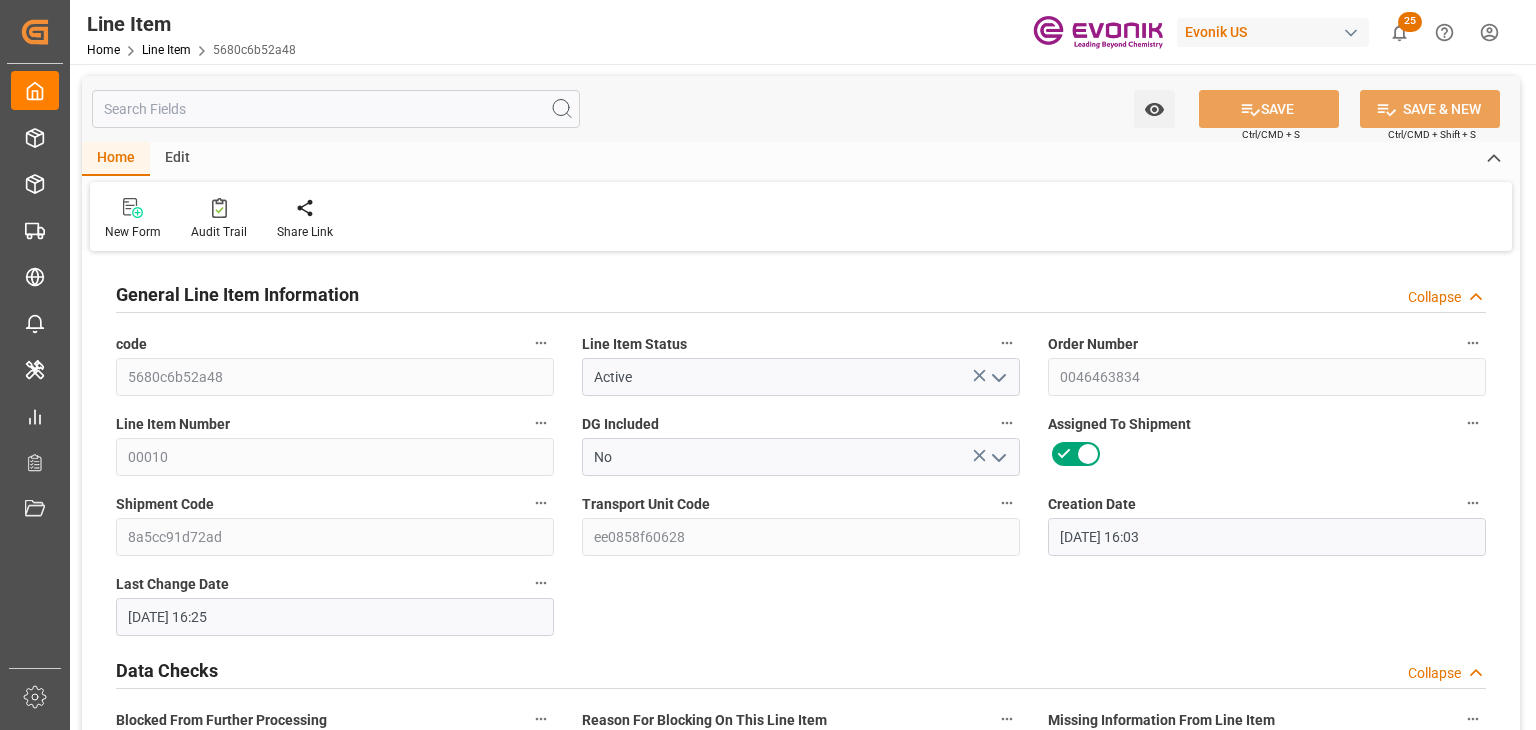 type on "17-07-2025 16:03" 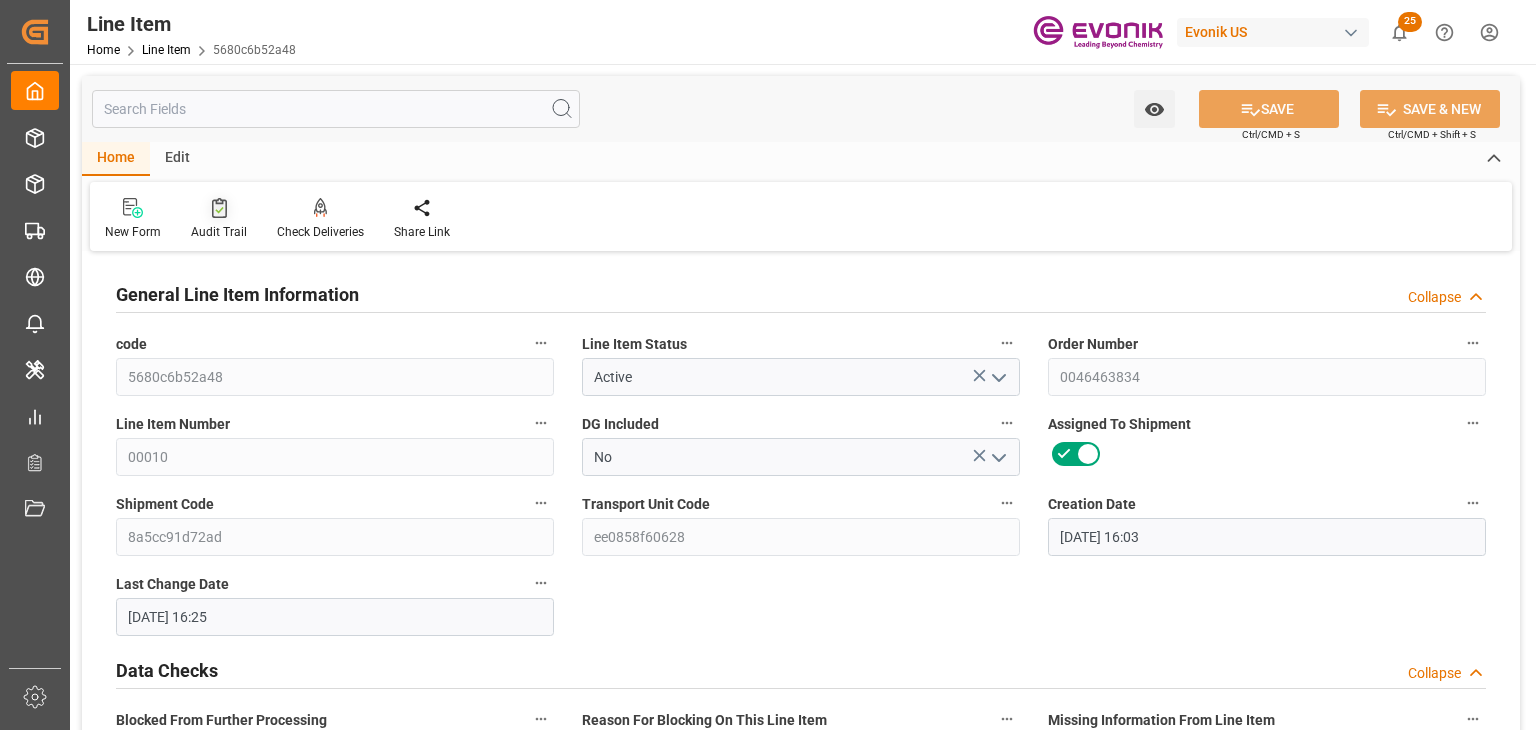 click at bounding box center (219, 207) 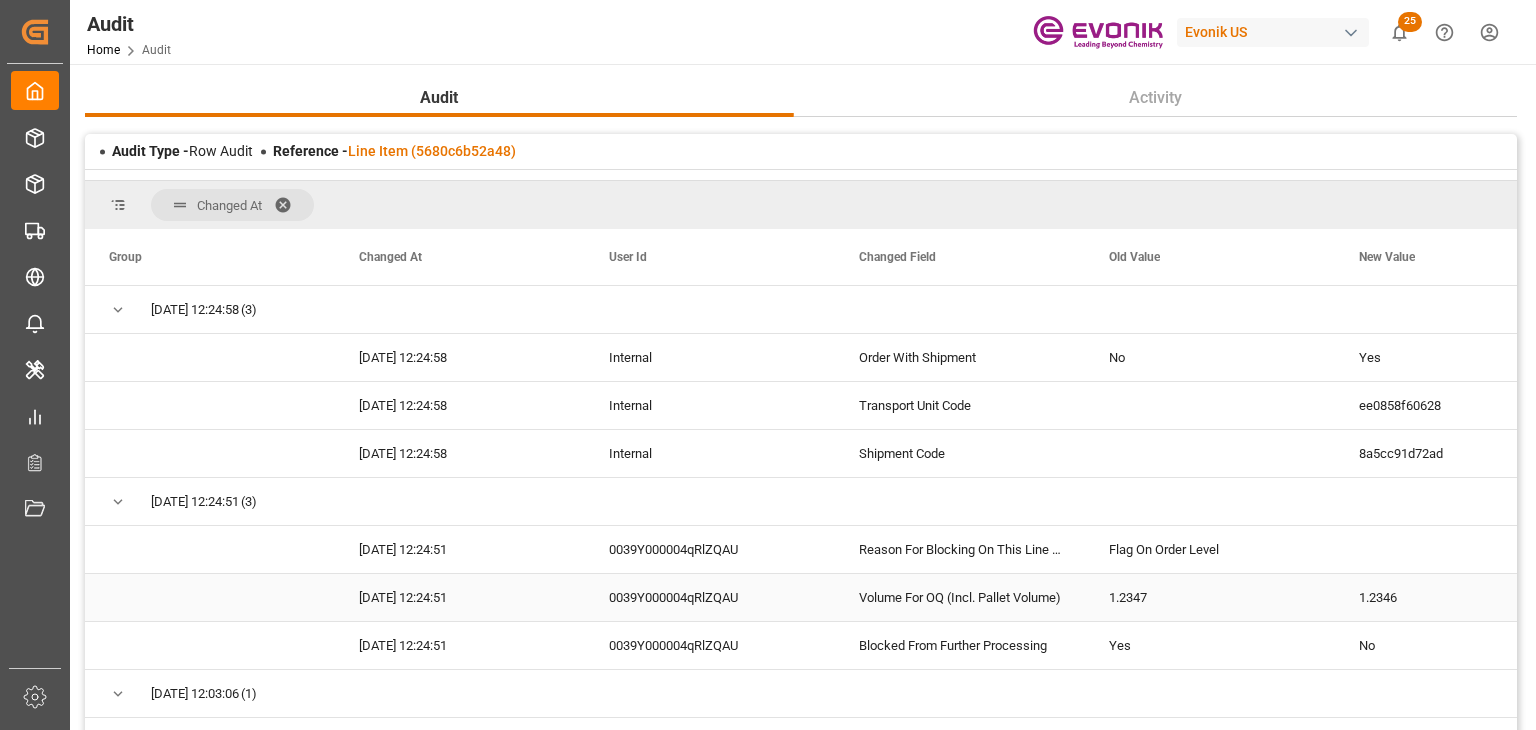click on "1.2347" at bounding box center [1210, 597] 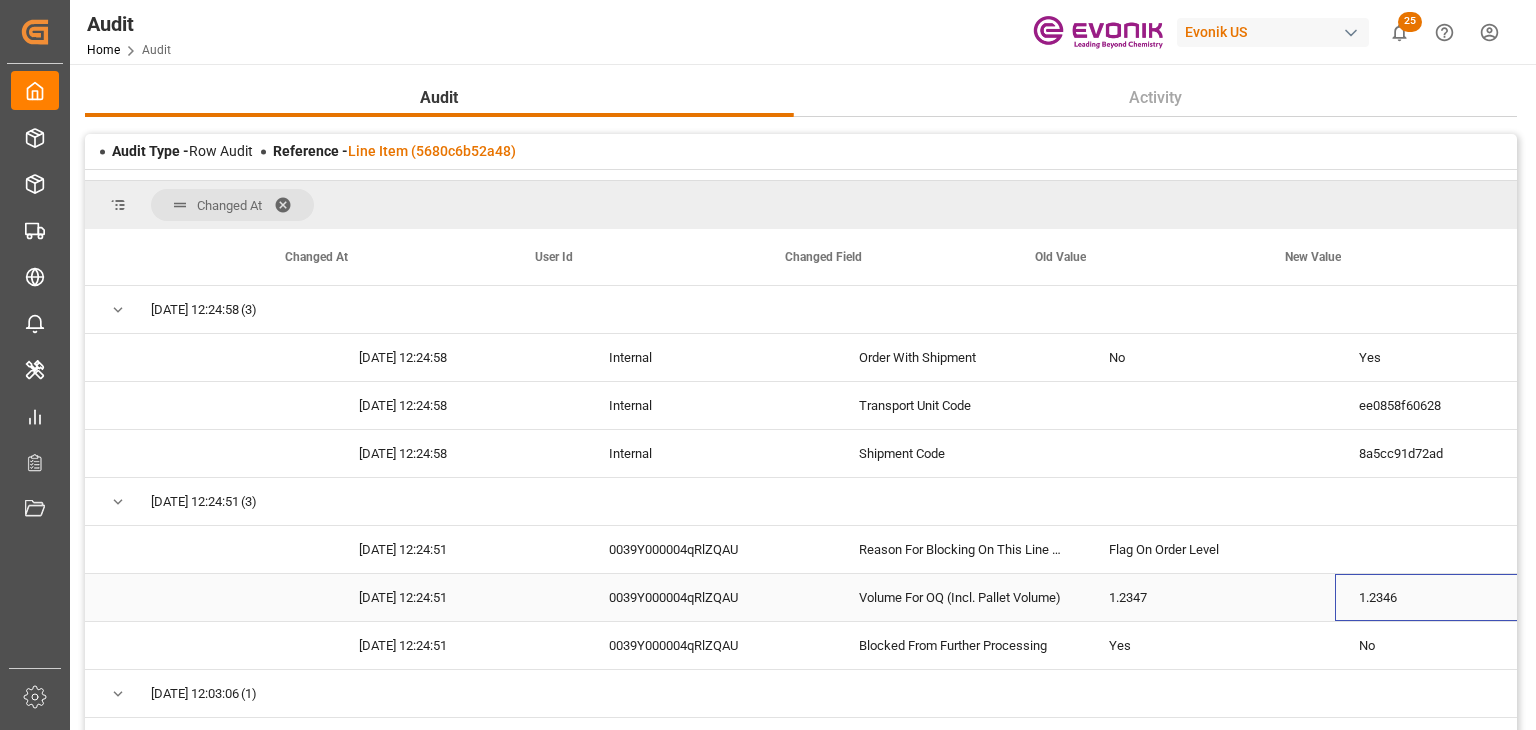scroll, scrollTop: 0, scrollLeft: 74, axis: horizontal 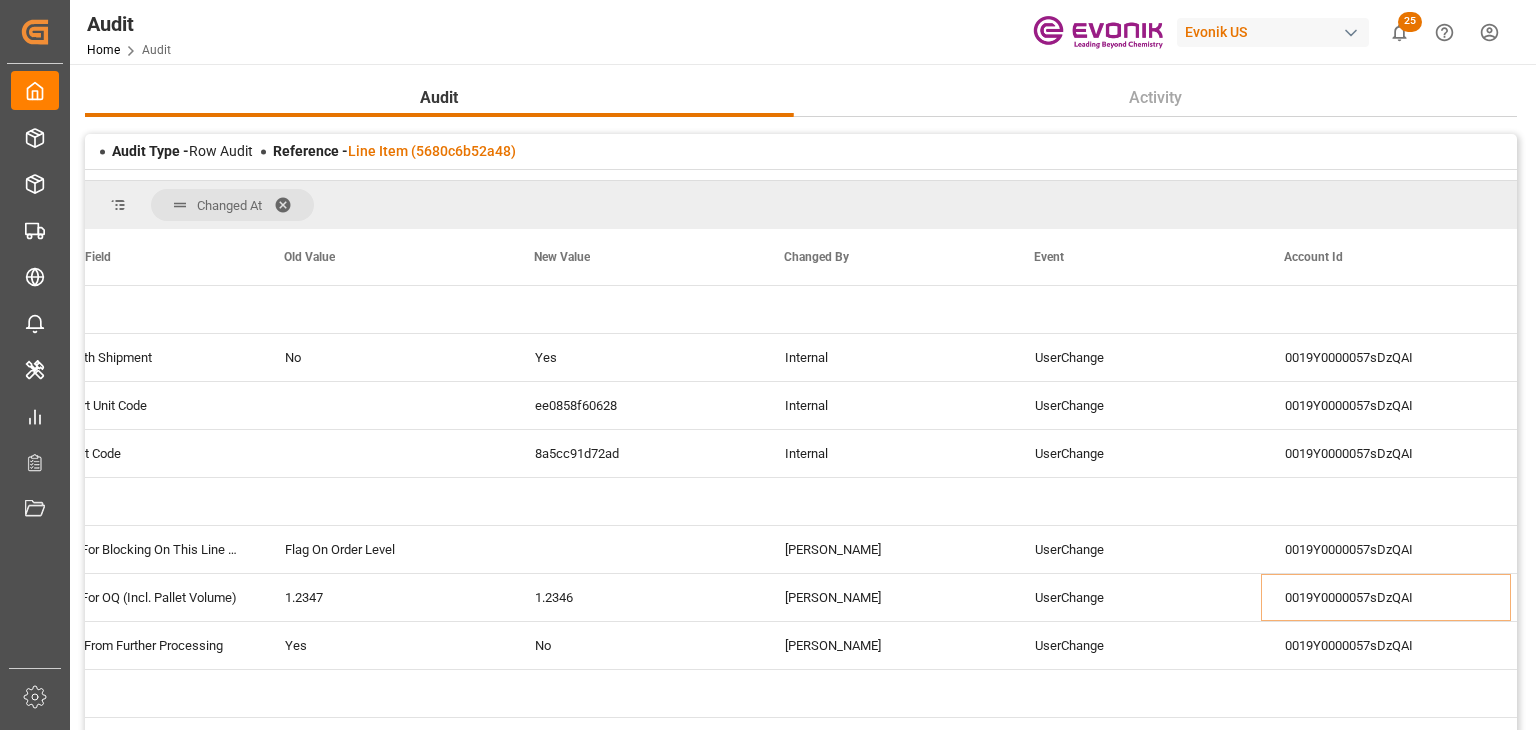 click on "Reference -  Line Item (5680c6b52a48)" at bounding box center (394, 151) 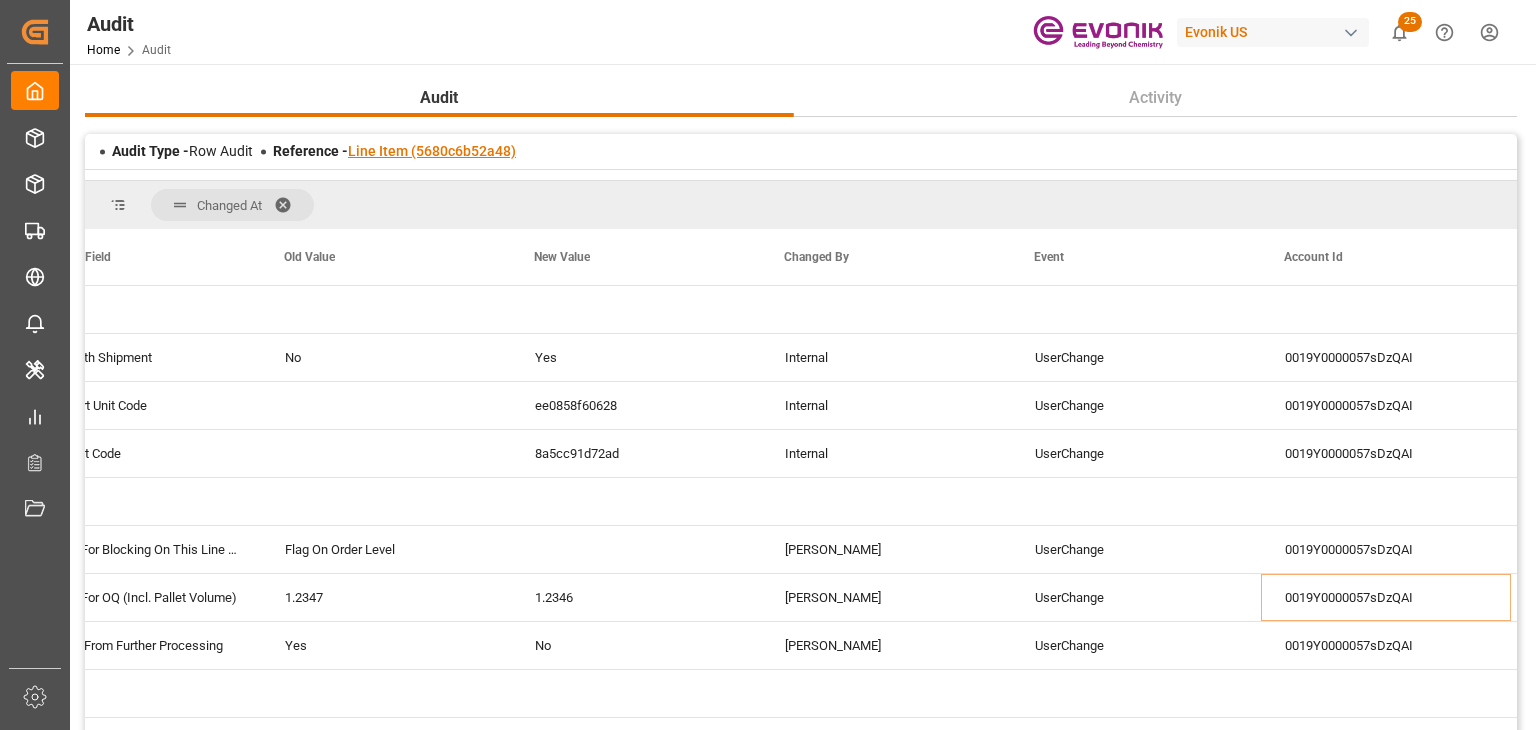 click on "Line Item (5680c6b52a48)" at bounding box center (432, 151) 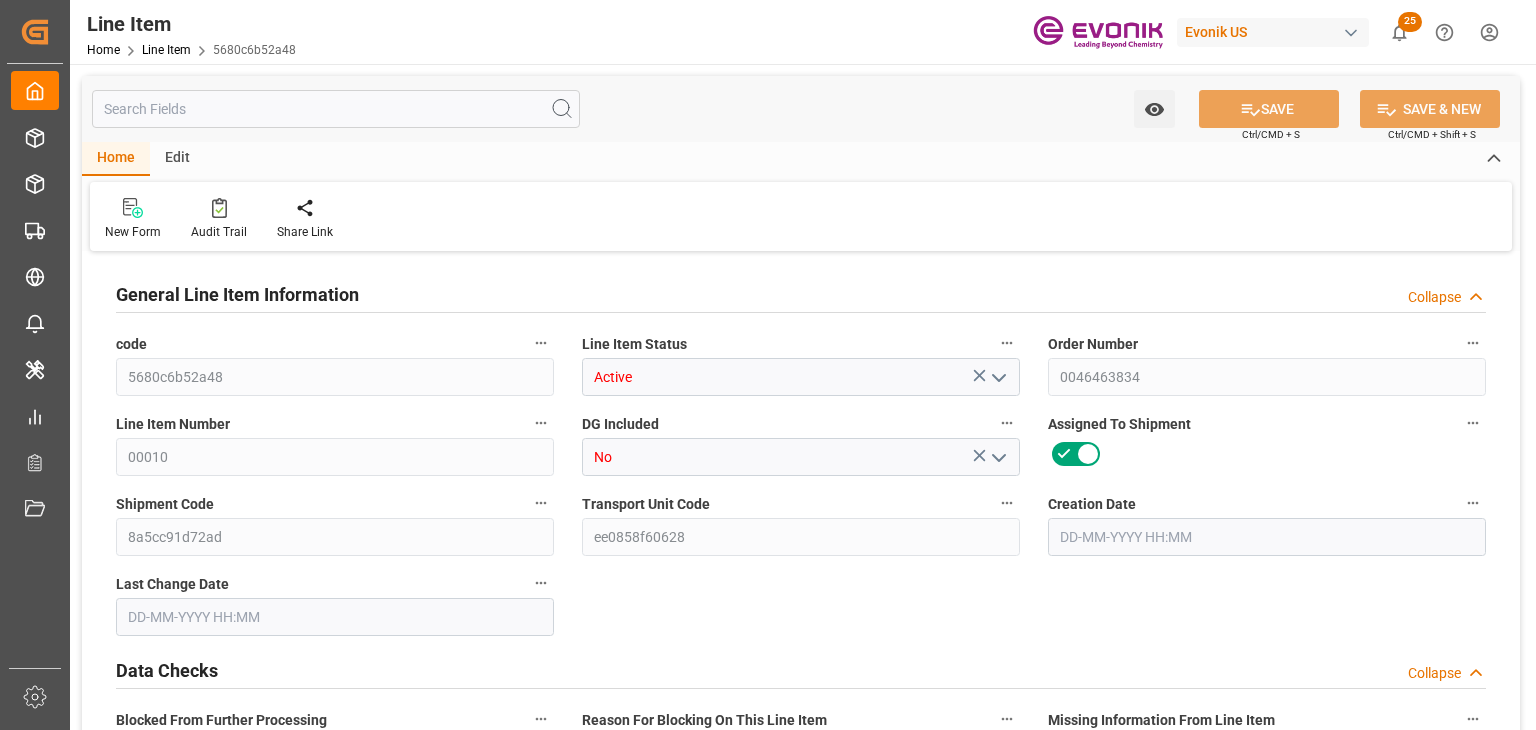 type on "1" 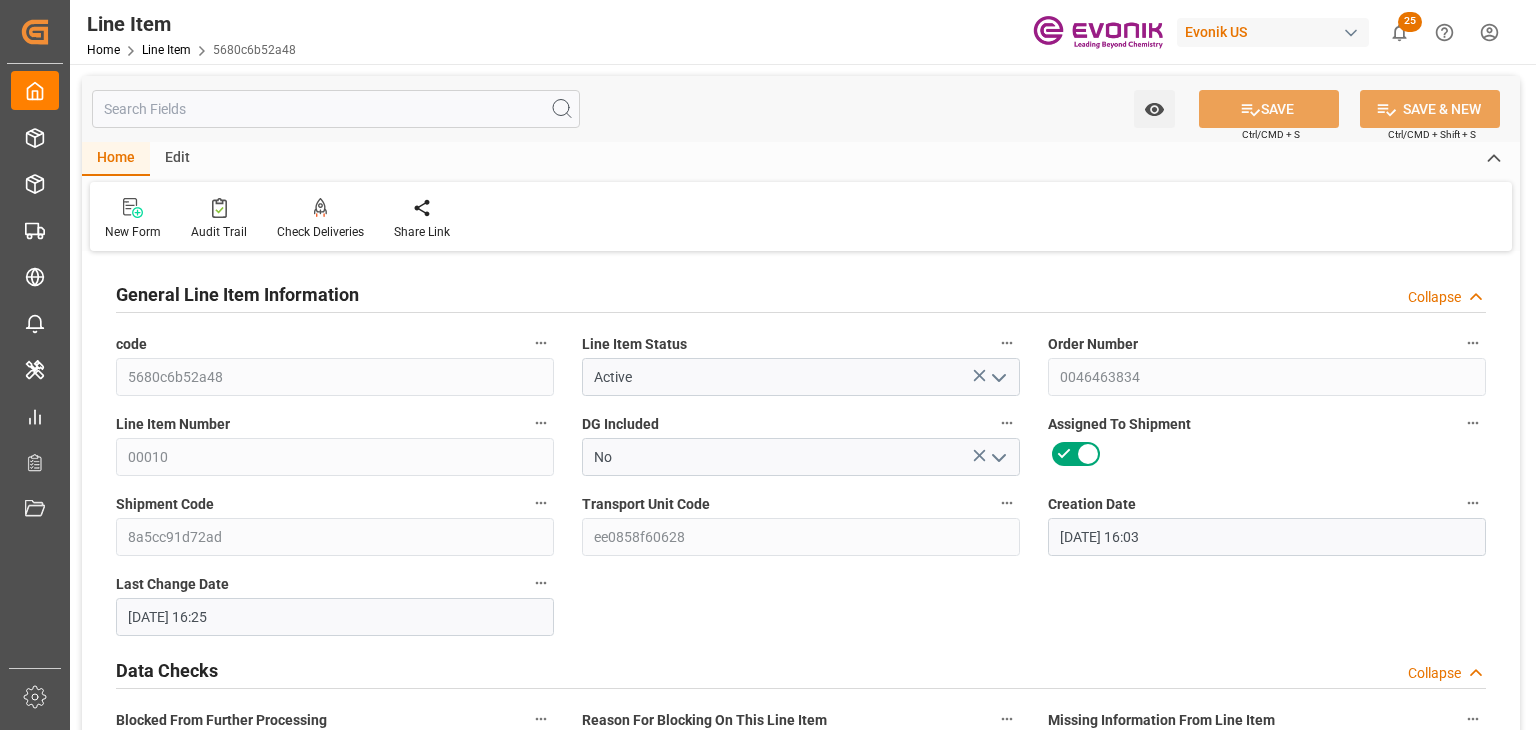 scroll, scrollTop: 400, scrollLeft: 0, axis: vertical 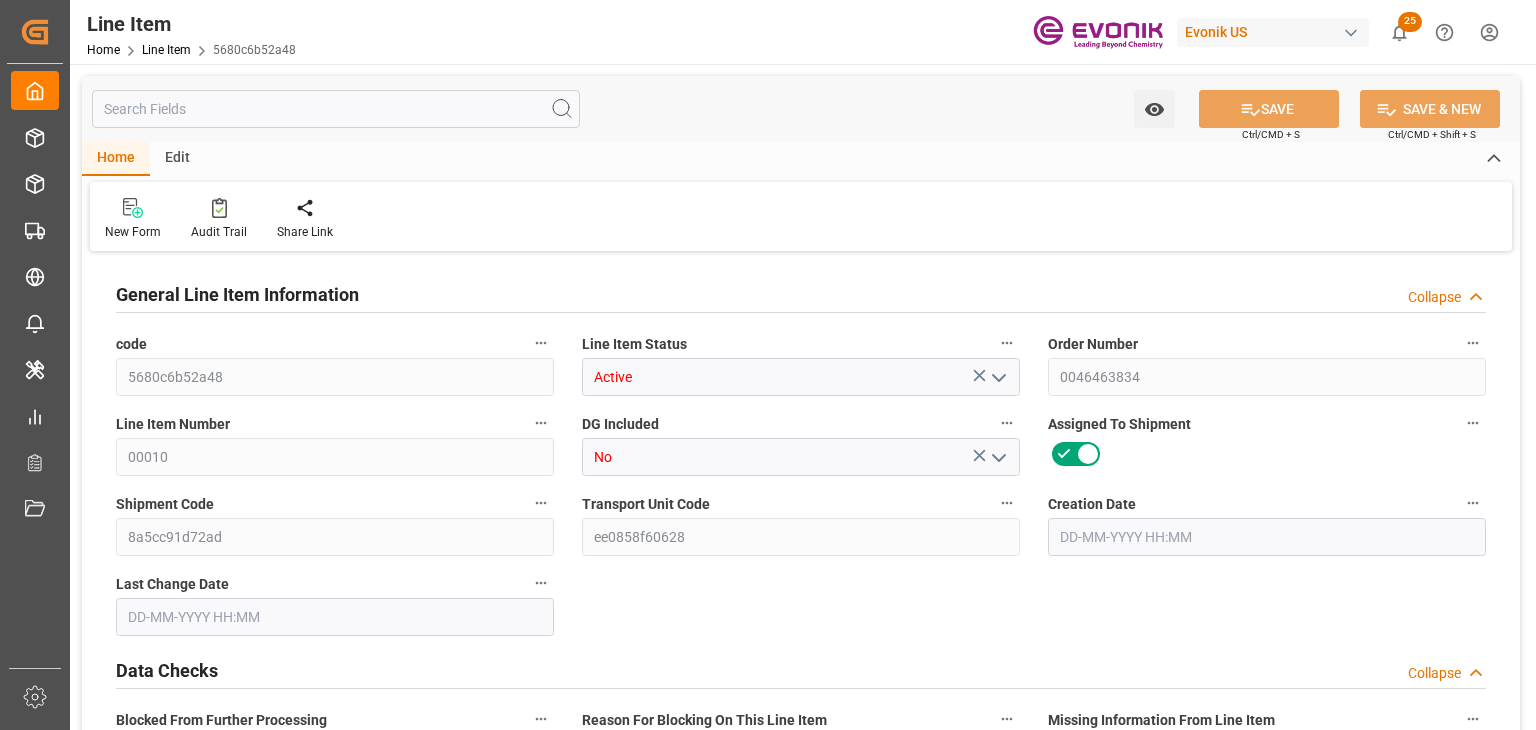 type on "1" 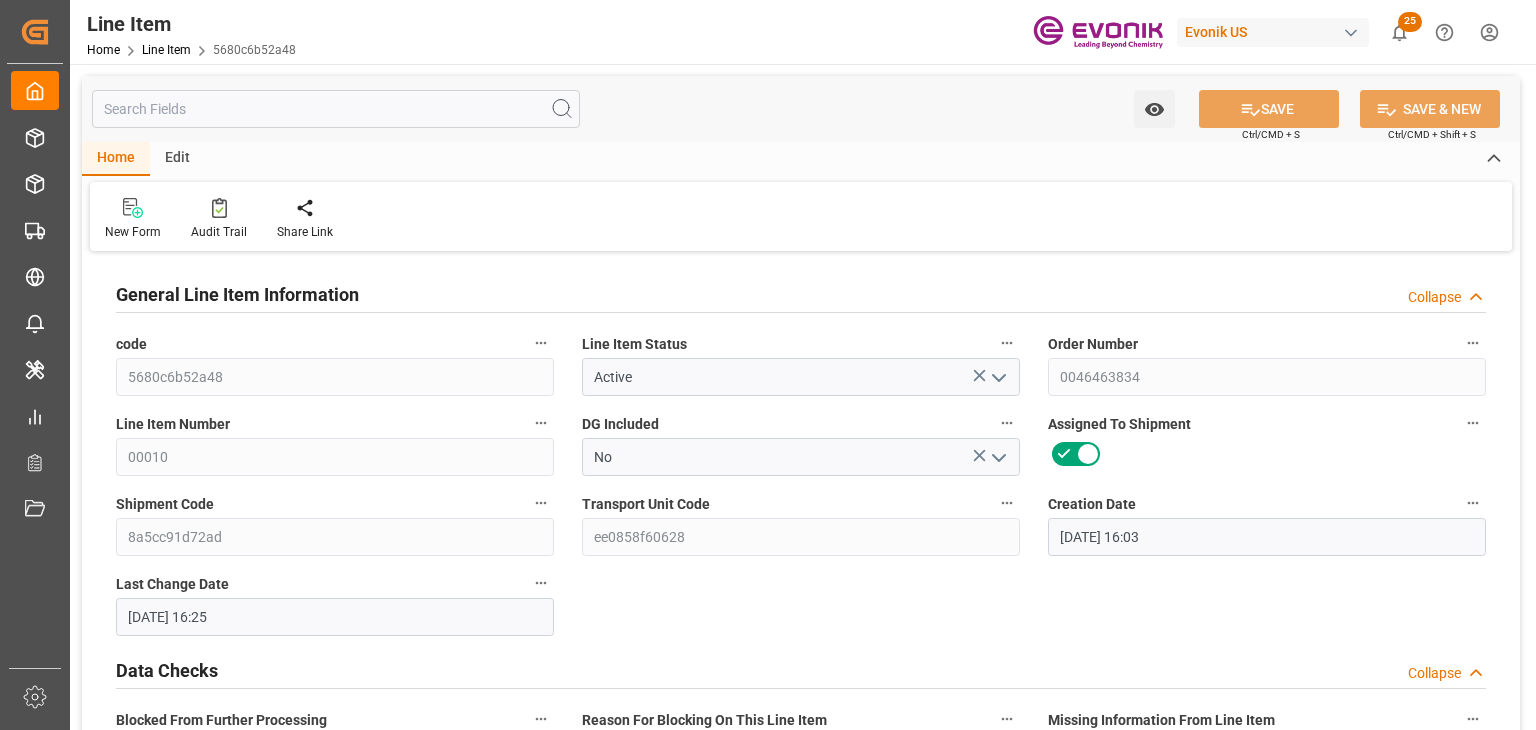 type on "17-07-2025 16:03" 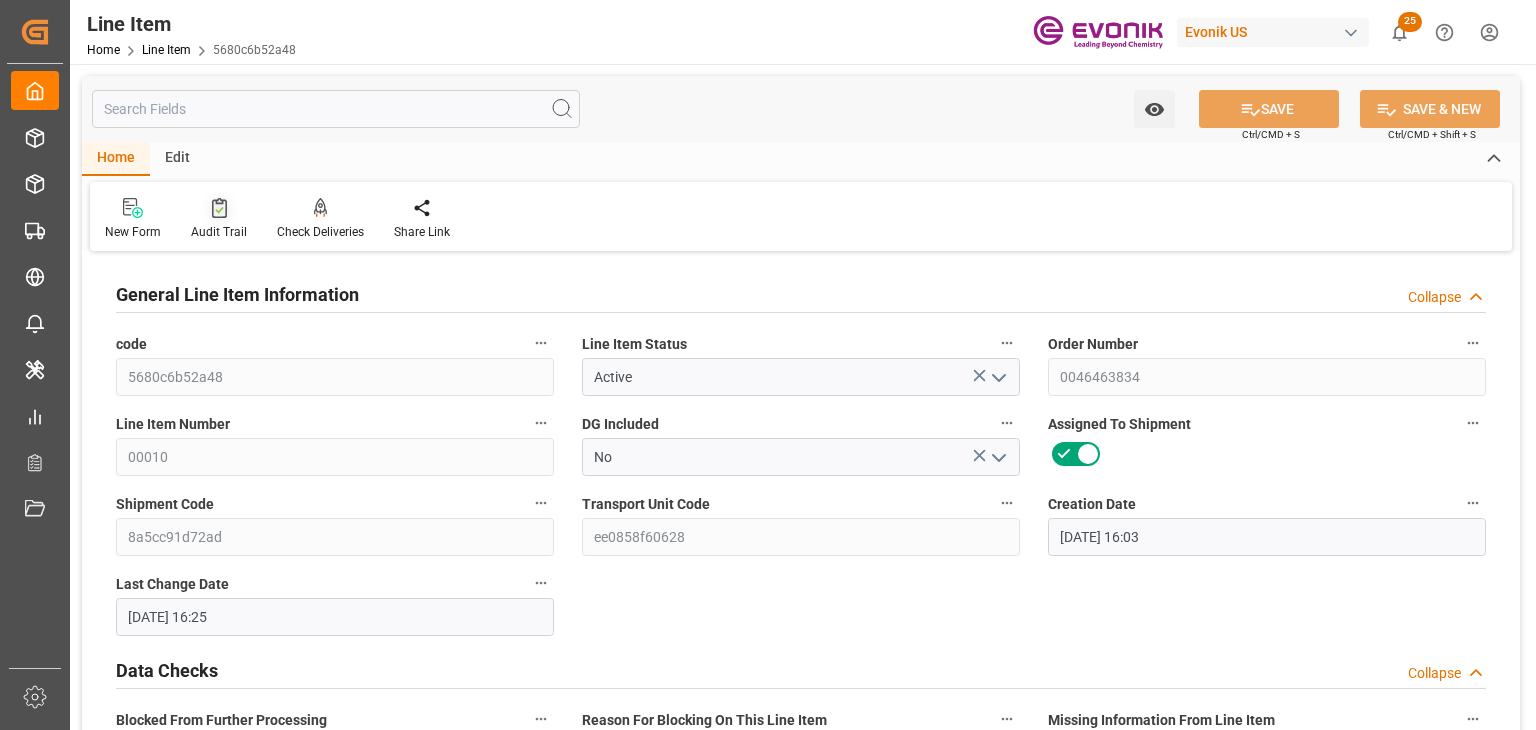 click on "Audit Trail" at bounding box center (219, 219) 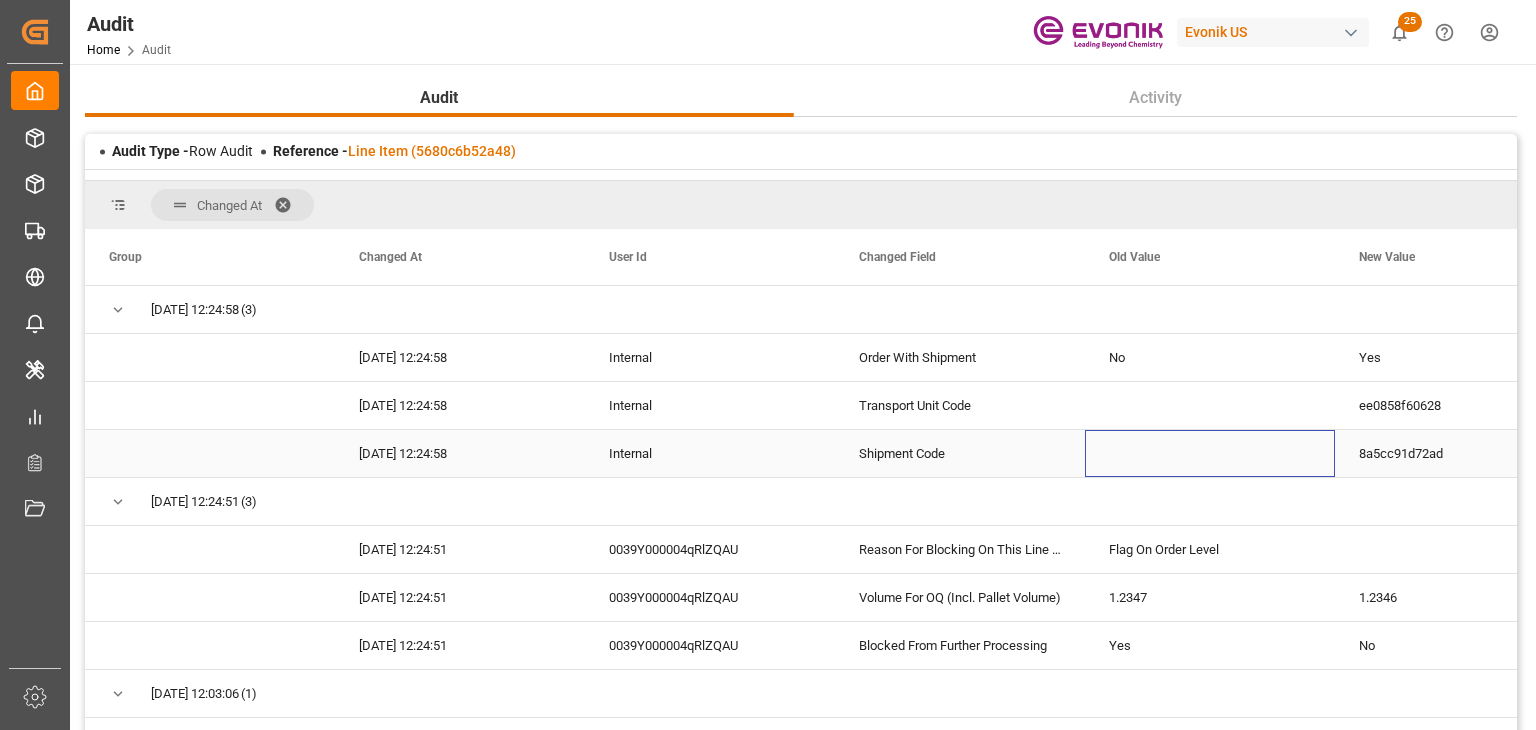 click at bounding box center (1210, 453) 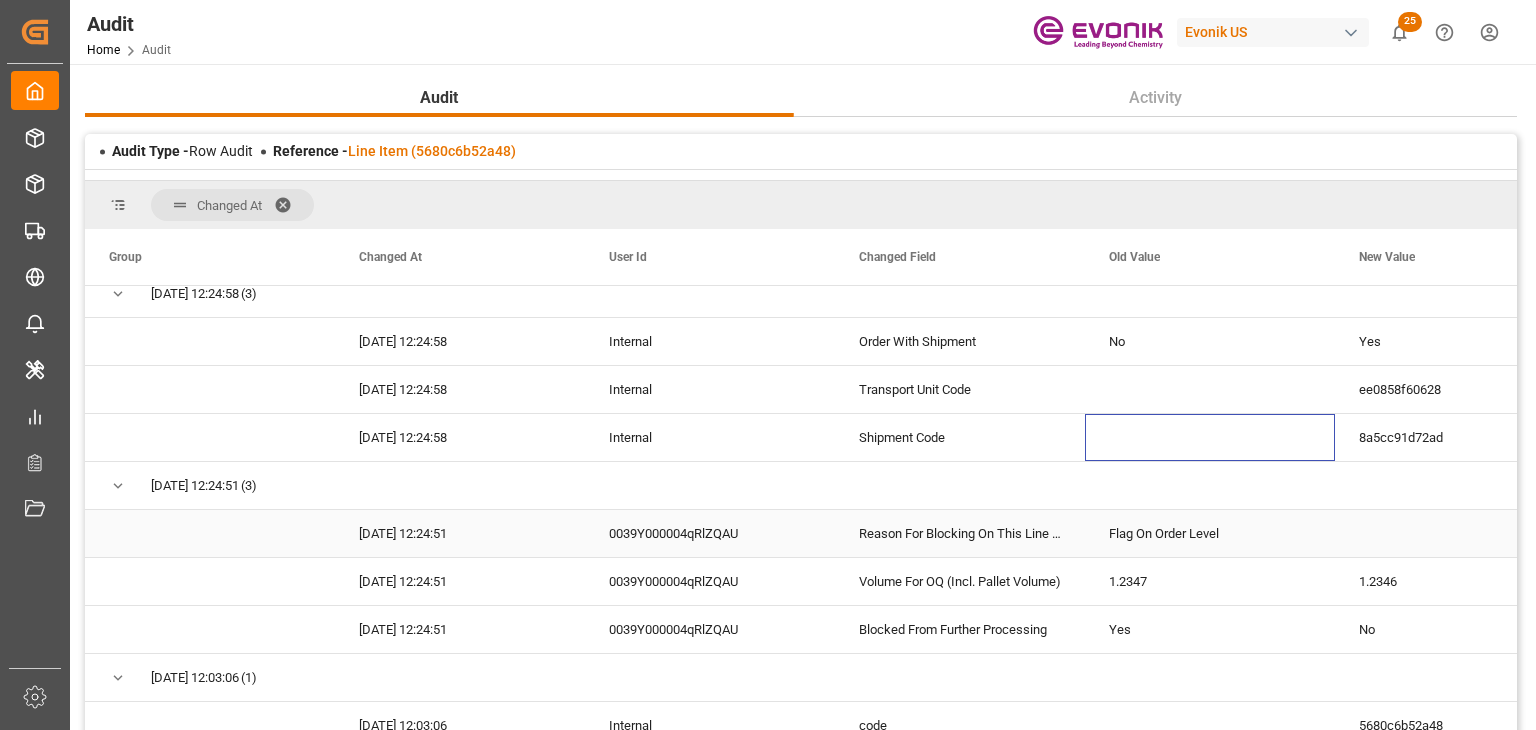 scroll, scrollTop: 22, scrollLeft: 0, axis: vertical 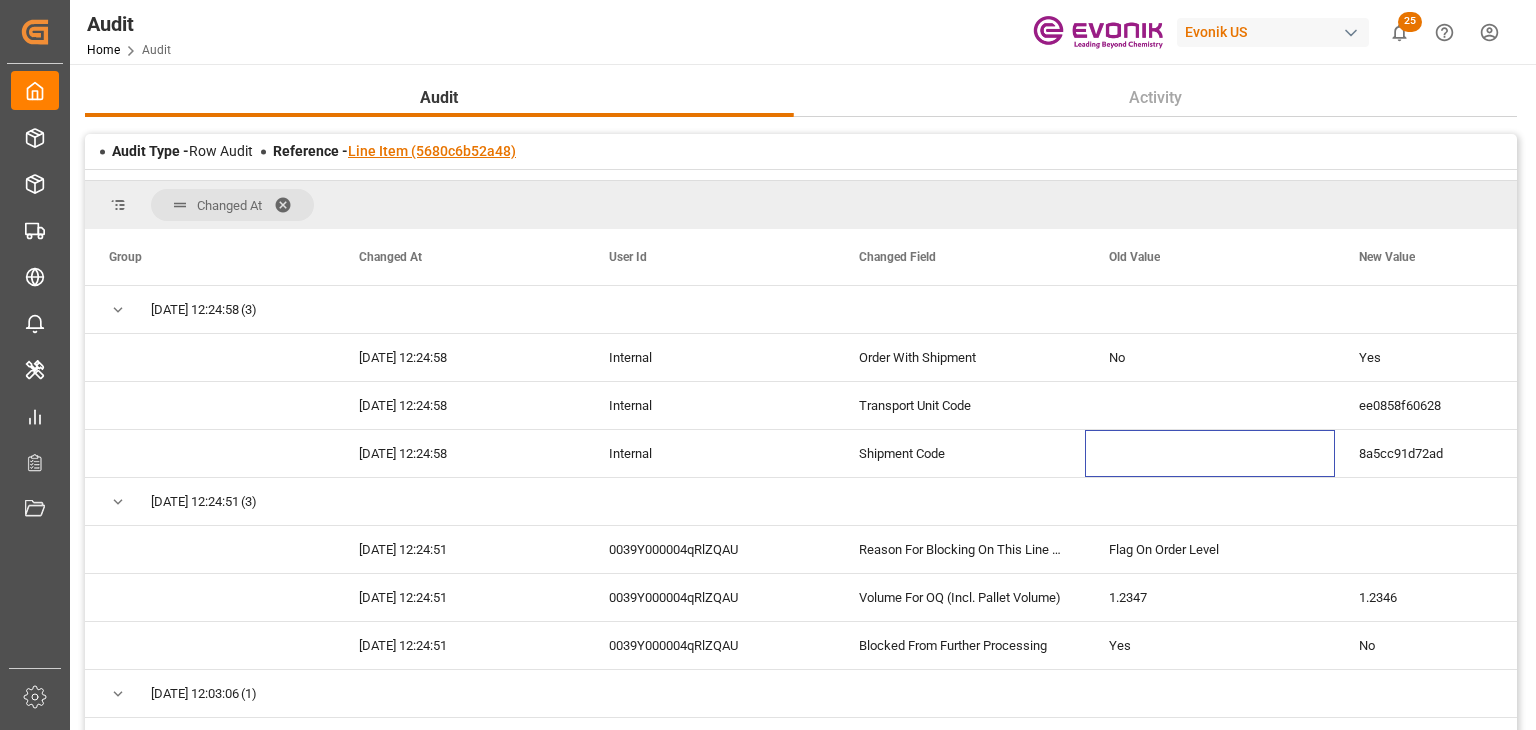 click on "Line Item (5680c6b52a48)" at bounding box center (432, 151) 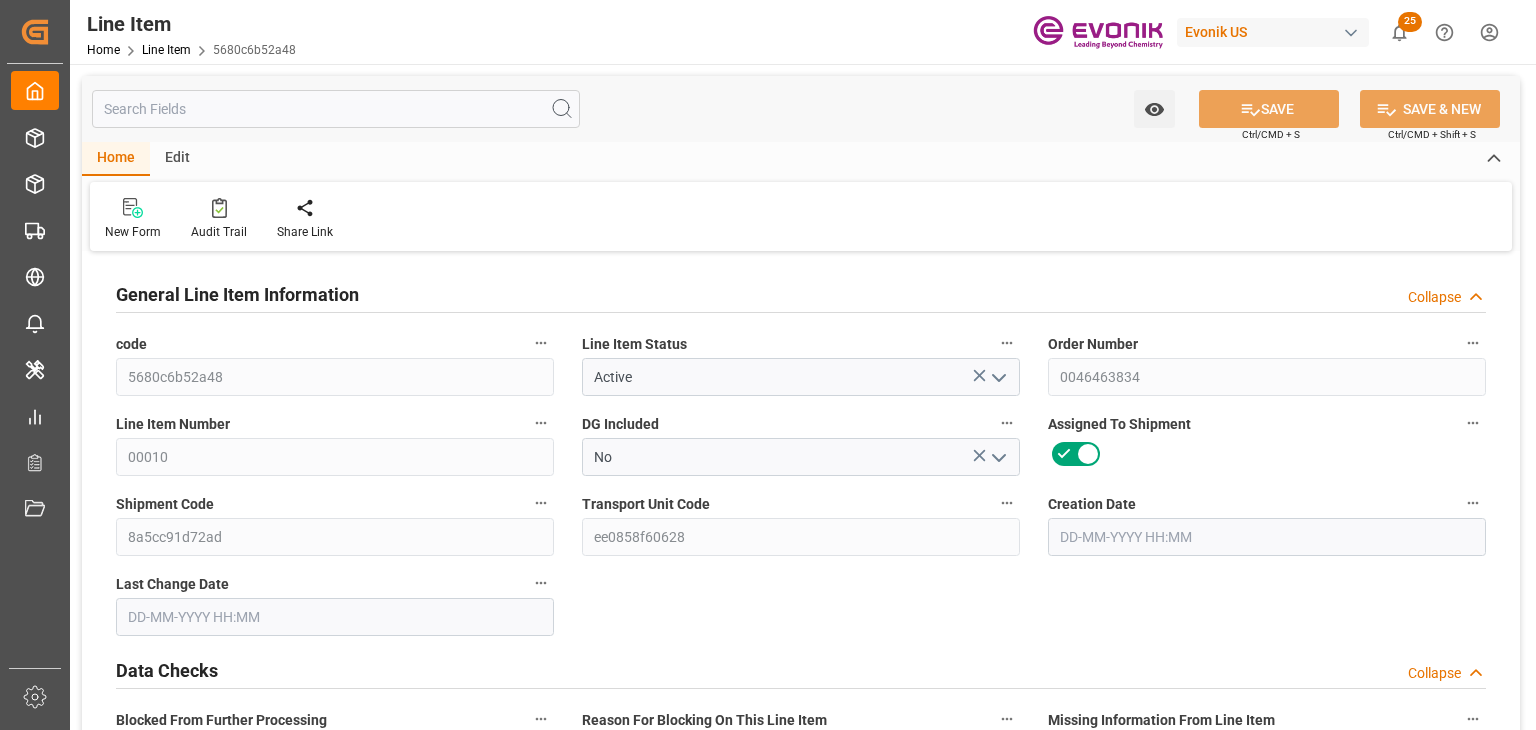 type on "17-07-2025 16:03" 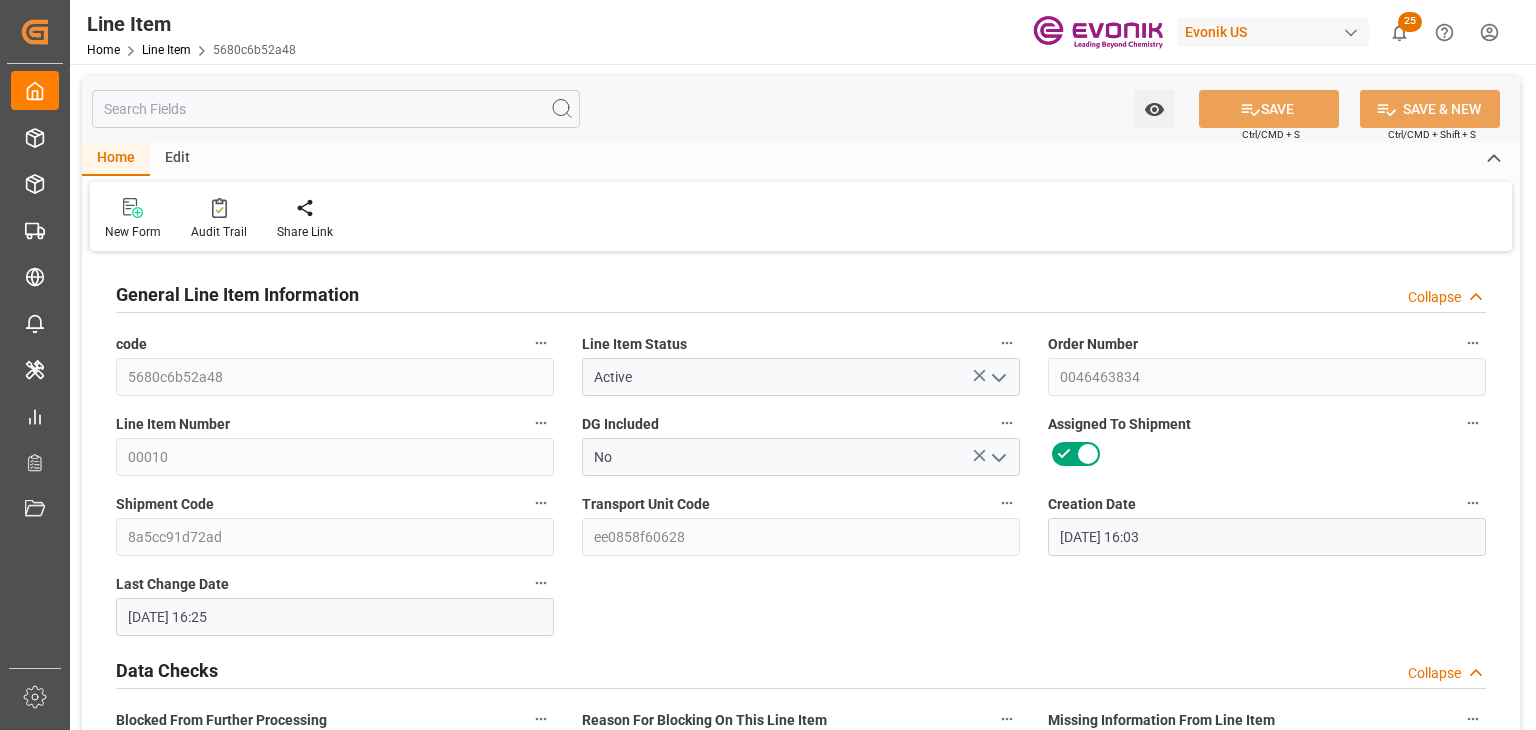 click at bounding box center [336, 109] 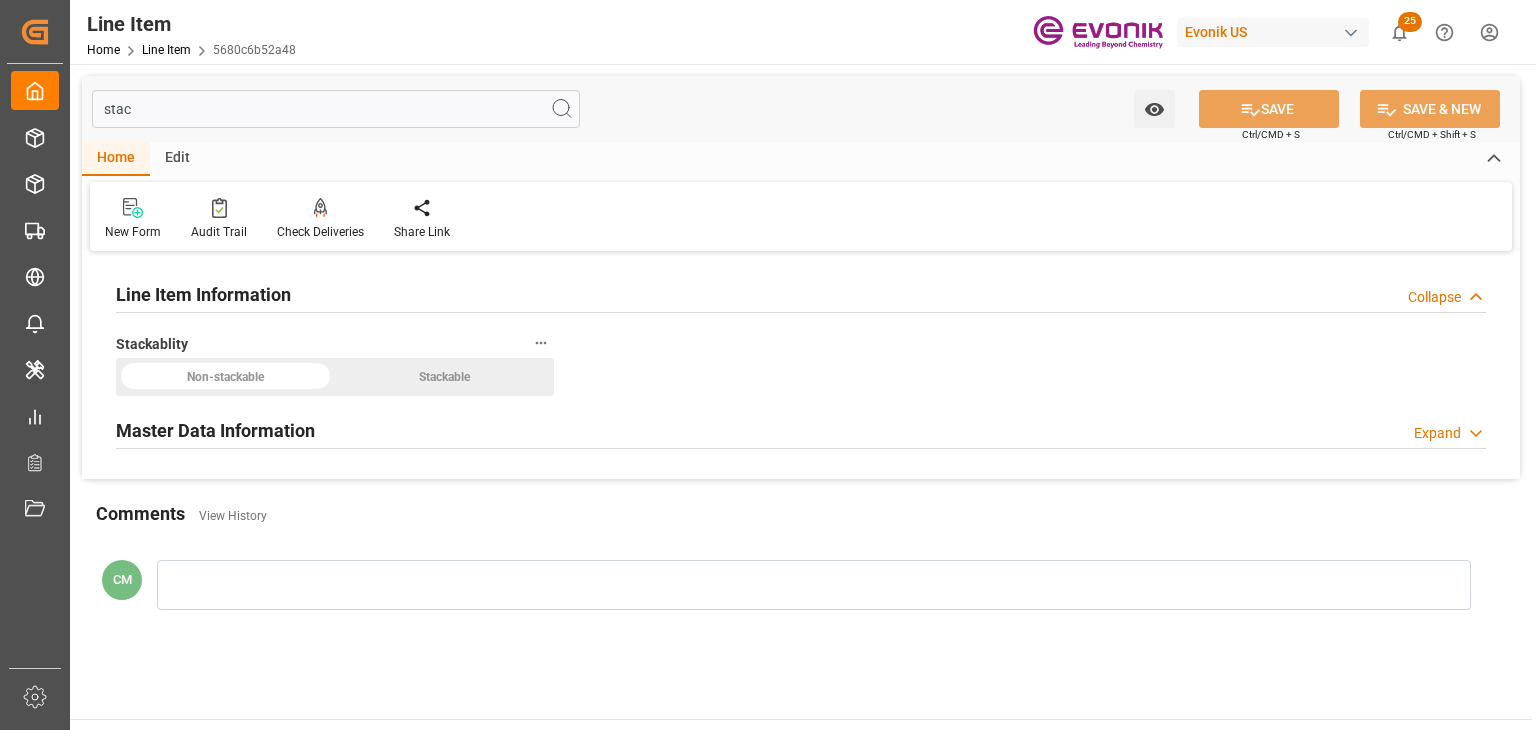 type on "stac" 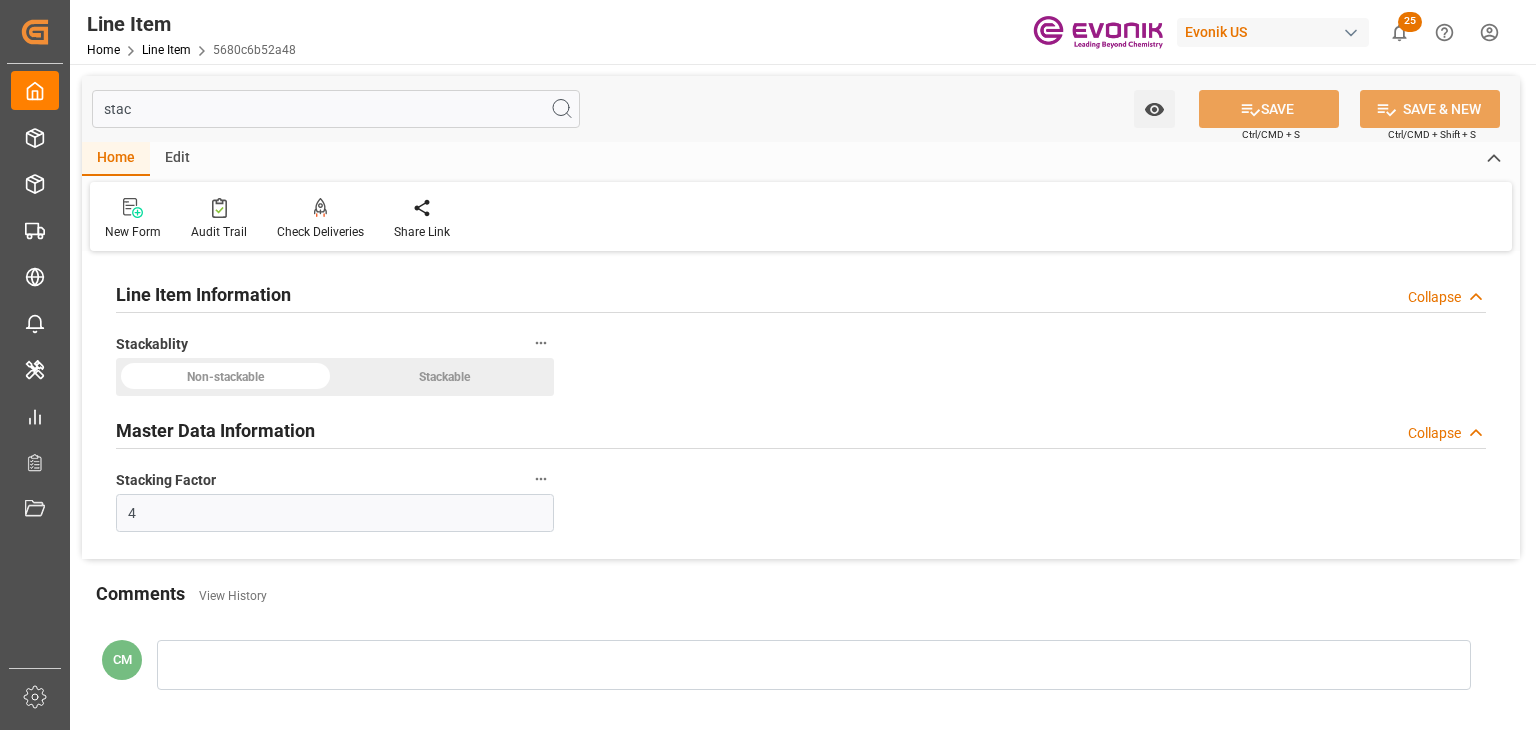 click at bounding box center [225, 376] 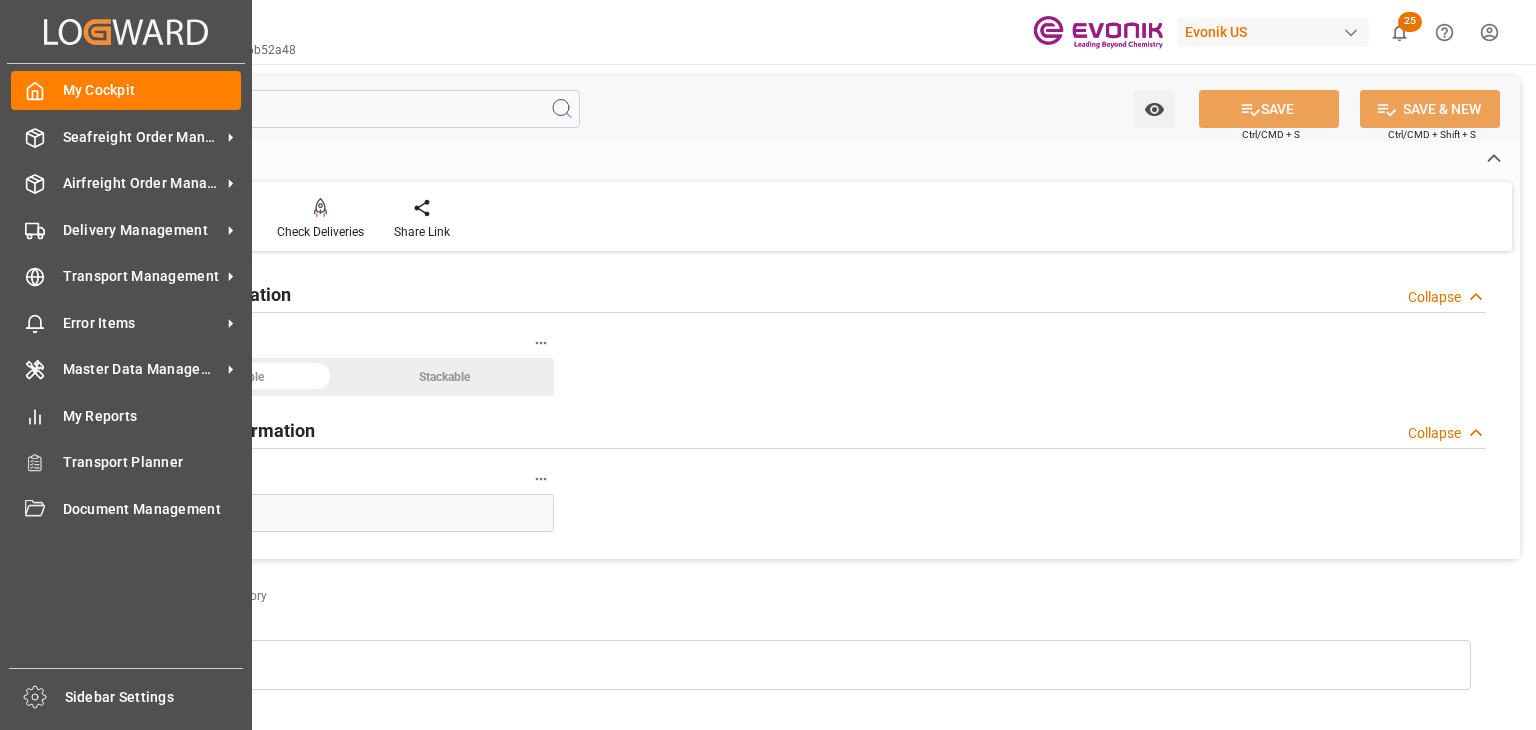 drag, startPoint x: 168, startPoint y: 124, endPoint x: 0, endPoint y: 150, distance: 170 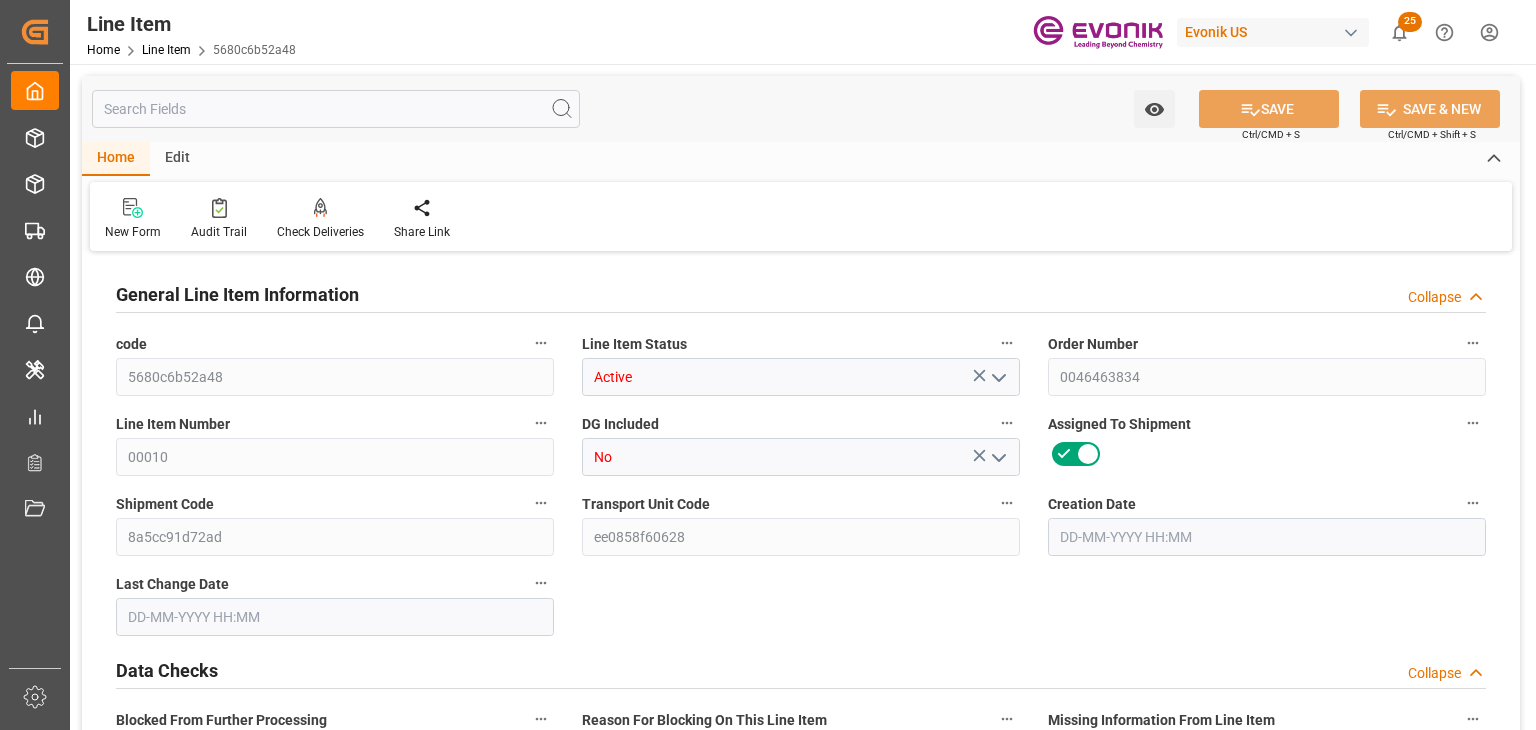 type on "1" 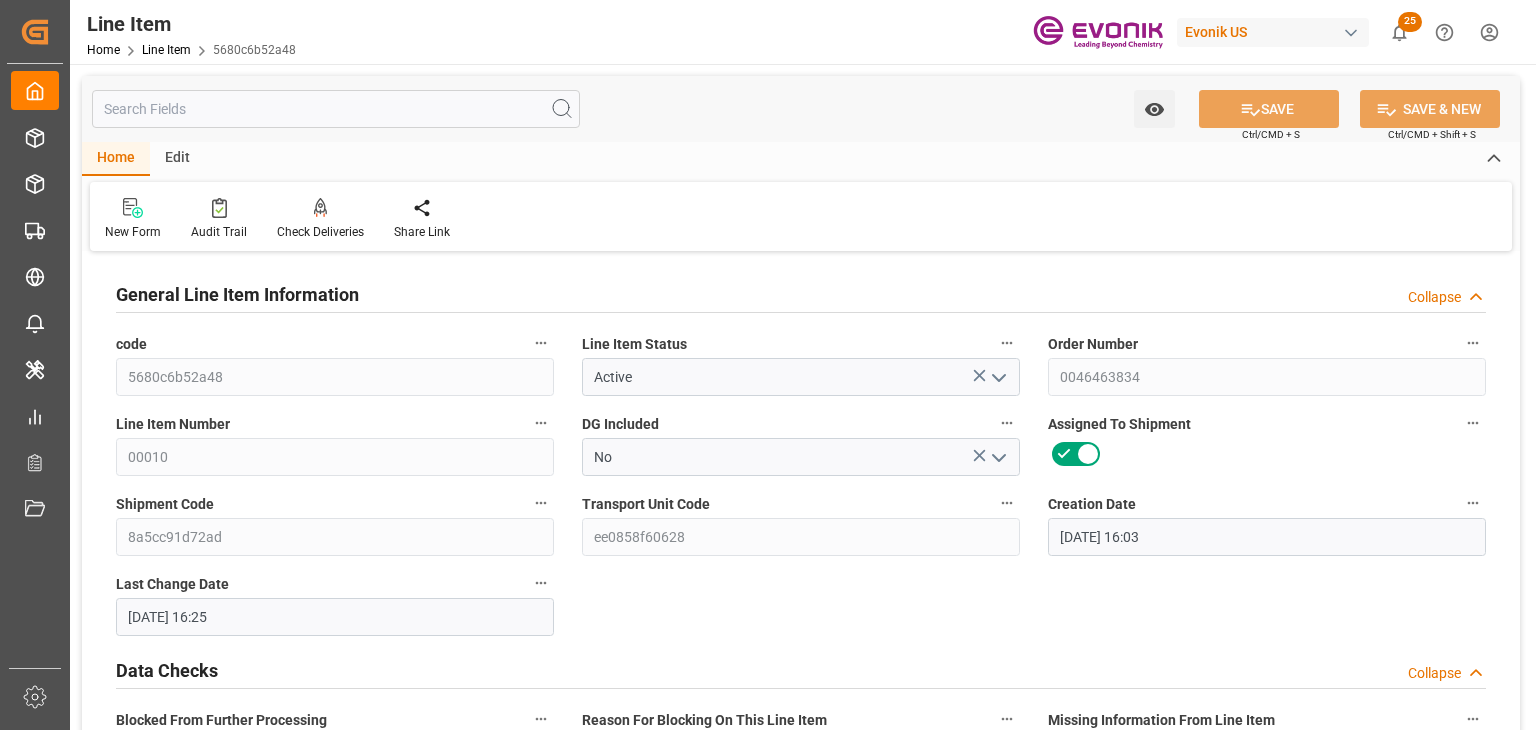 type on "17-07-2025 16:03" 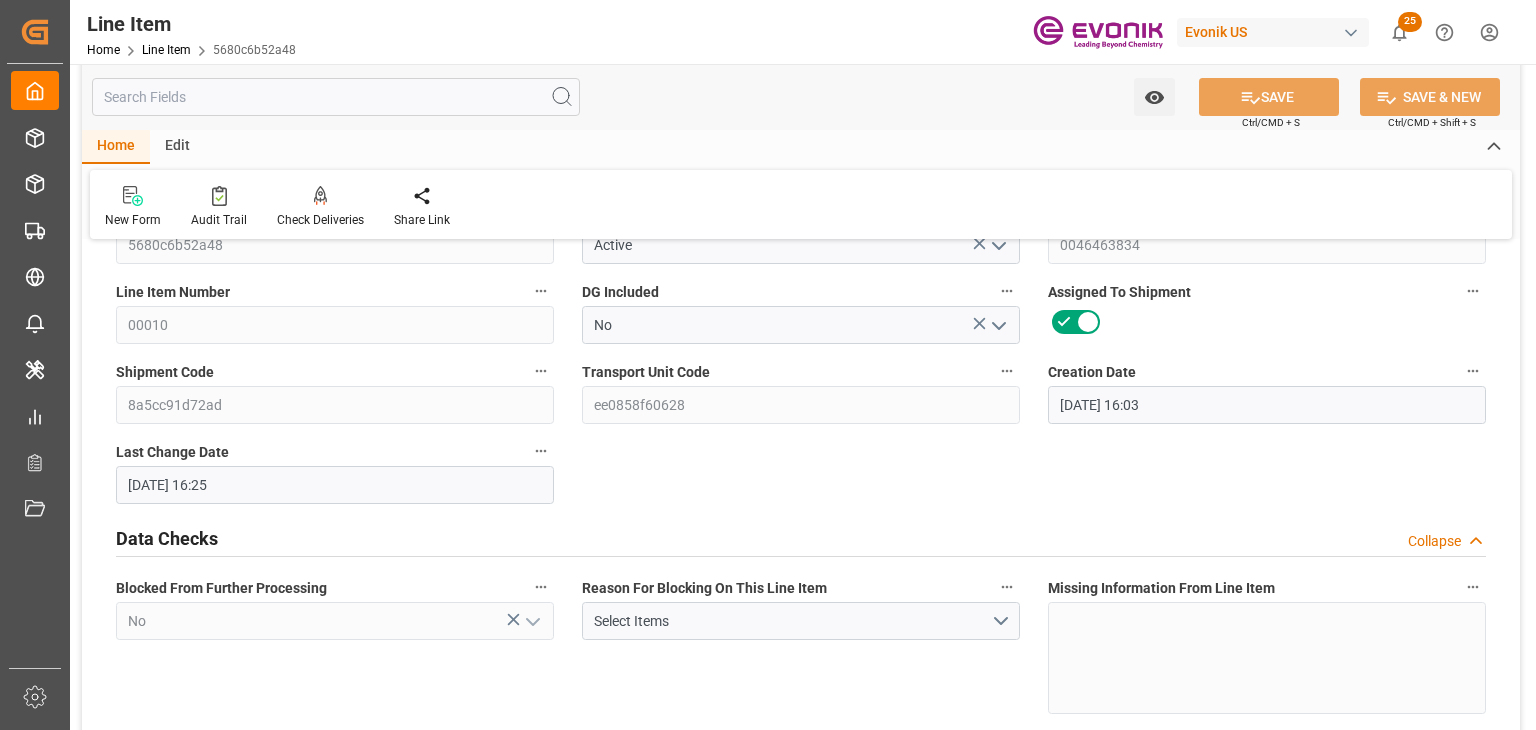 scroll, scrollTop: 400, scrollLeft: 0, axis: vertical 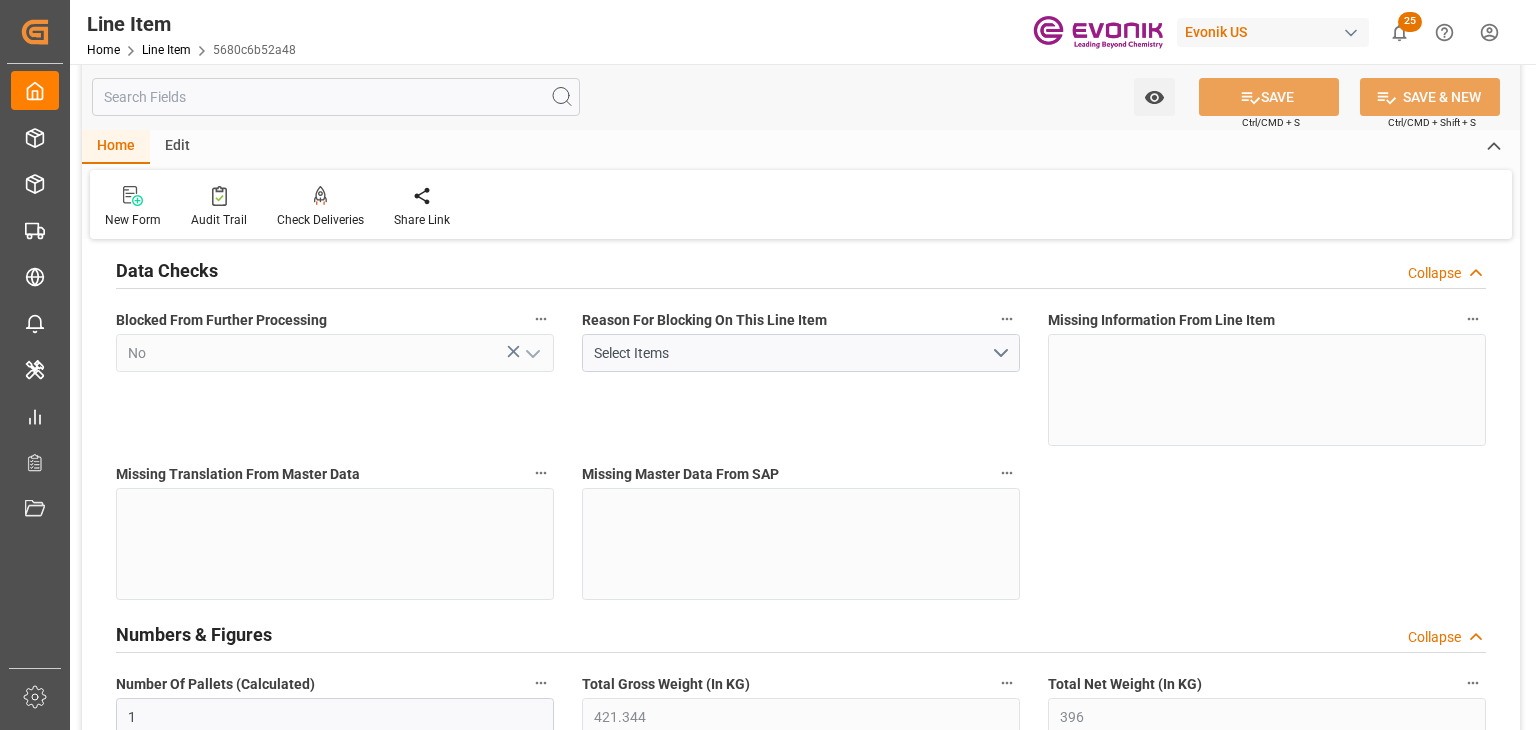 type 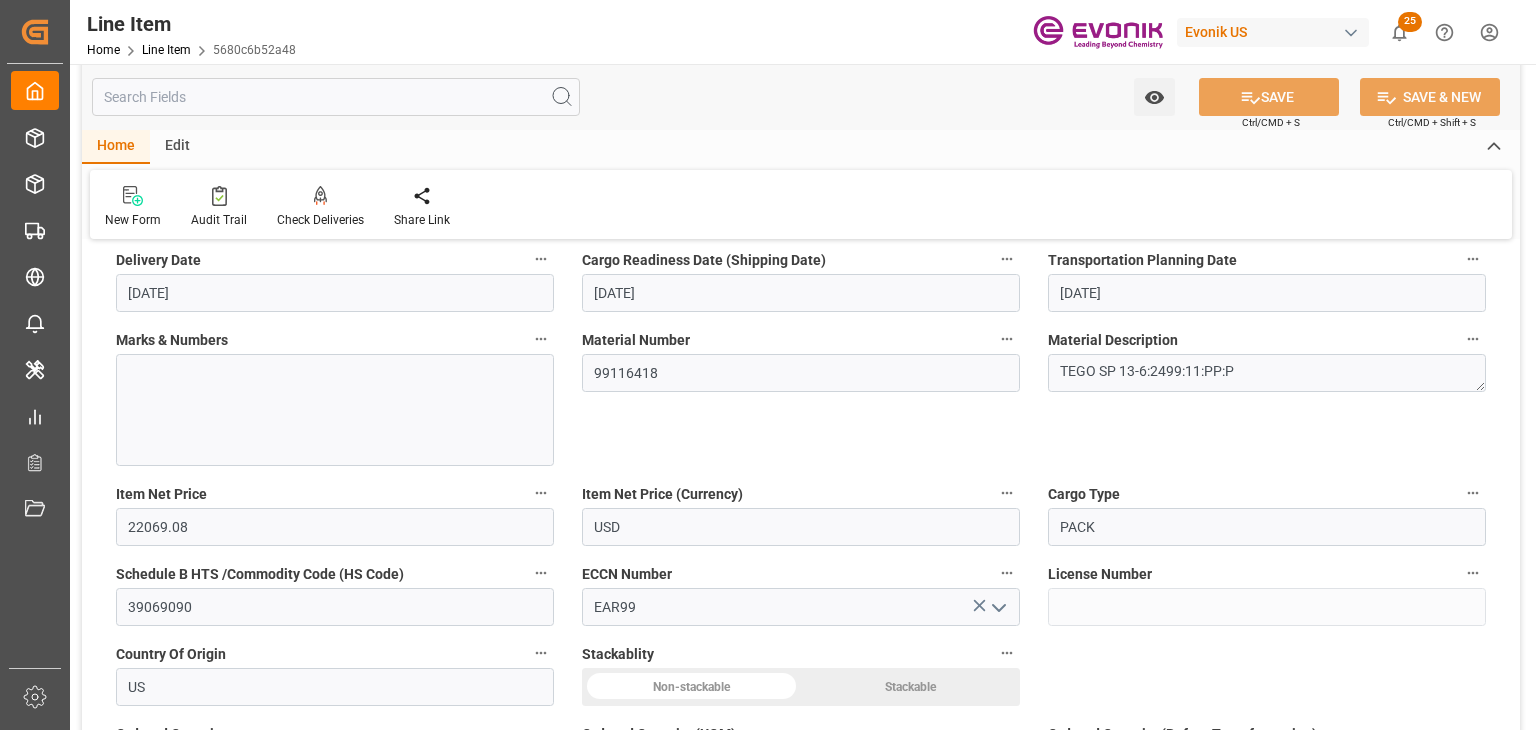 scroll, scrollTop: 1200, scrollLeft: 0, axis: vertical 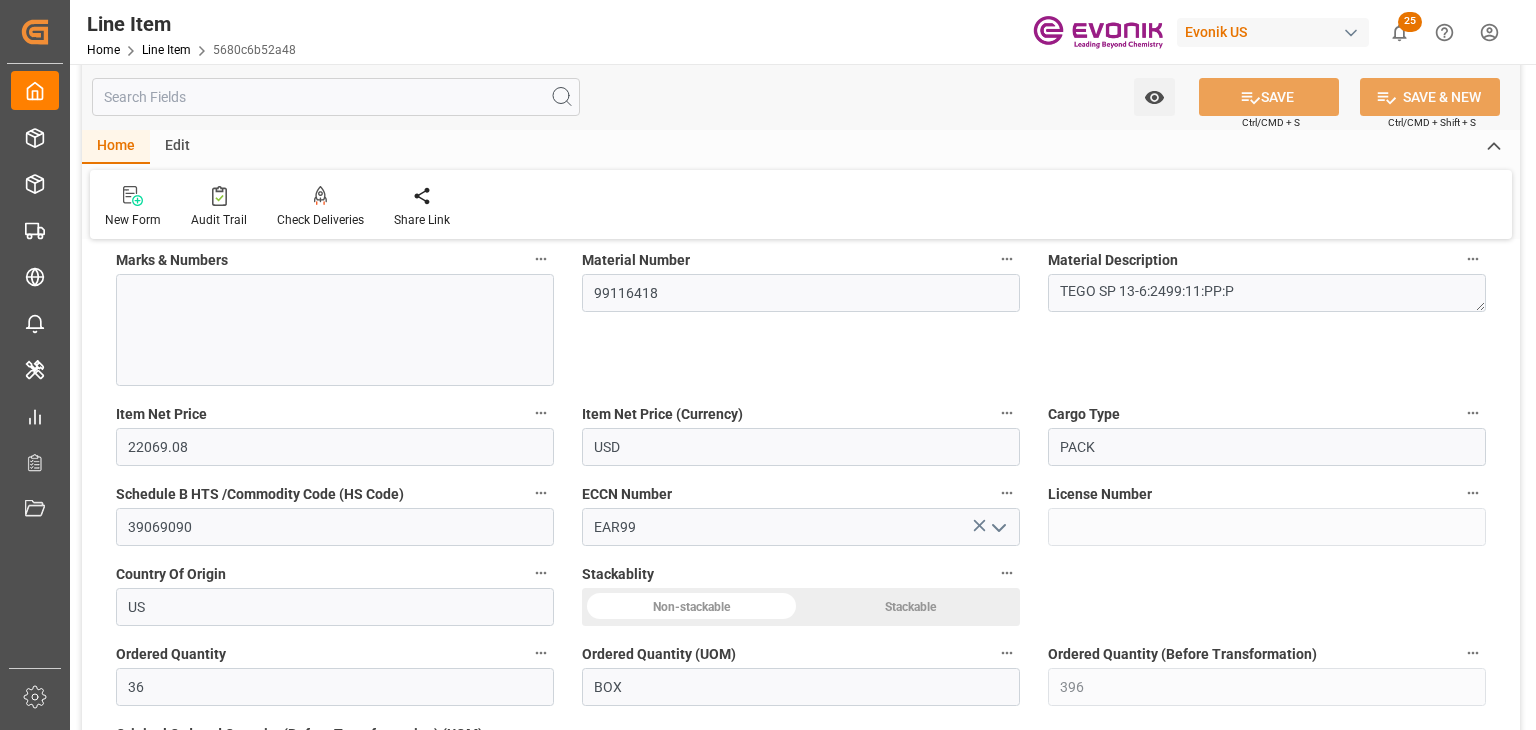 click at bounding box center (335, 330) 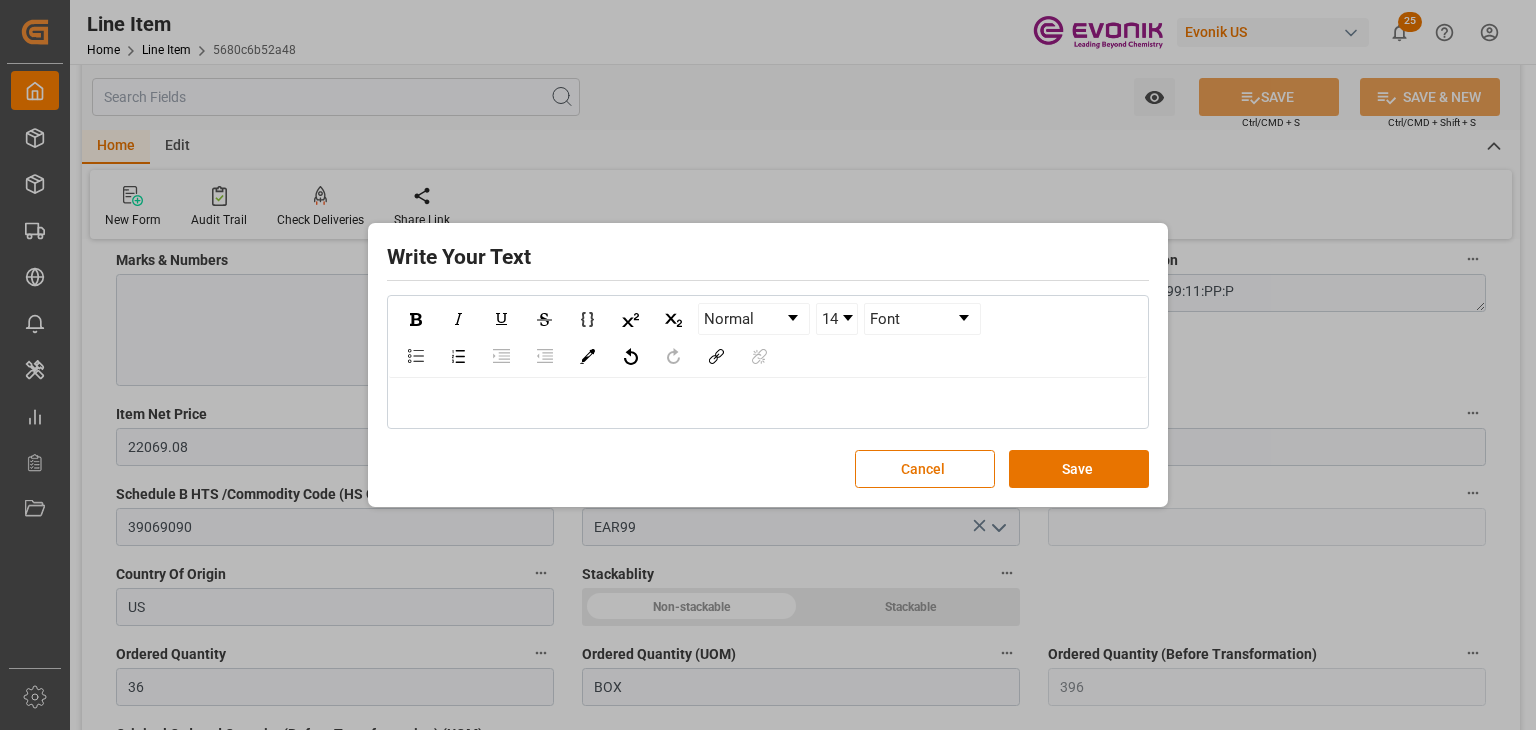 click on "Save" at bounding box center [1079, 469] 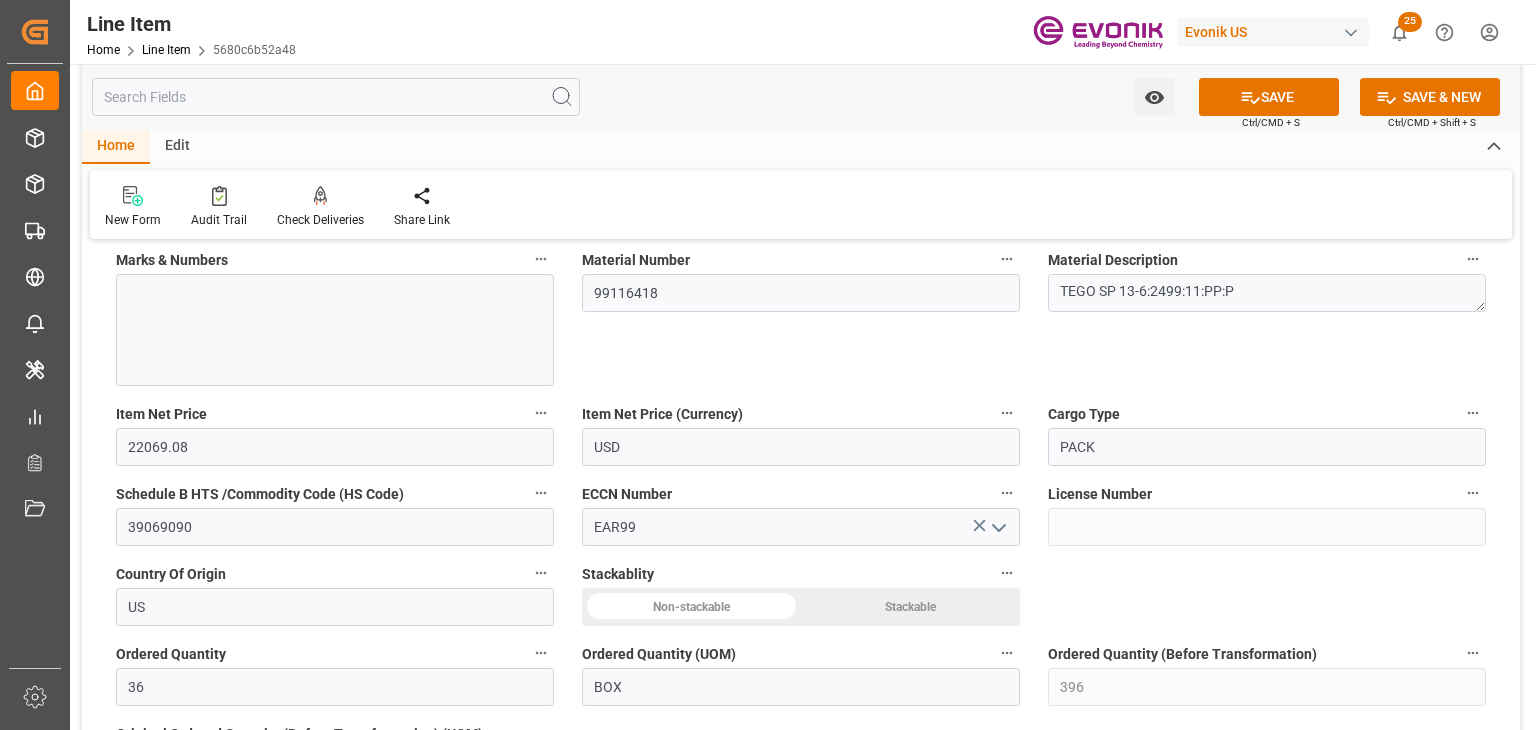 drag, startPoint x: 909, startPoint y: 131, endPoint x: 807, endPoint y: 213, distance: 130.87398 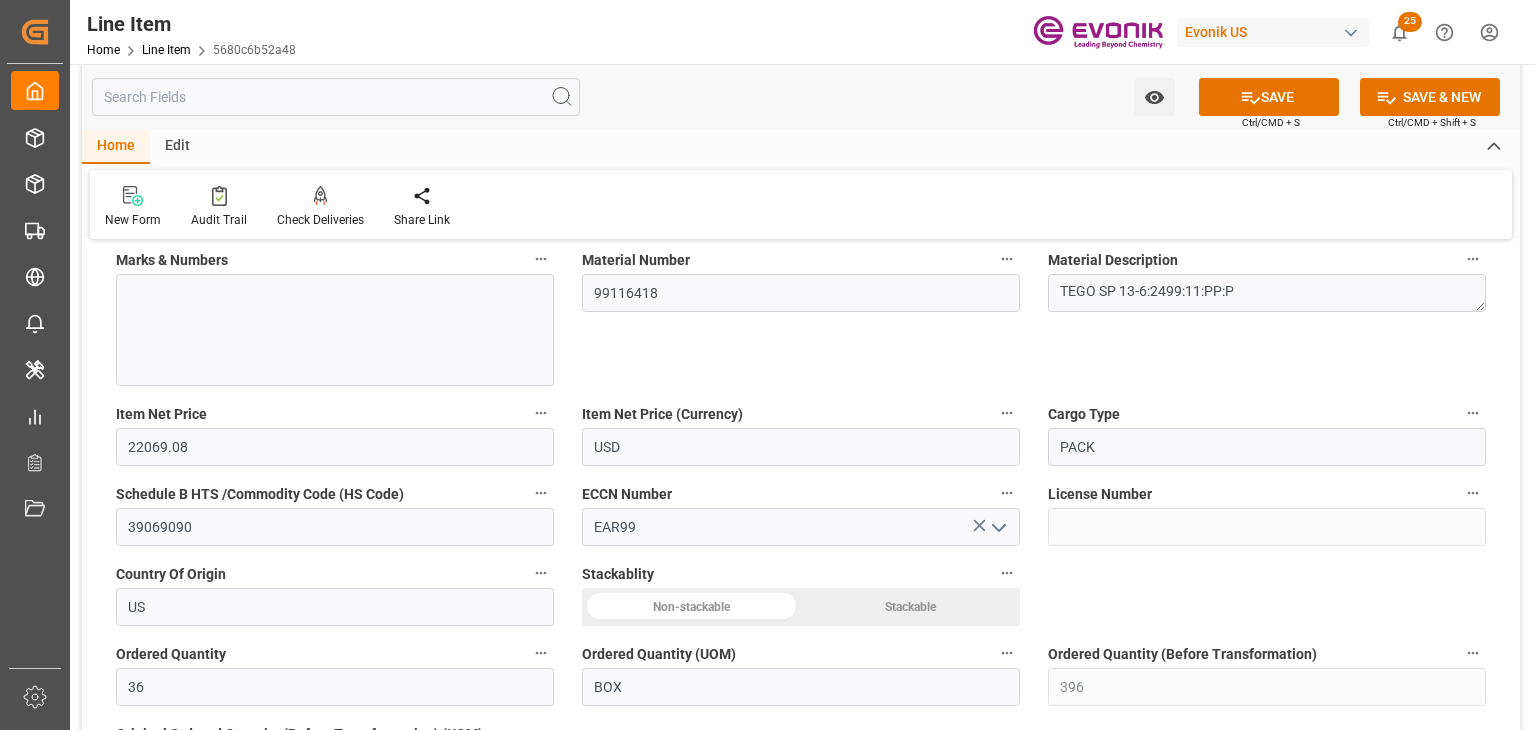 click on "Watch Option   SAVE Ctrl/CMD + S    SAVE & NEW Ctrl/CMD + Shift + S Home Edit New Form Audit Trail Check Deliveries Redirects to all the deliveries assigned to the line item. Share Link" at bounding box center (801, 151) 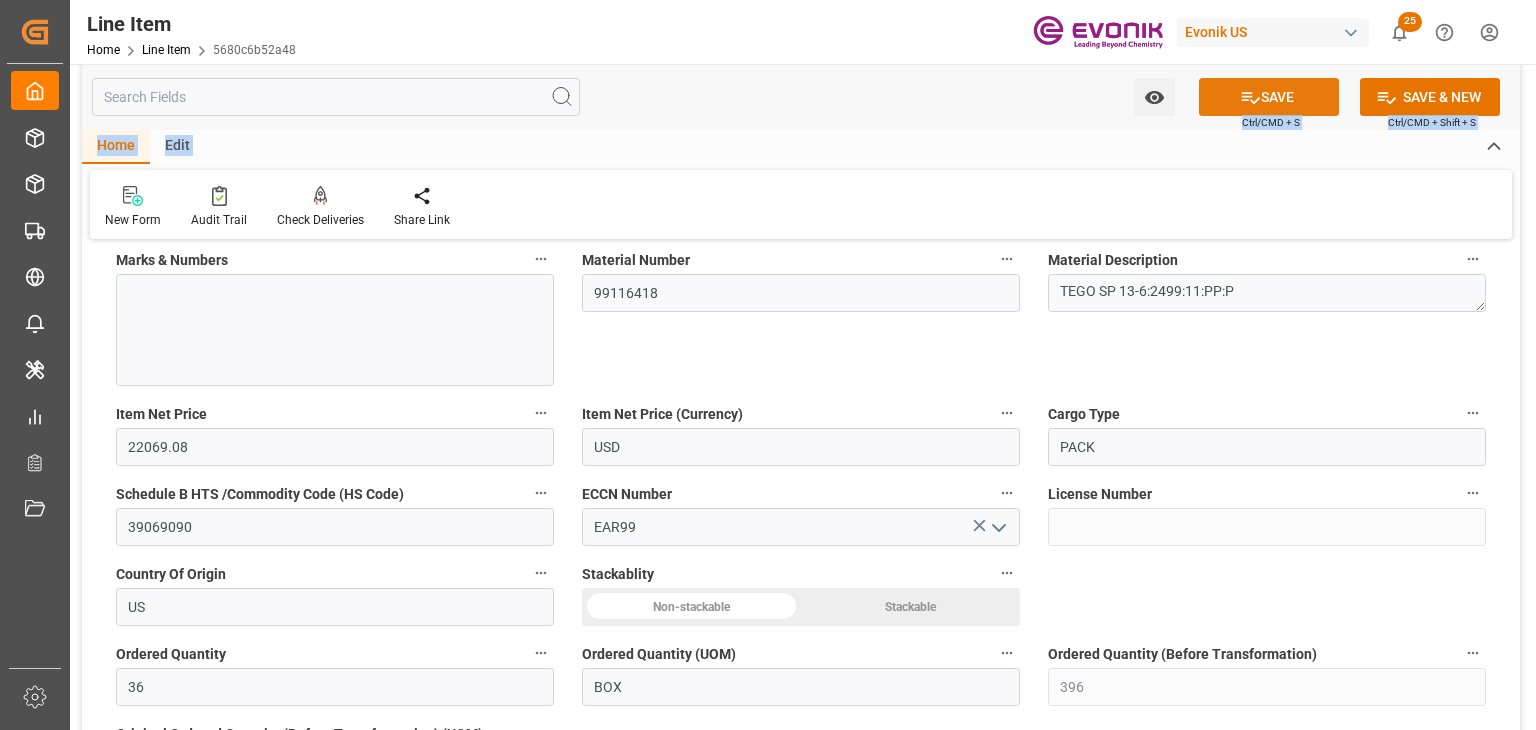click 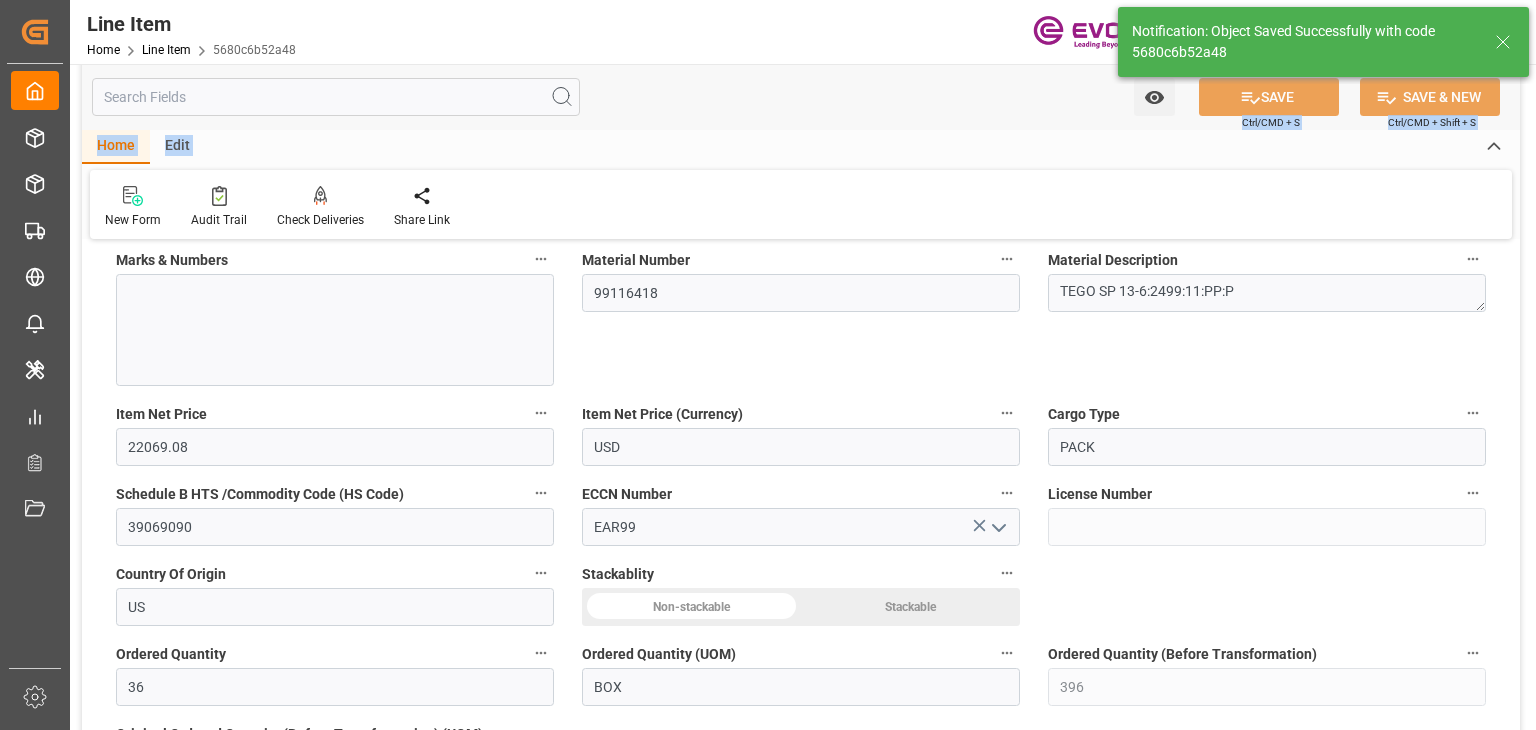 type on "18-07-2025 17:07" 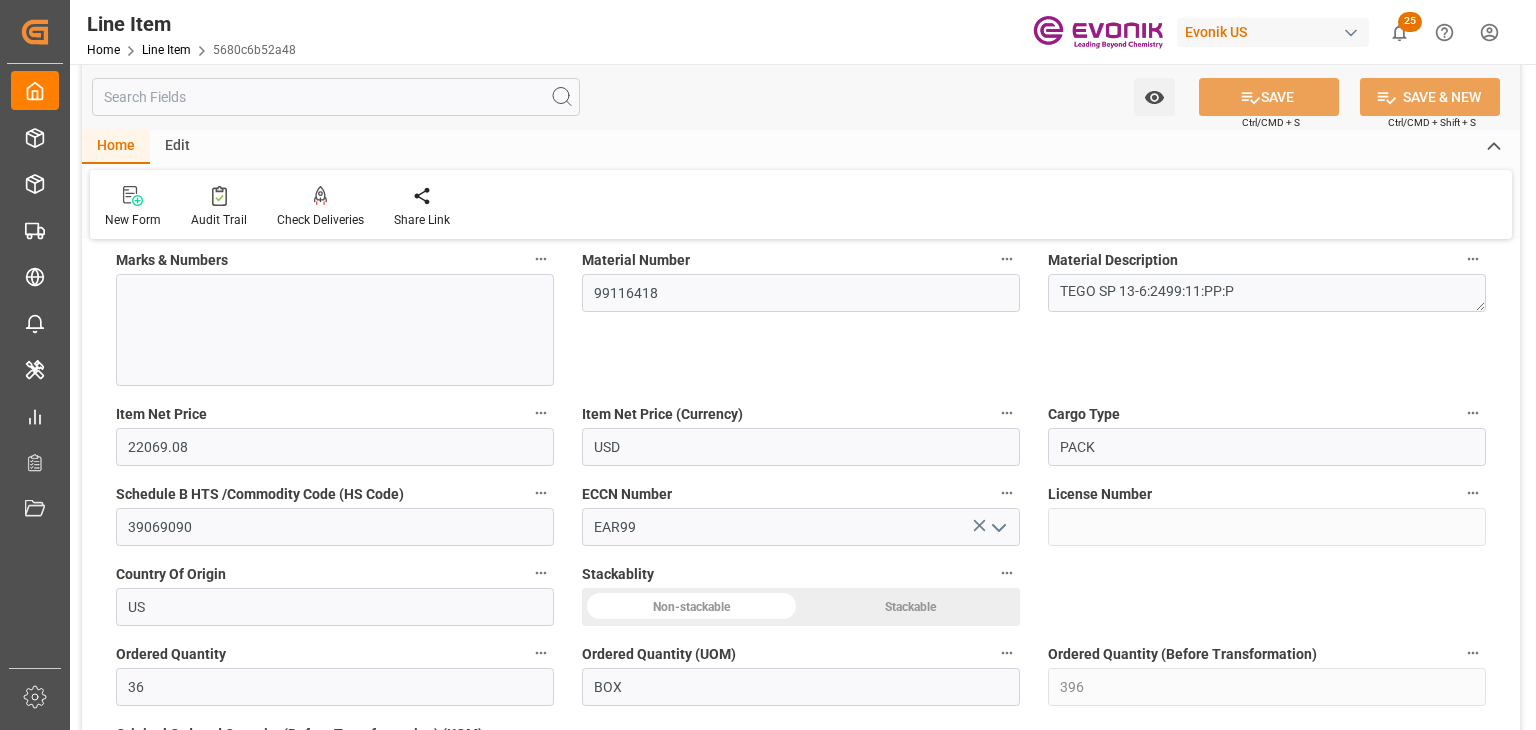 click on "Watch Option   SAVE Ctrl/CMD + S    SAVE & NEW Ctrl/CMD + Shift + S" at bounding box center [801, 97] 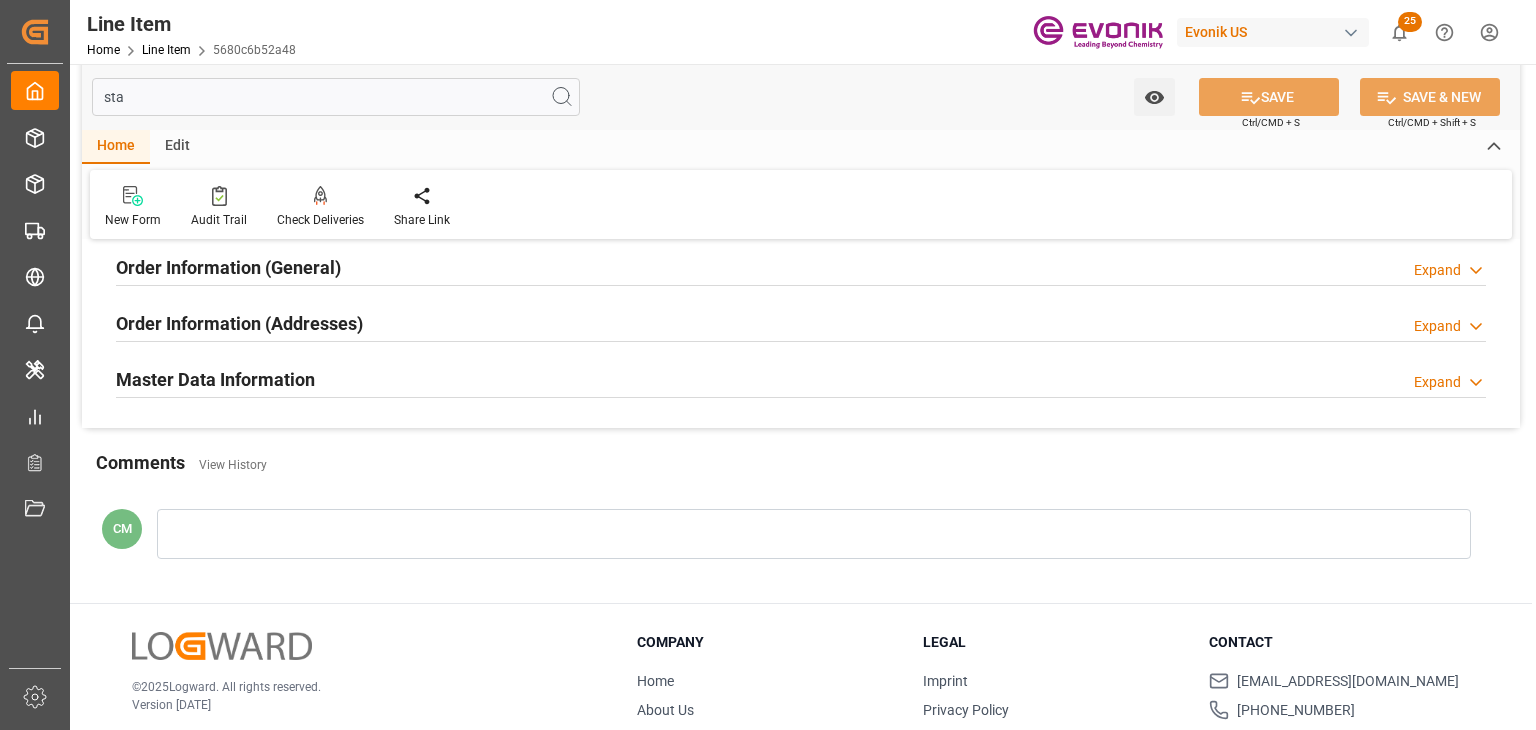 scroll, scrollTop: 300, scrollLeft: 0, axis: vertical 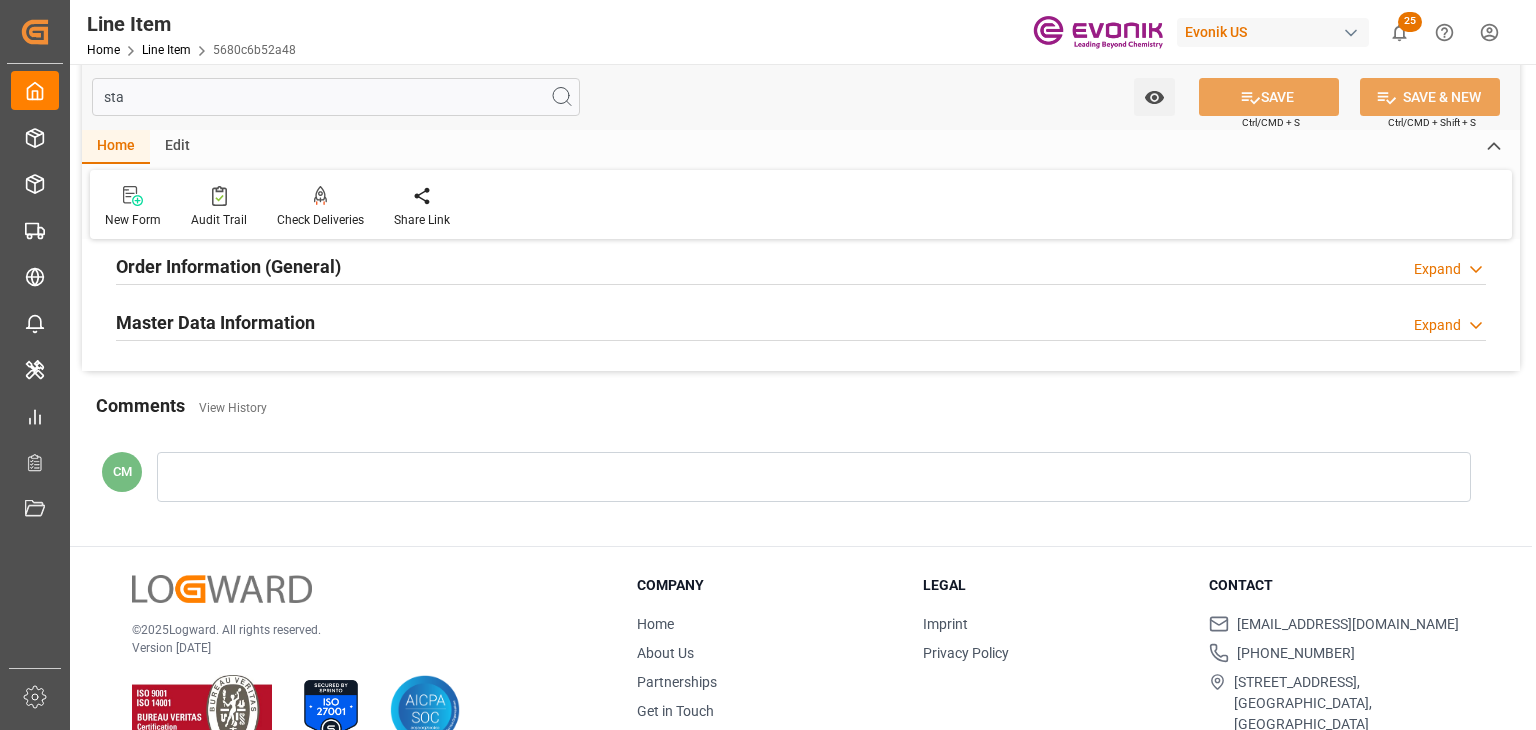 click on "Master Data Information" at bounding box center (215, 322) 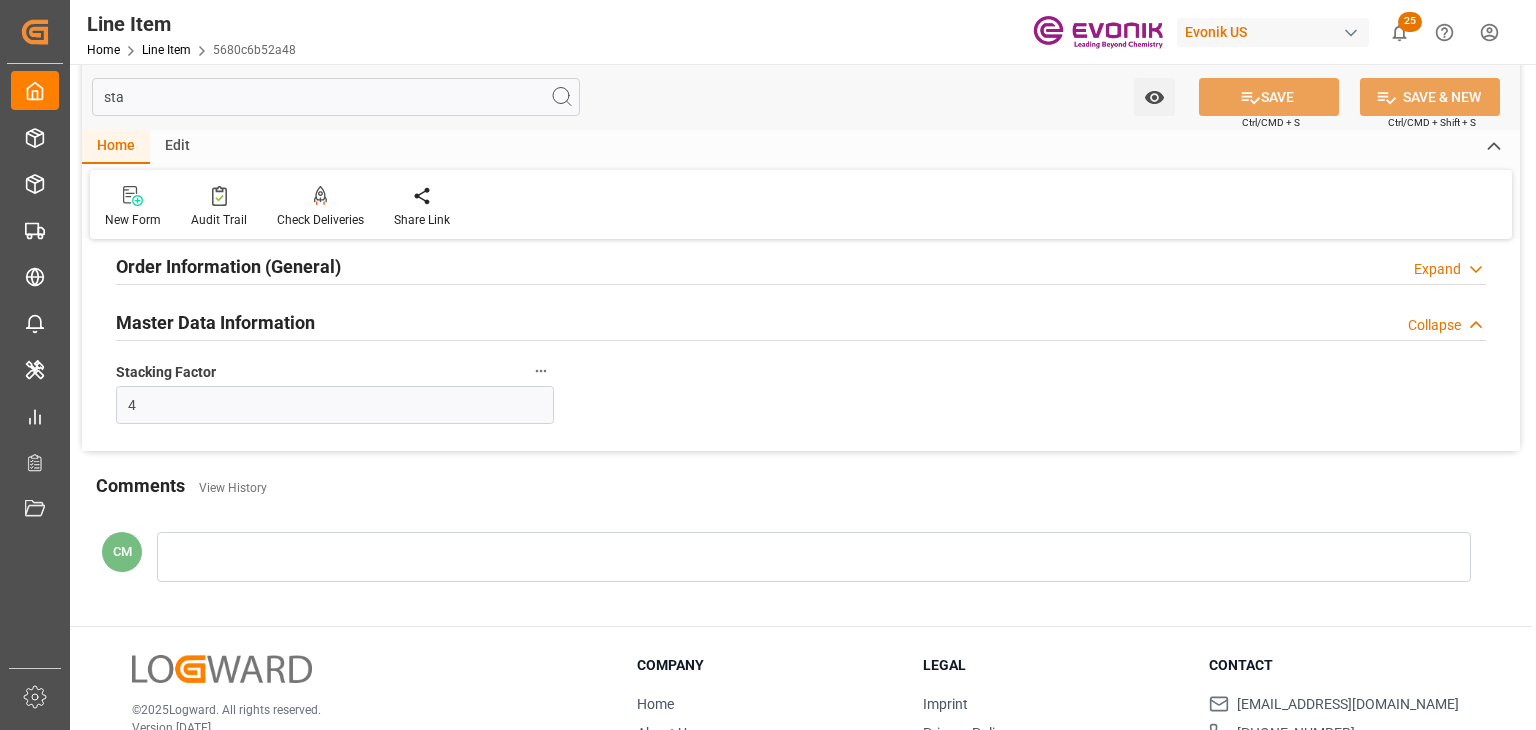click on "Order Information (General)" at bounding box center (228, 266) 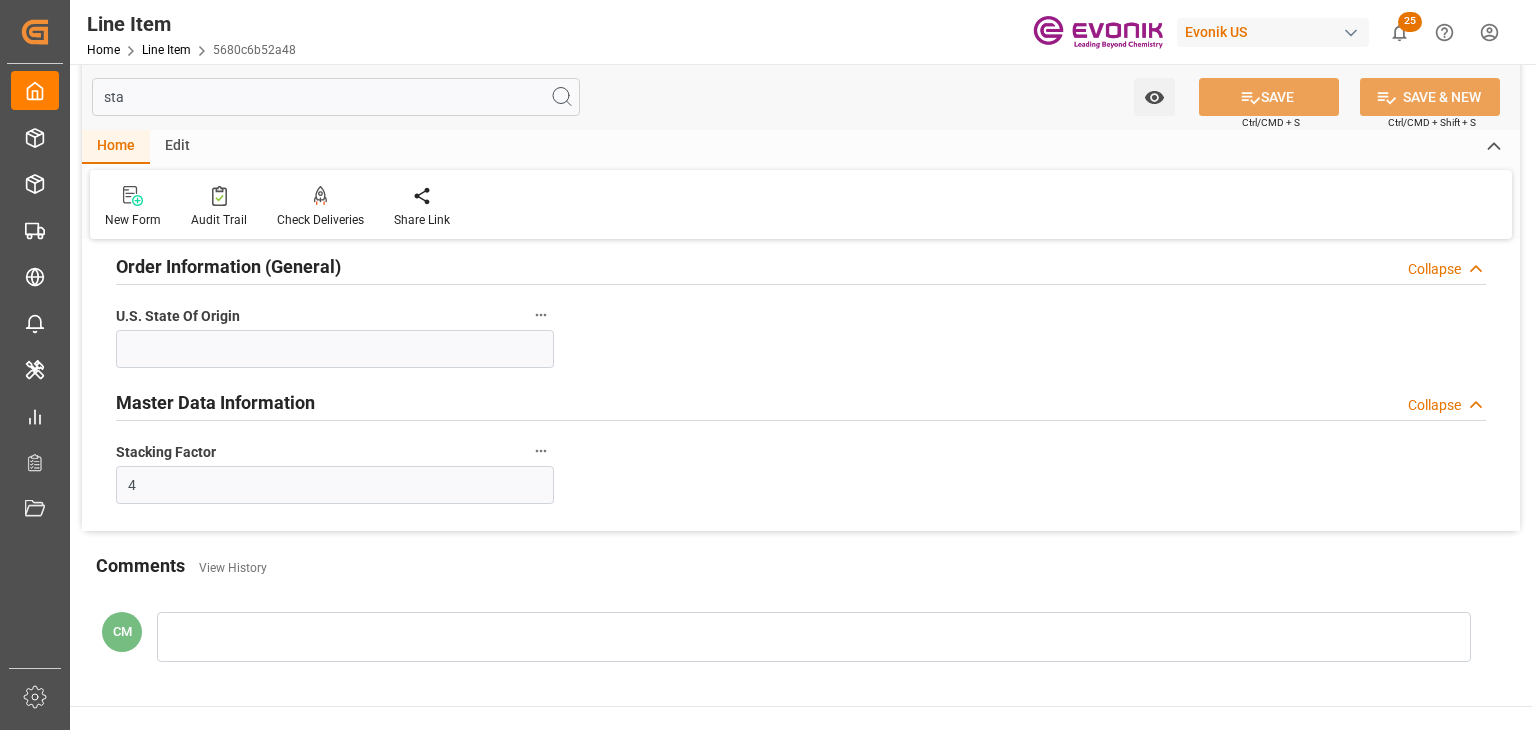 click on "sta" at bounding box center (336, 97) 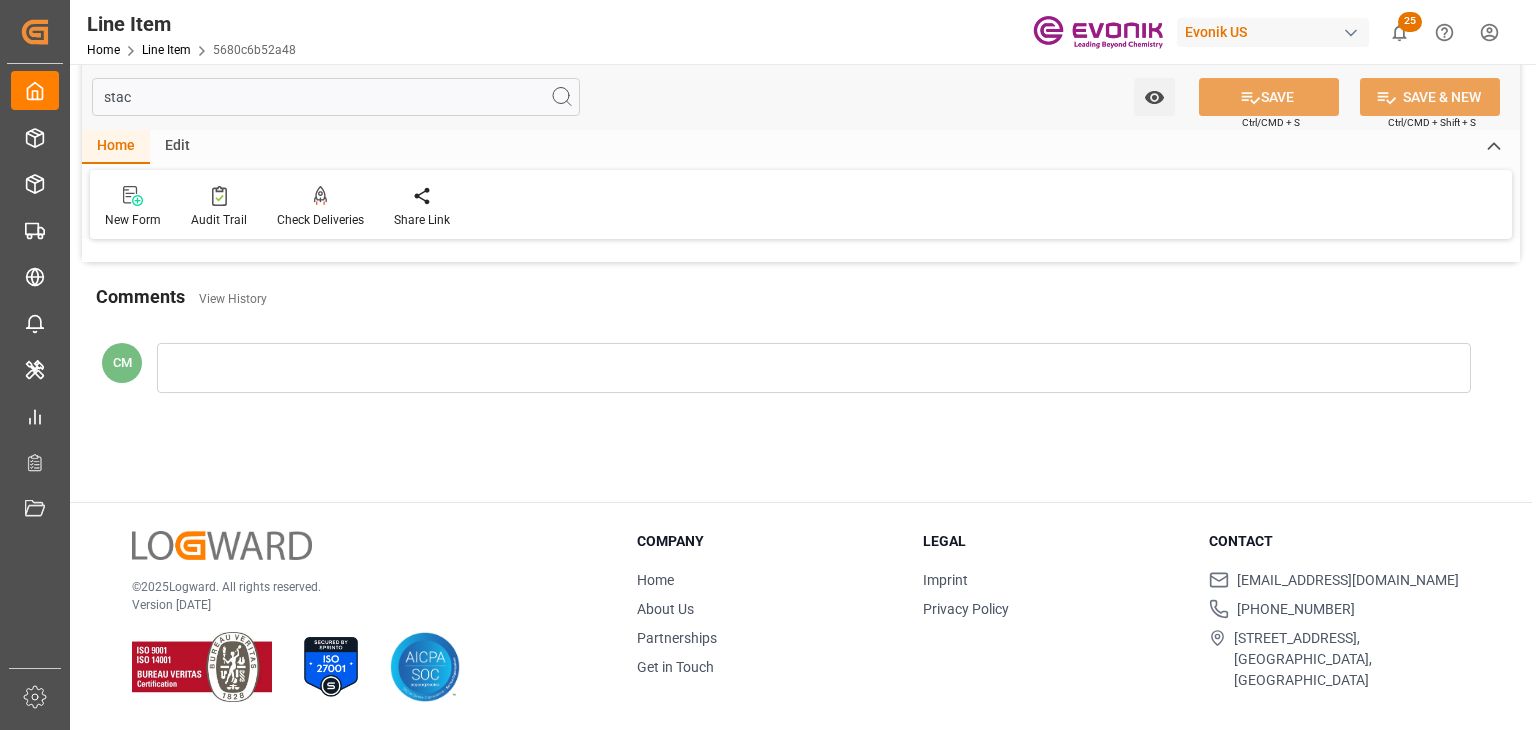 scroll, scrollTop: 164, scrollLeft: 0, axis: vertical 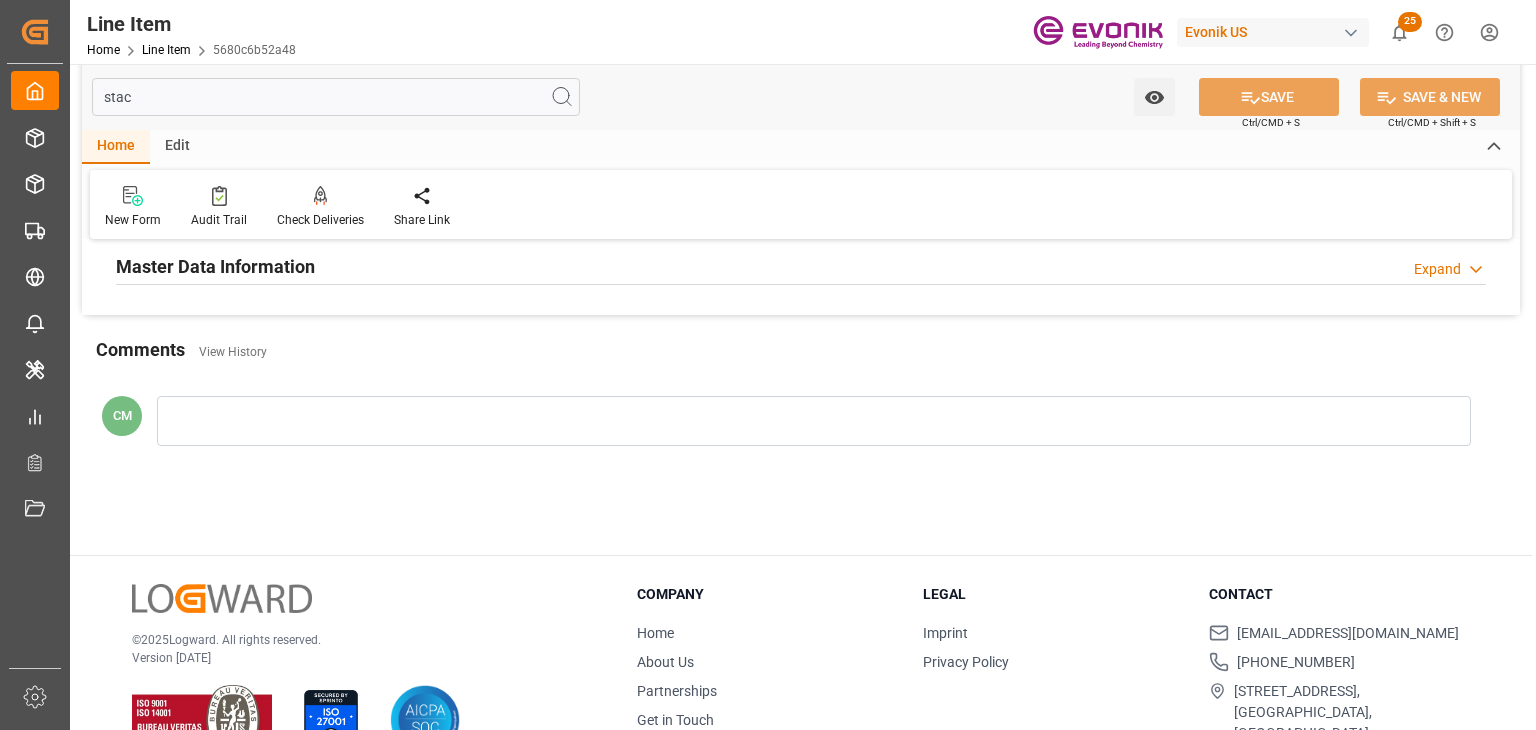 click on "Master Data Information" at bounding box center (215, 265) 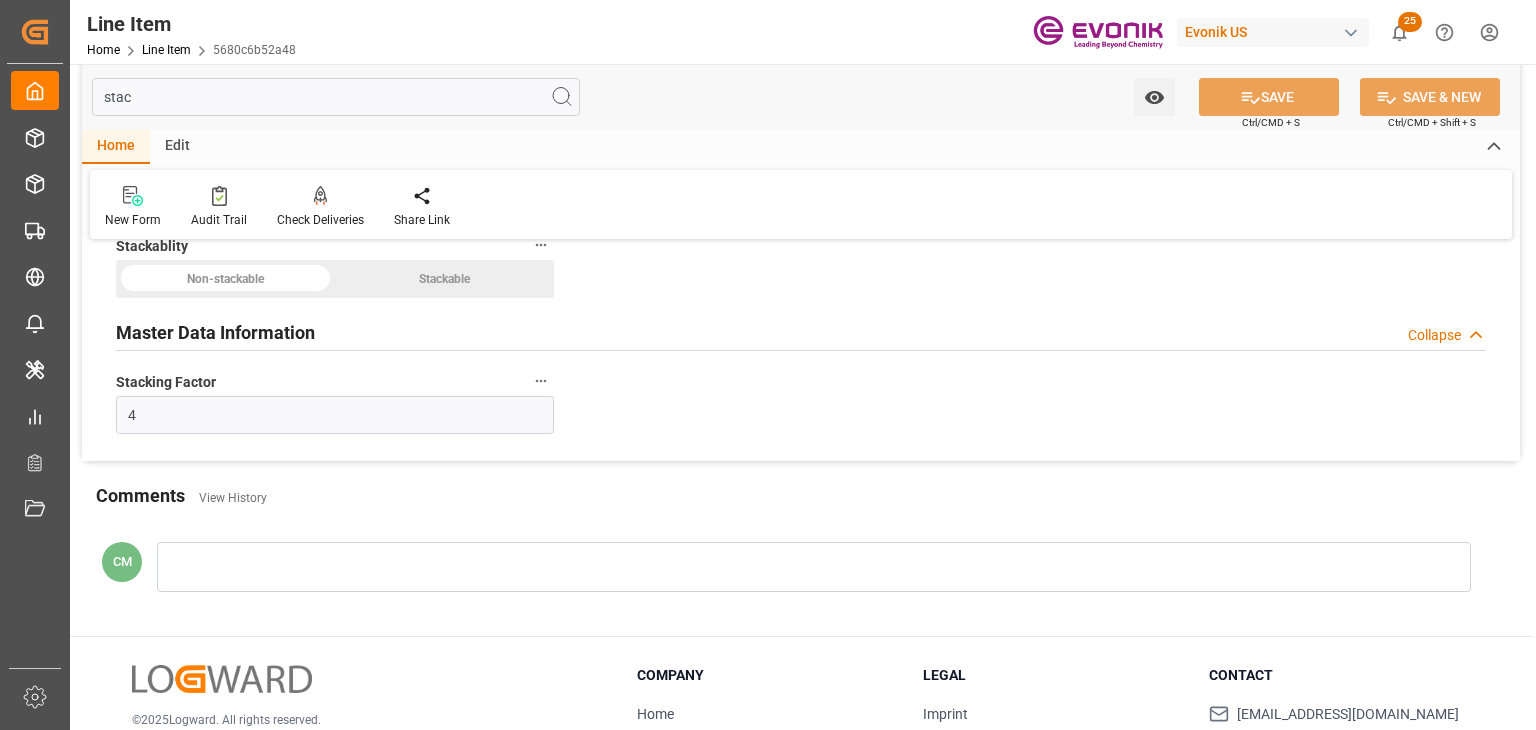 scroll, scrollTop: 0, scrollLeft: 0, axis: both 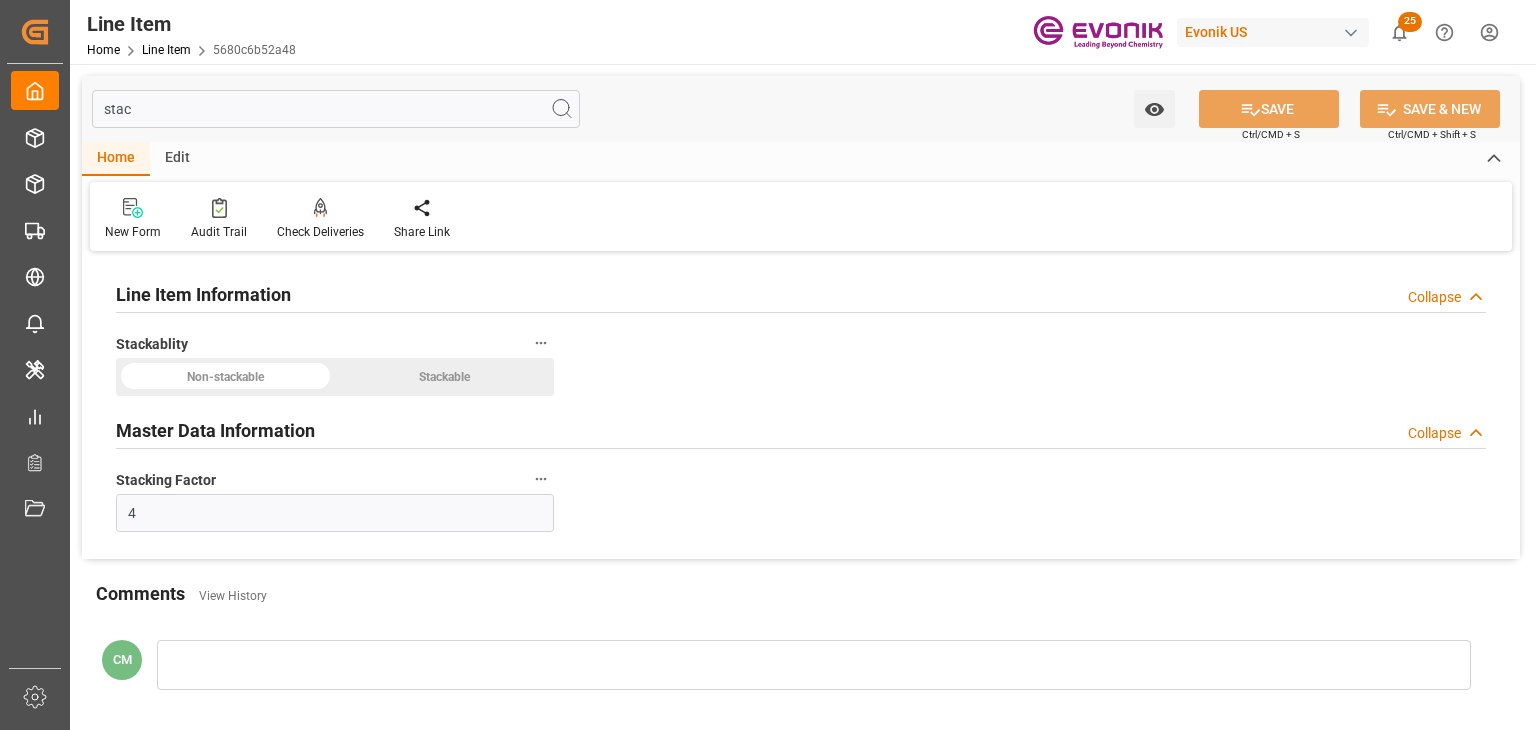 click at bounding box center [225, 377] 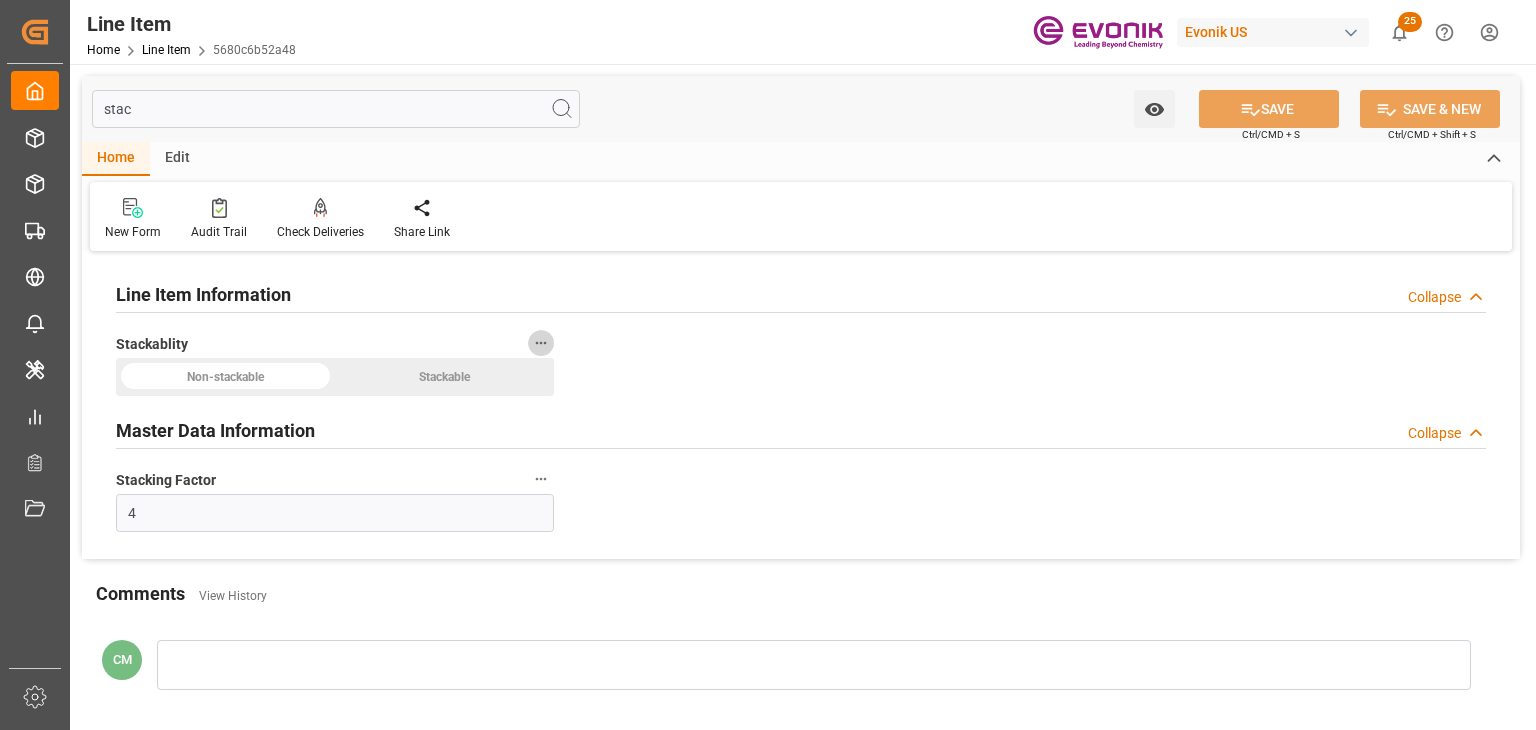 click 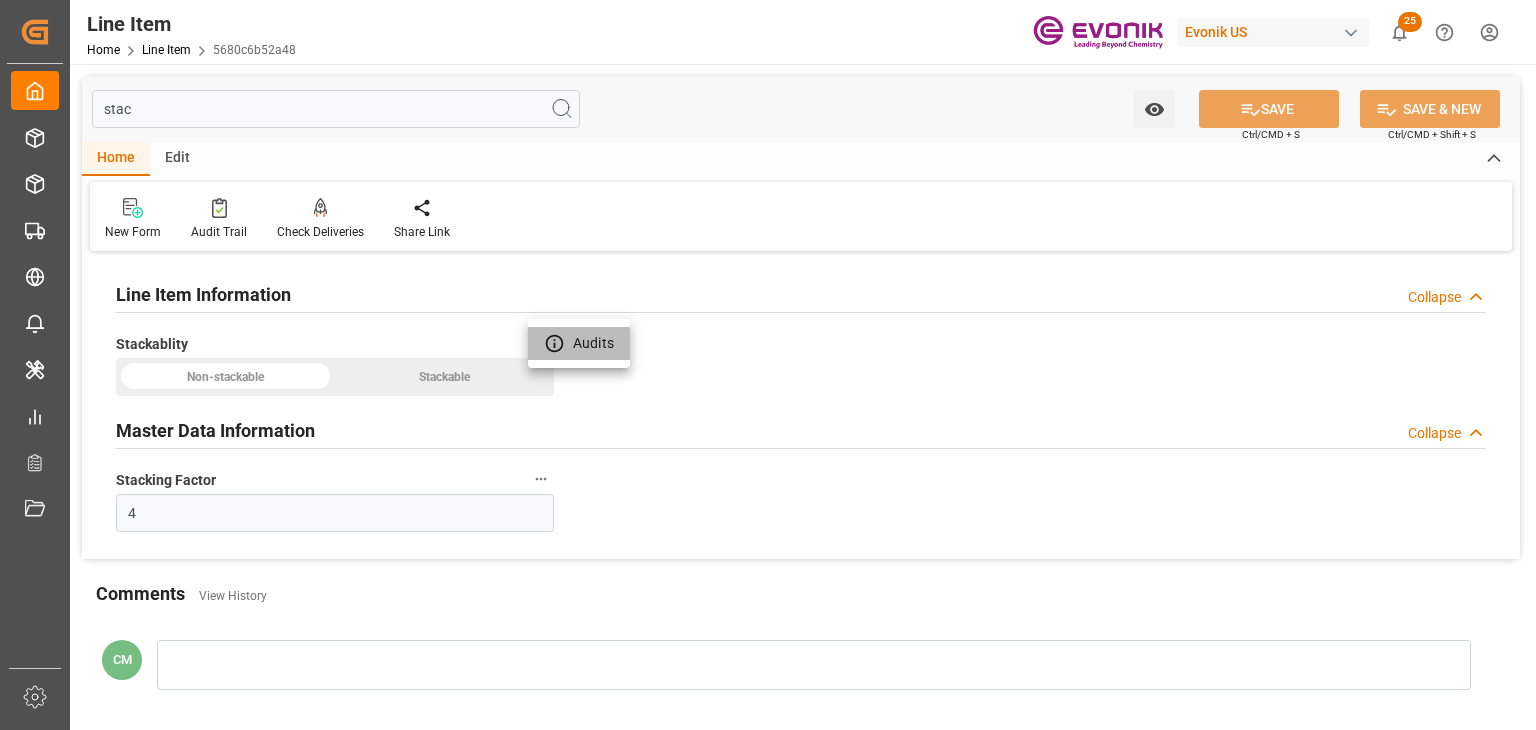 click on "Audits" at bounding box center [579, 343] 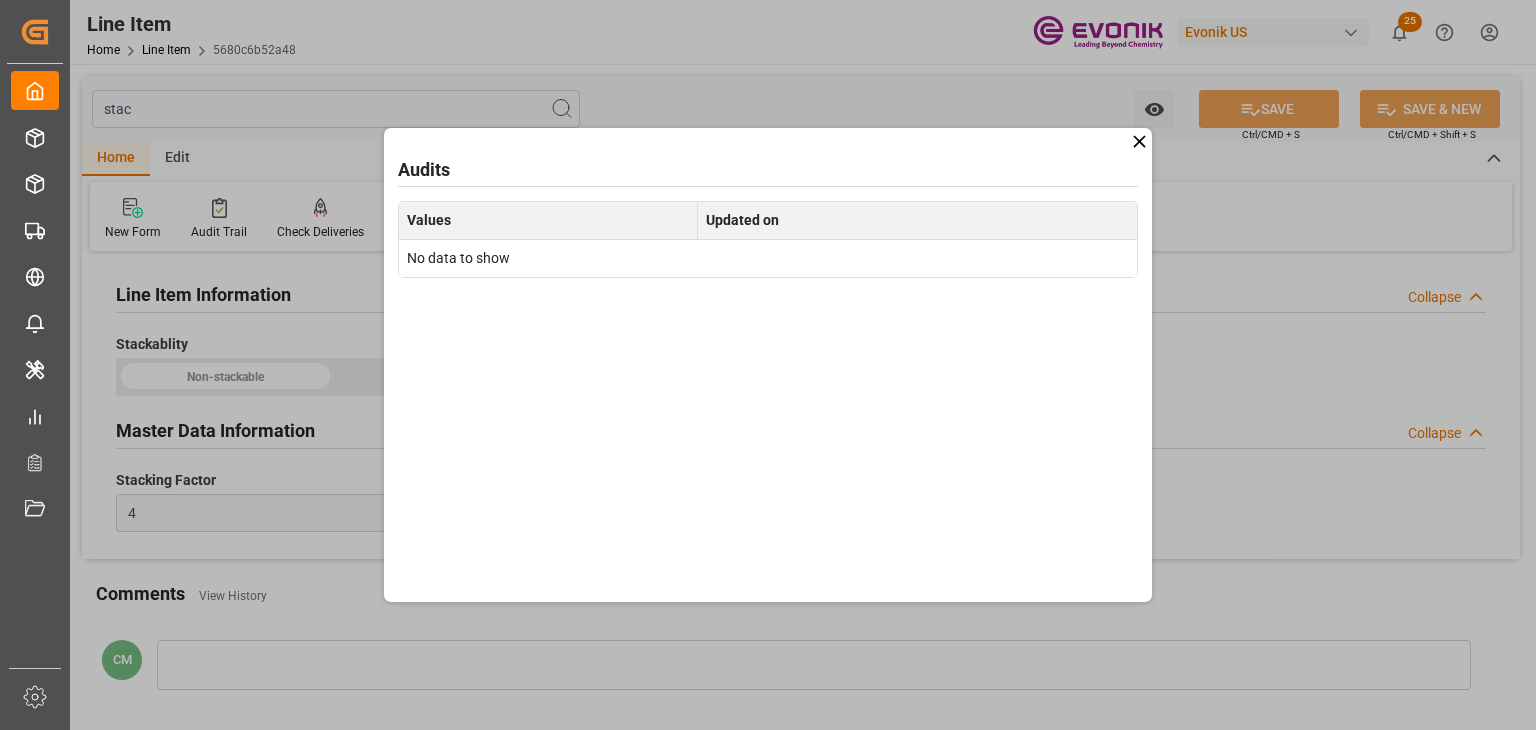 click 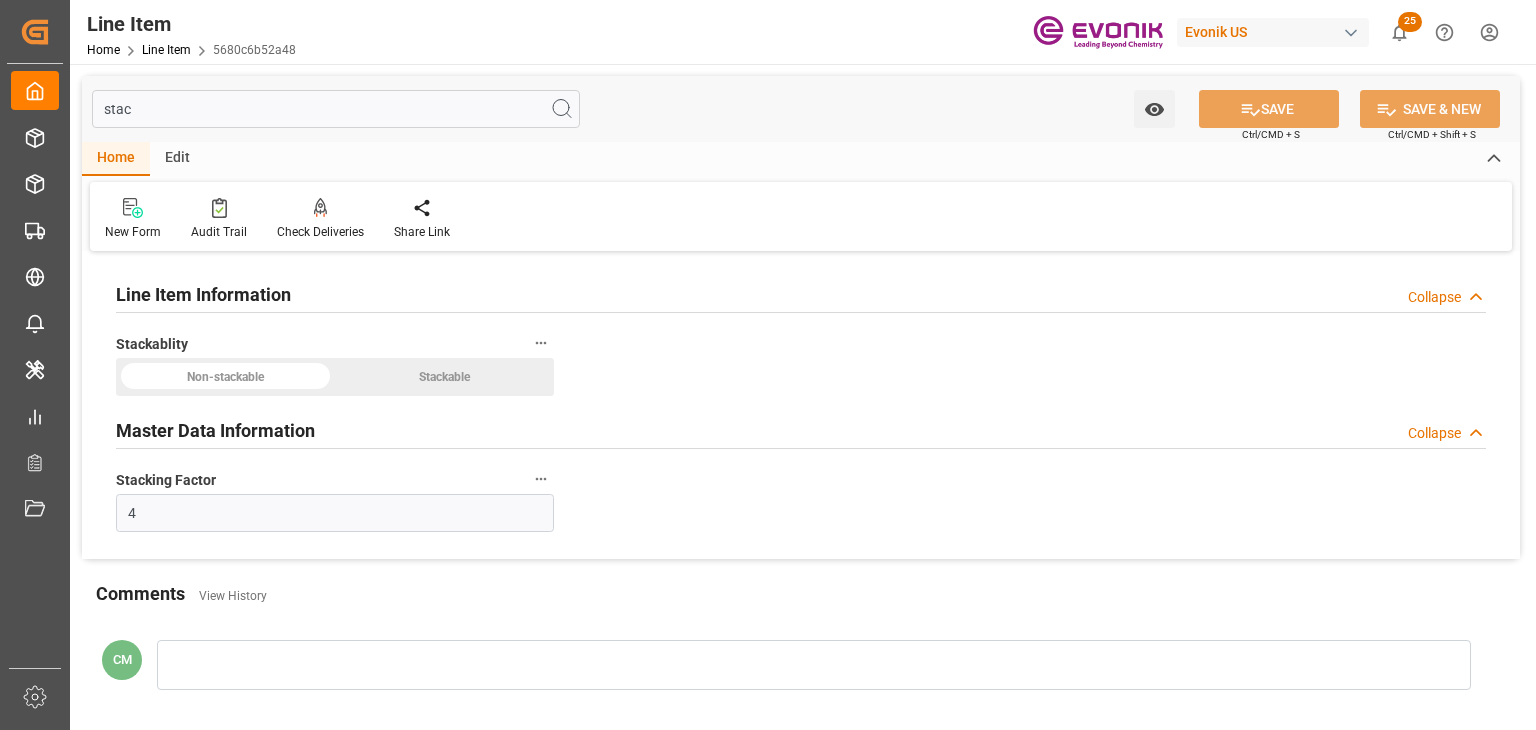 click on "Non-stackable Stackable" at bounding box center [335, 377] 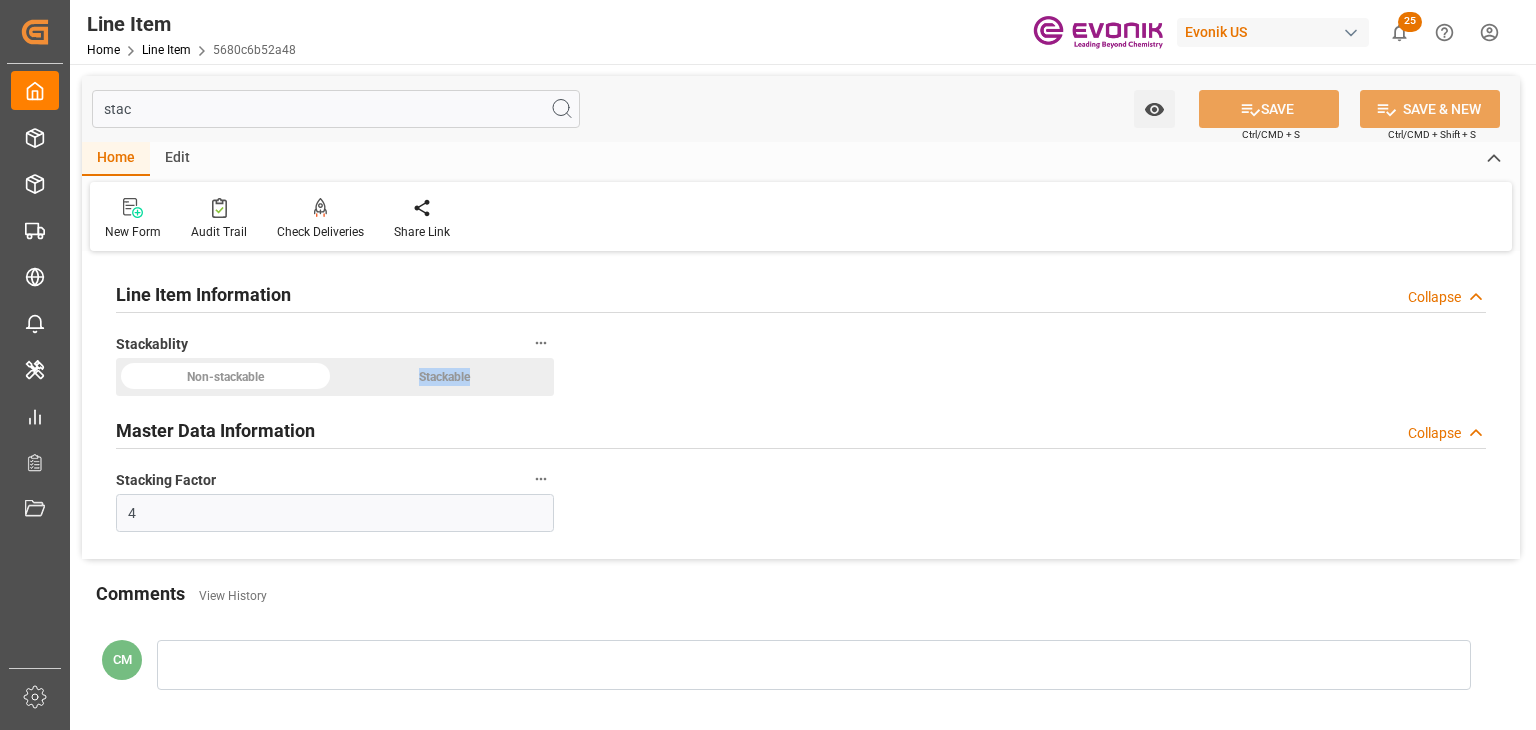 click on "Non-stackable Stackable" at bounding box center [335, 377] 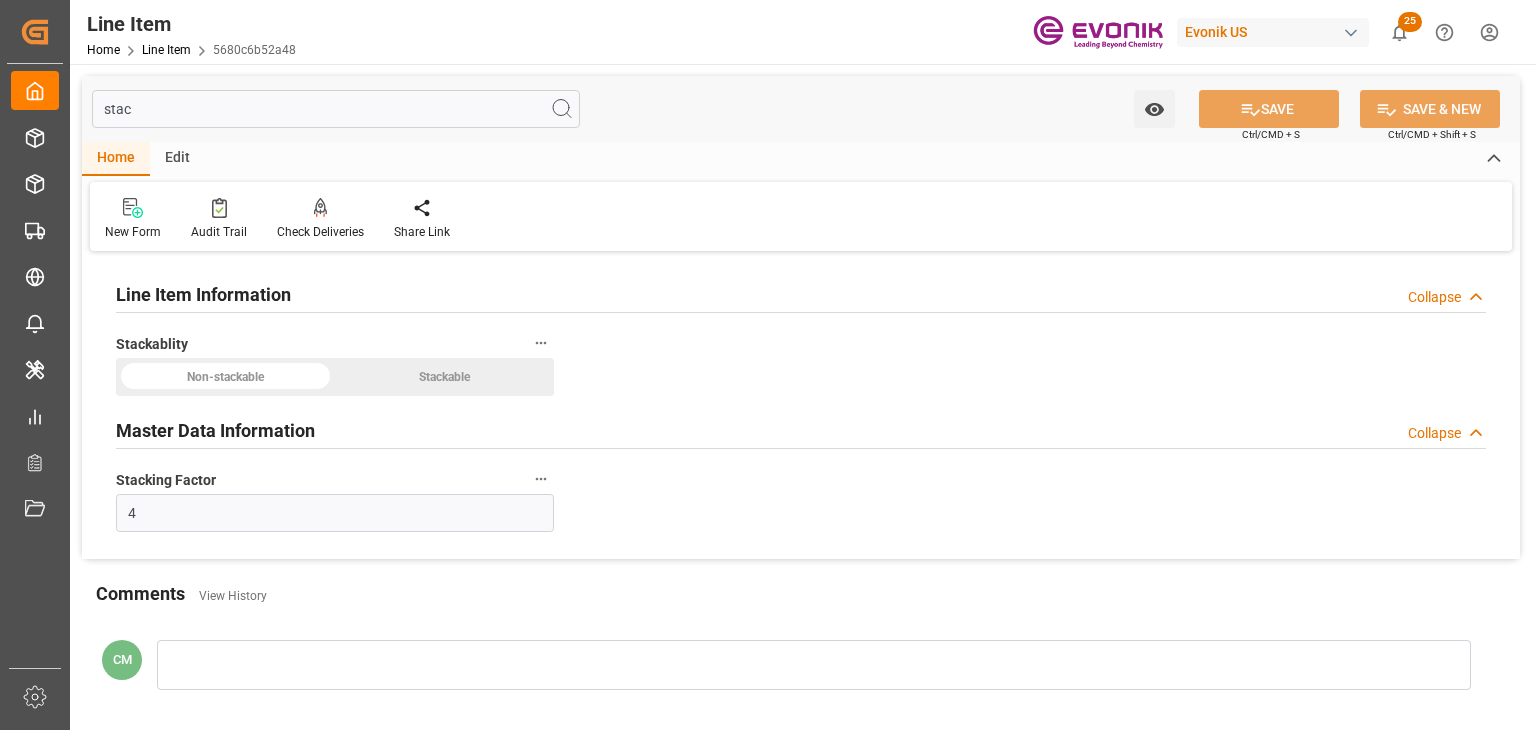 click at bounding box center (225, 376) 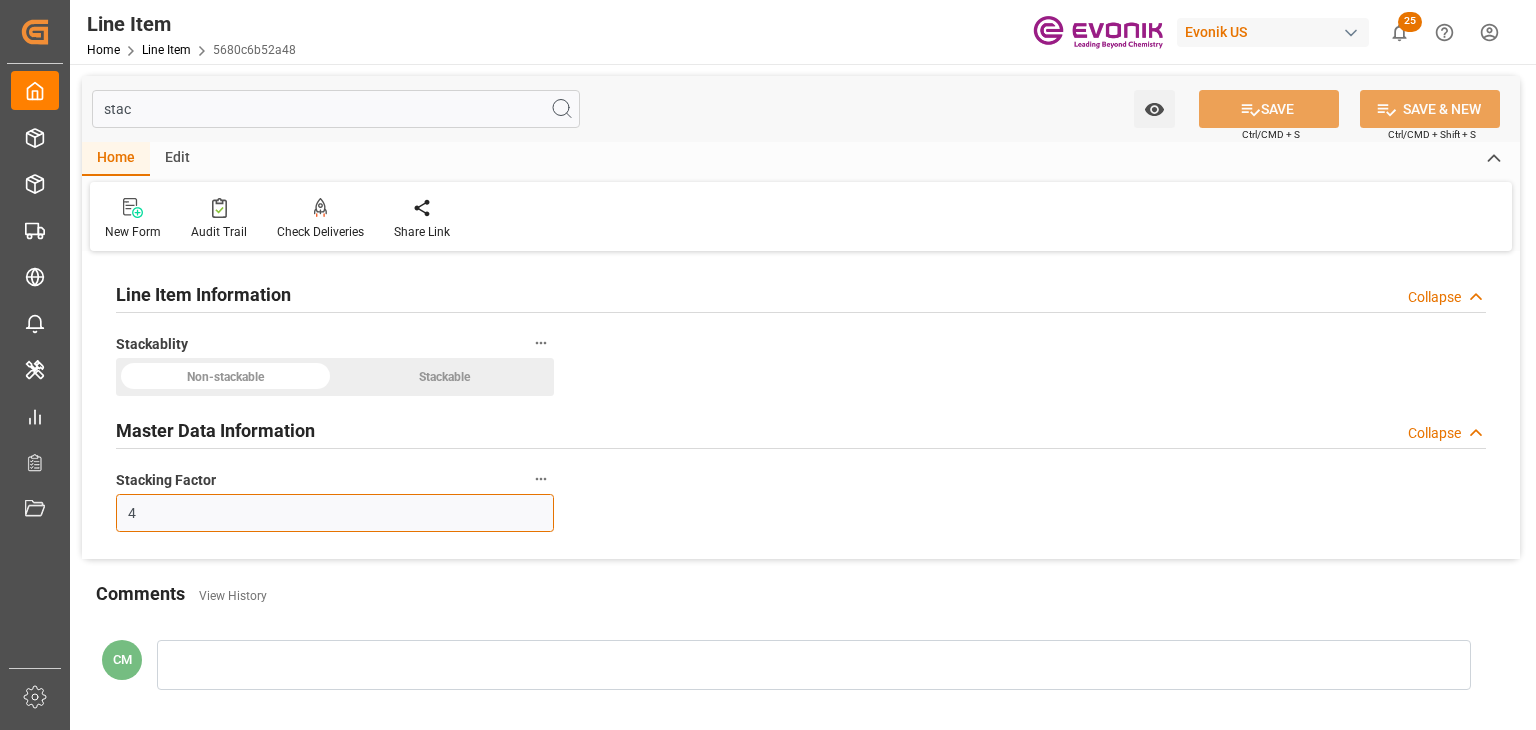 click on "4" at bounding box center [335, 513] 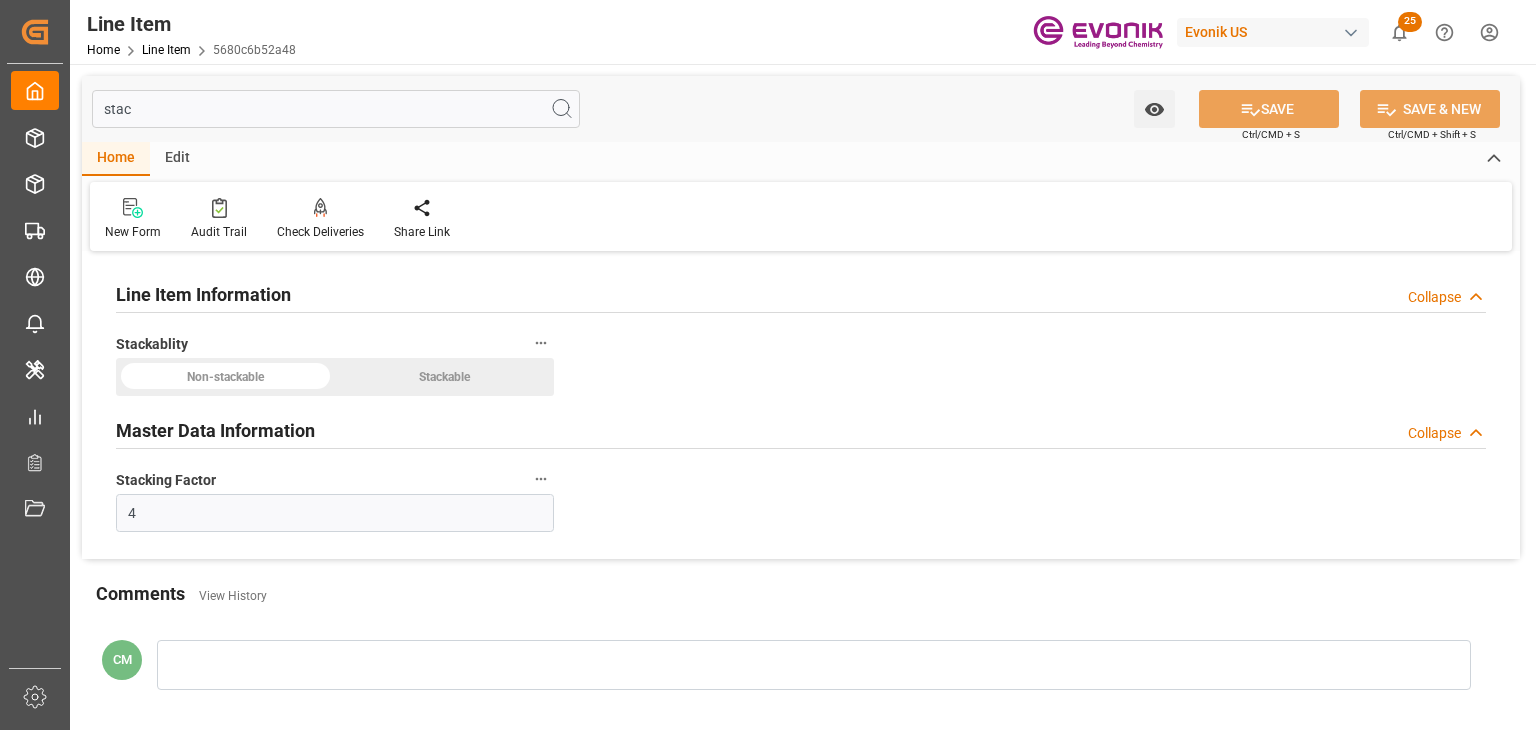 click at bounding box center (225, 376) 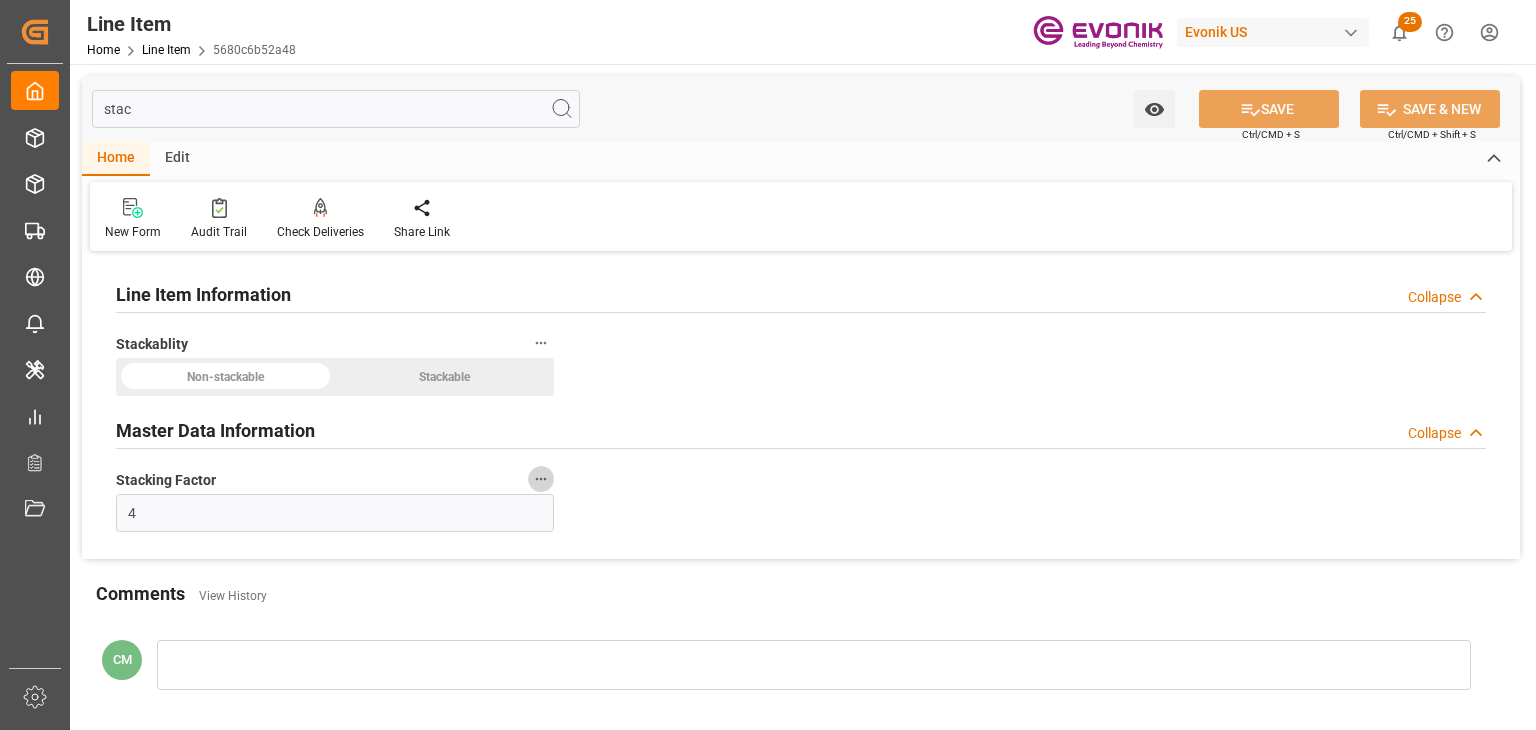 click 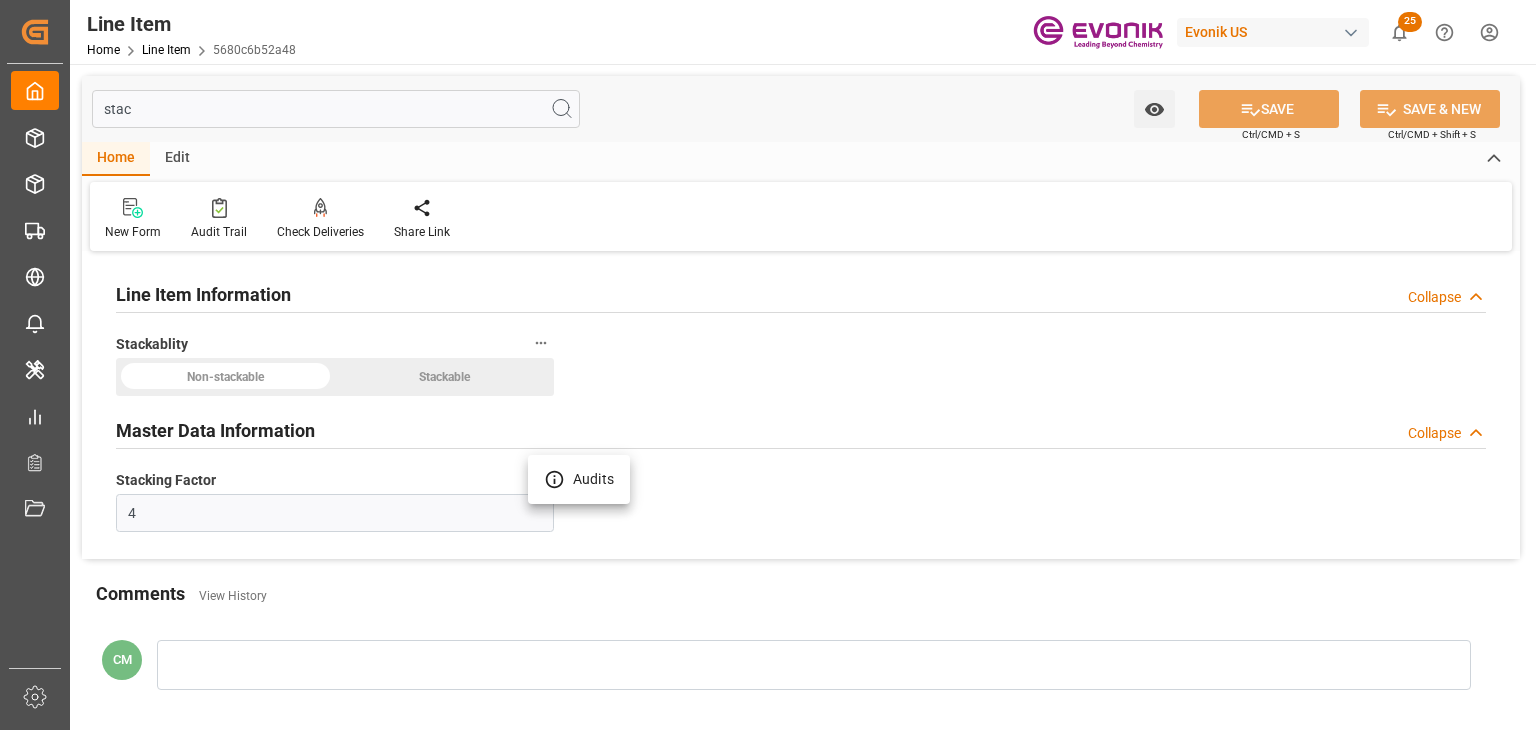 click at bounding box center (768, 365) 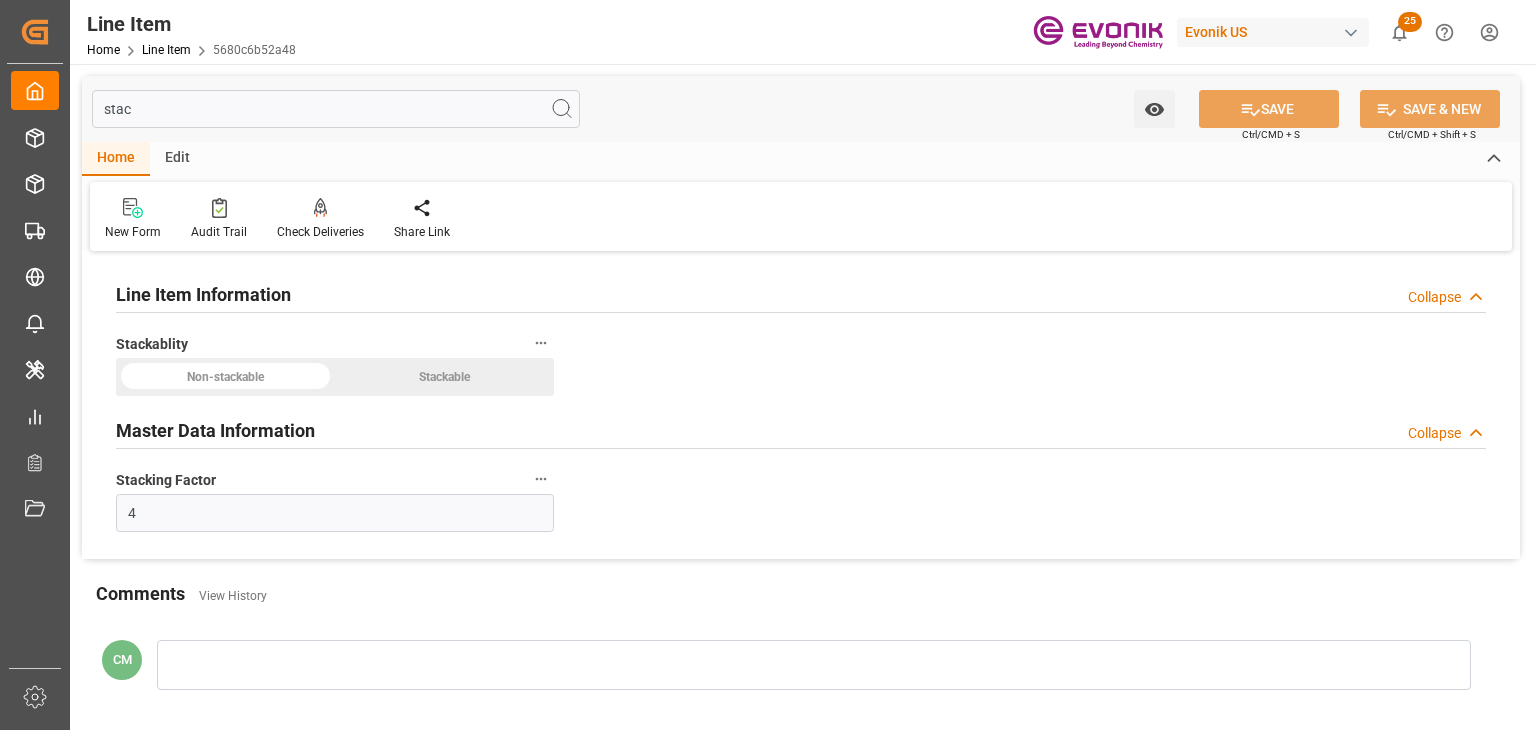click 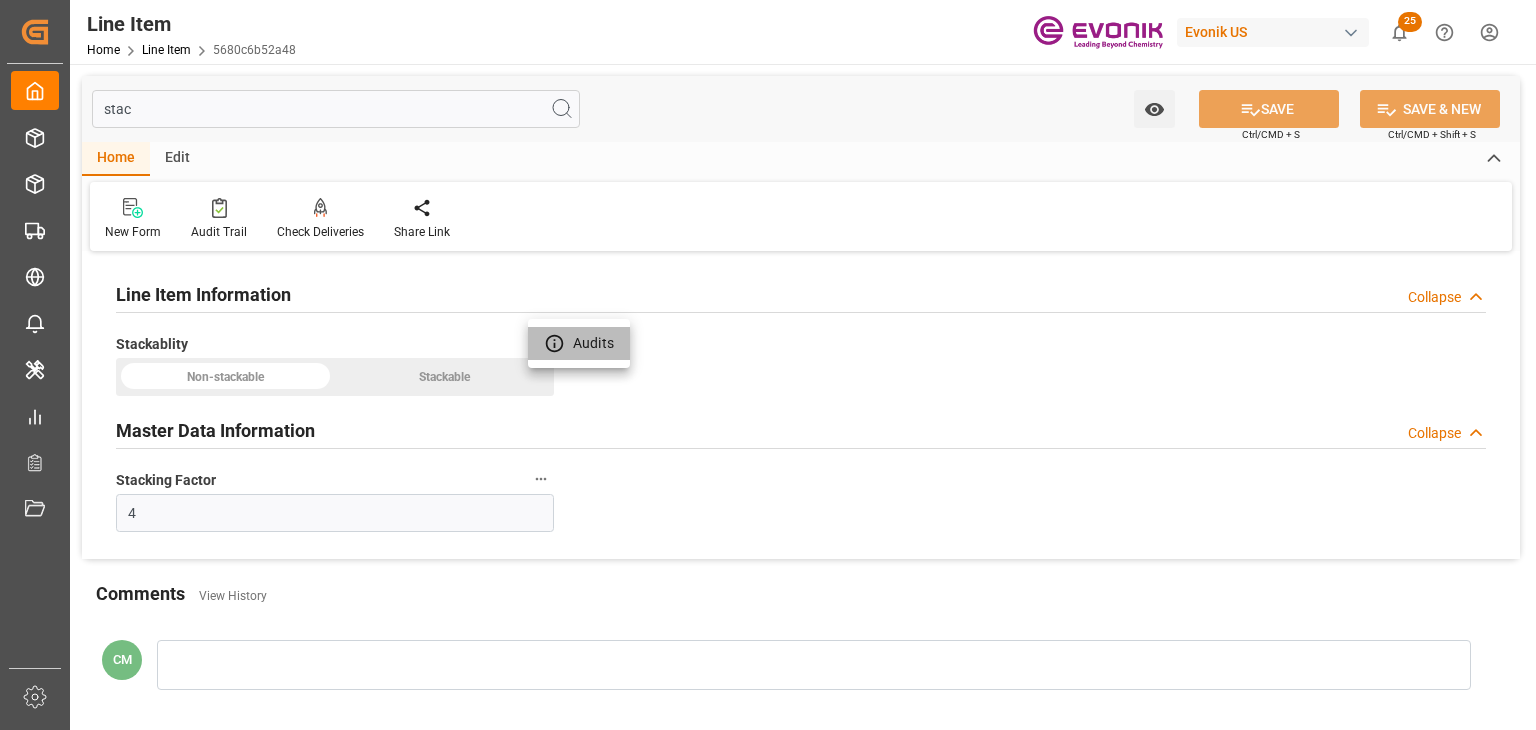 click on "Audits" at bounding box center [579, 343] 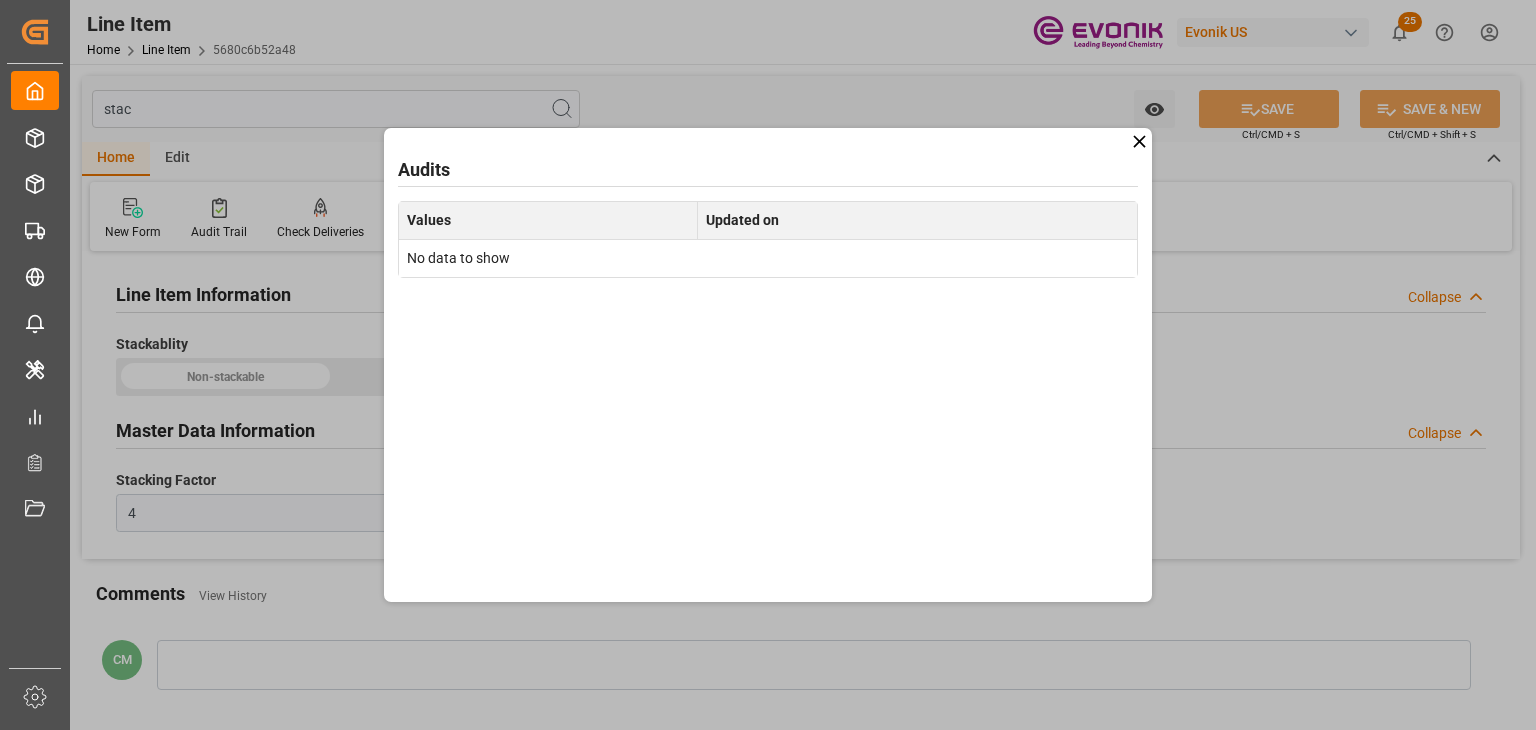 click on "No data to show" at bounding box center (768, 258) 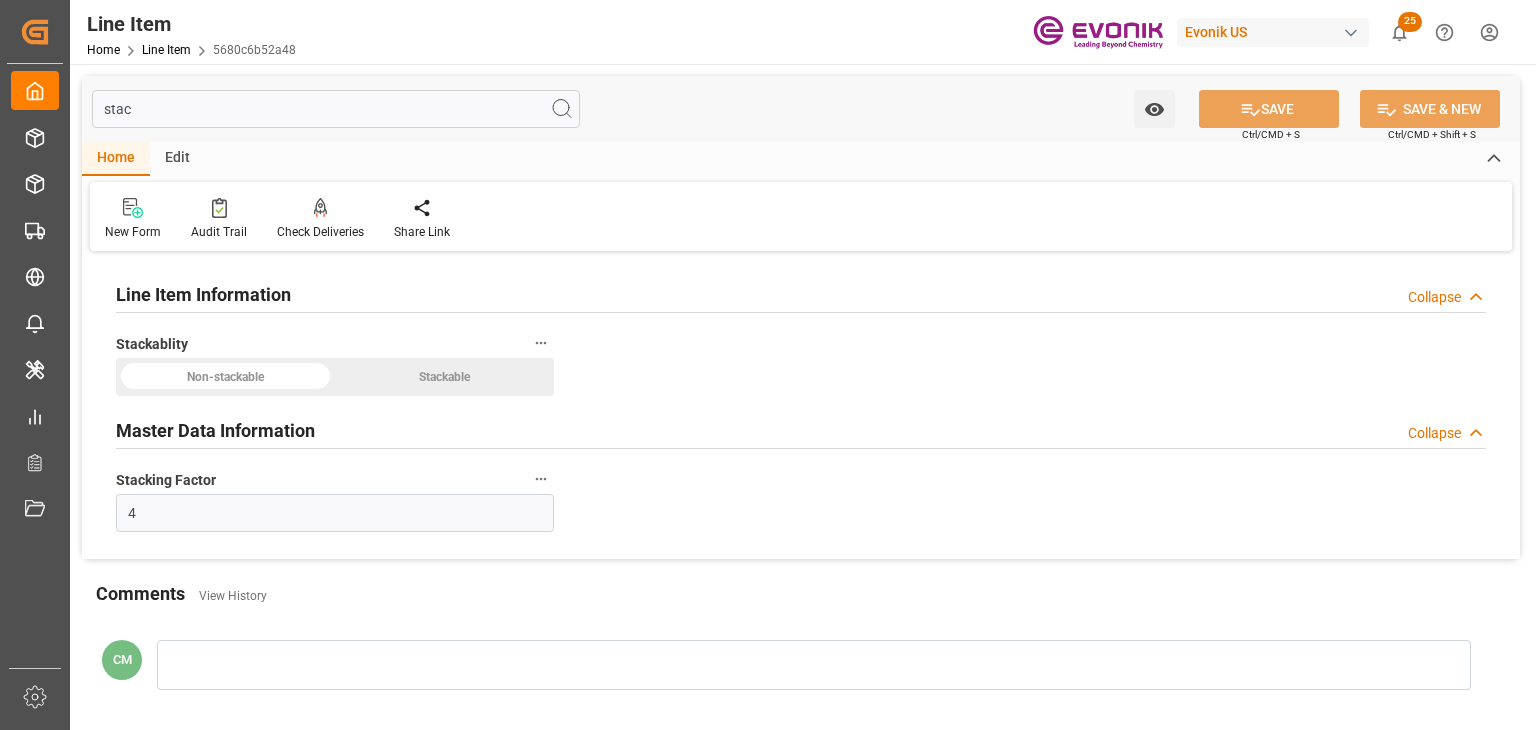 click on "stac" at bounding box center (336, 109) 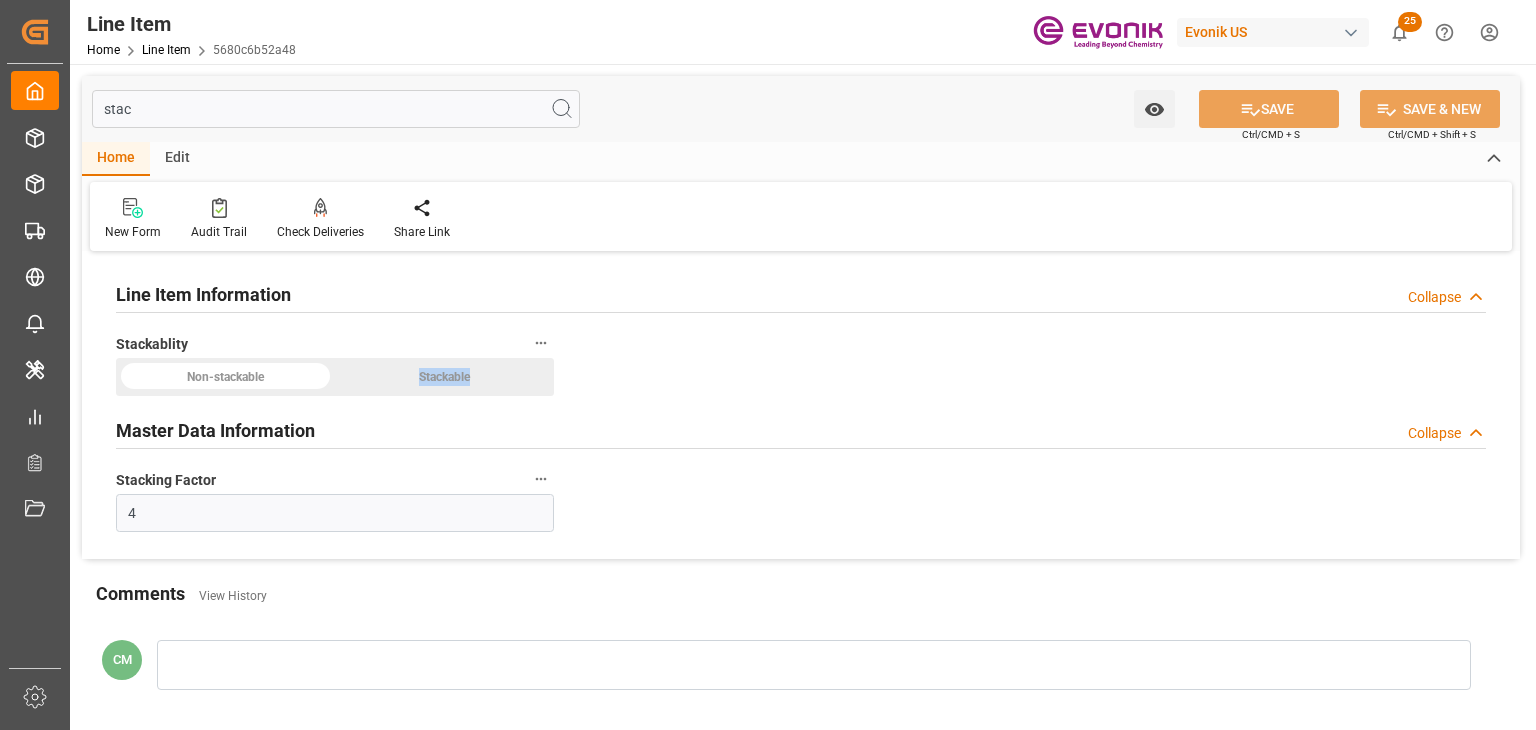 click on "Non-stackable Stackable" at bounding box center [335, 377] 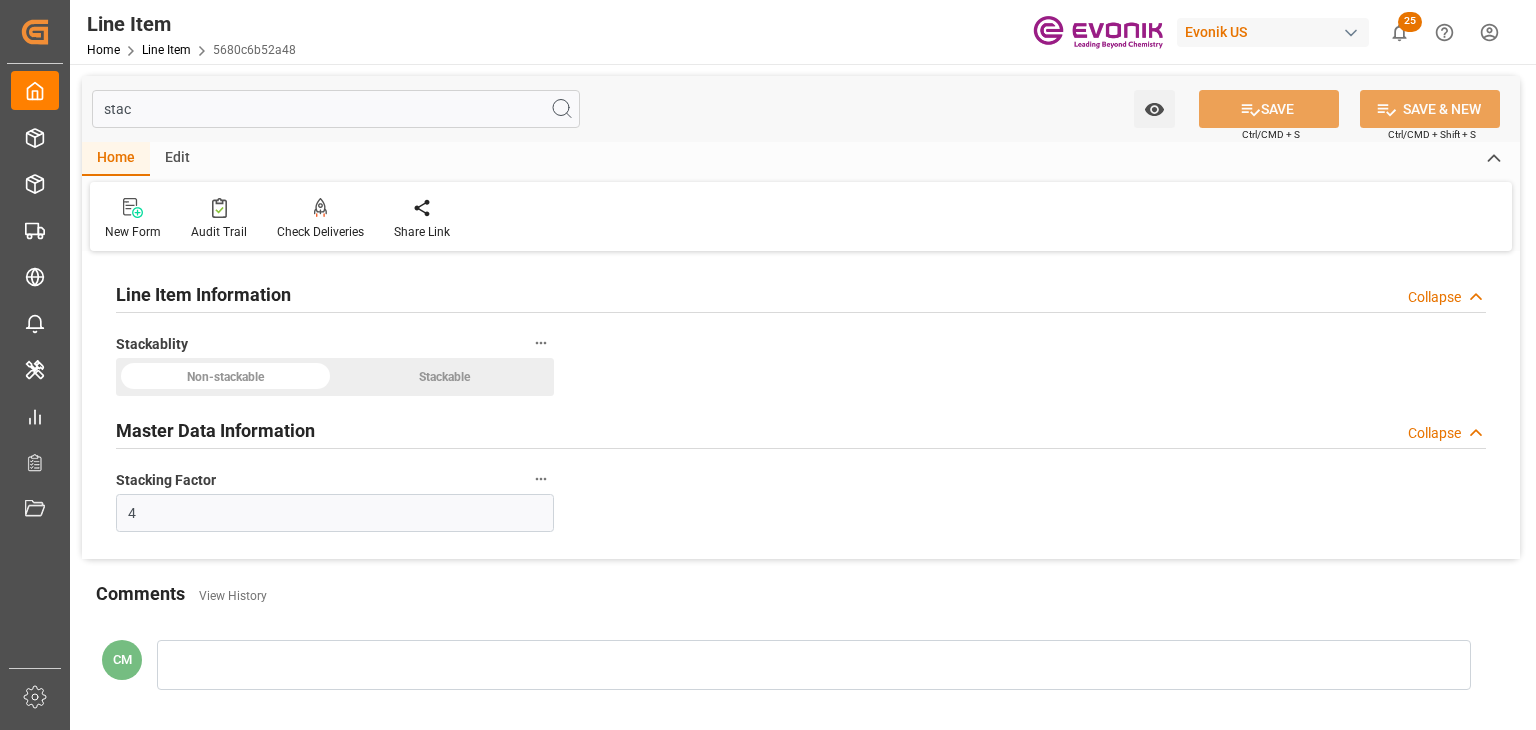 click on "stac" at bounding box center (336, 109) 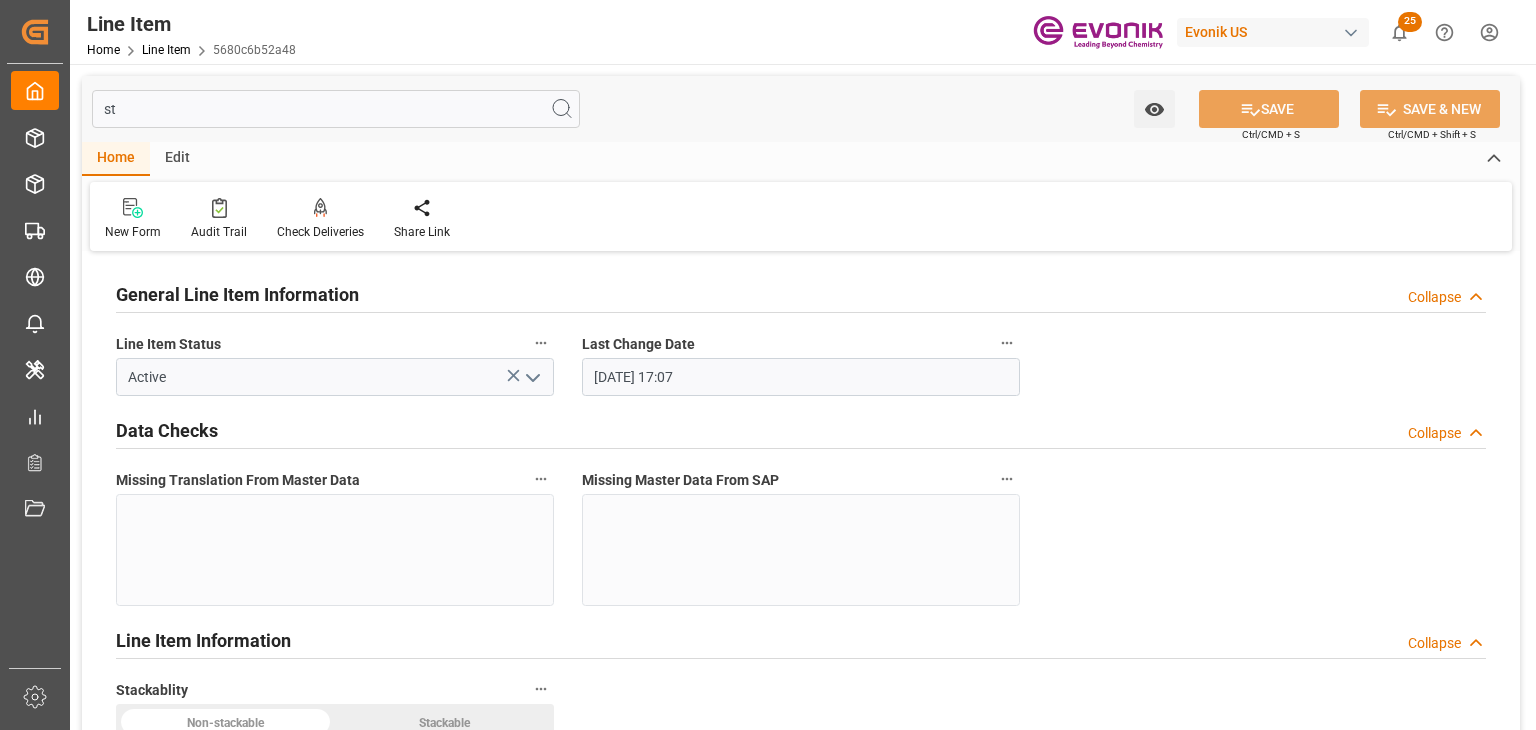 type on "s" 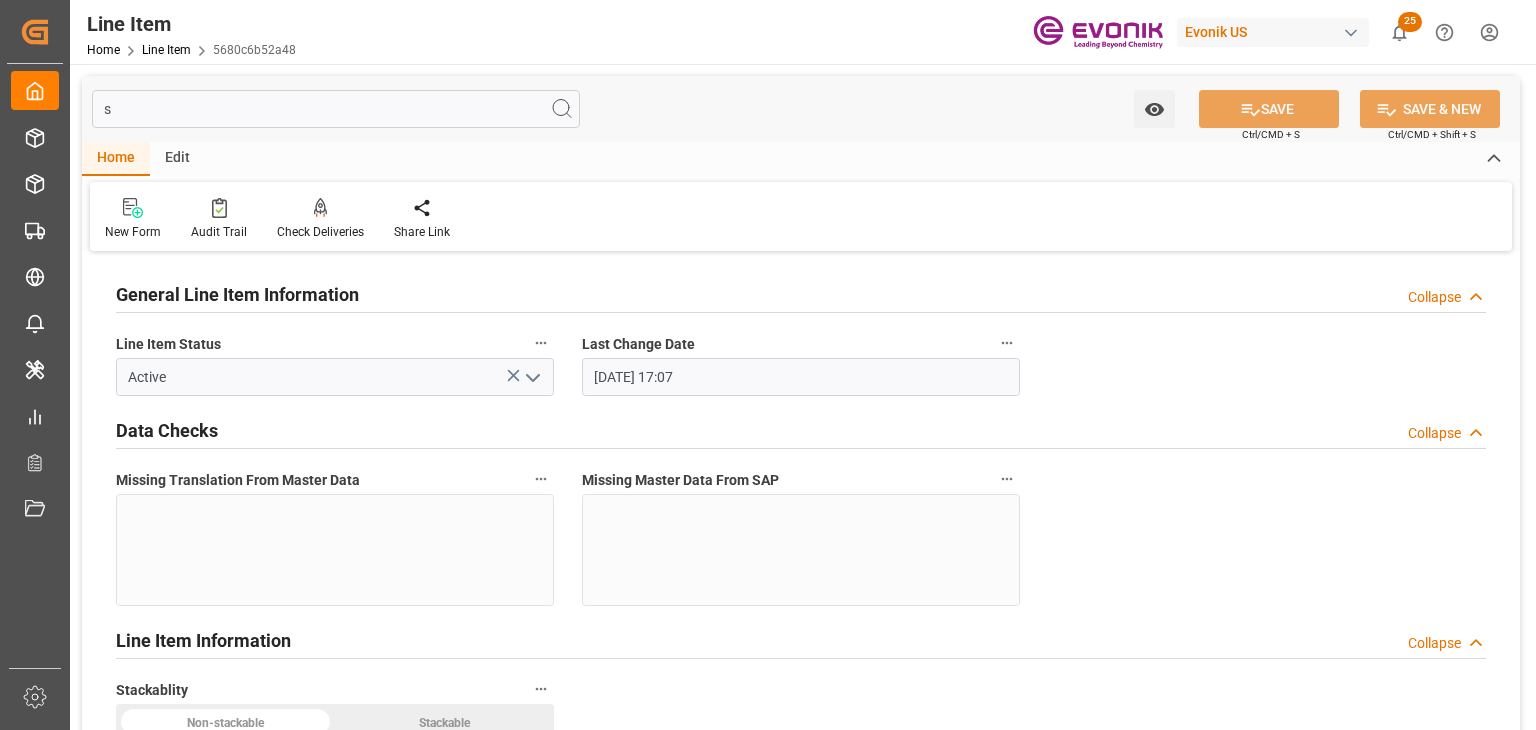 type 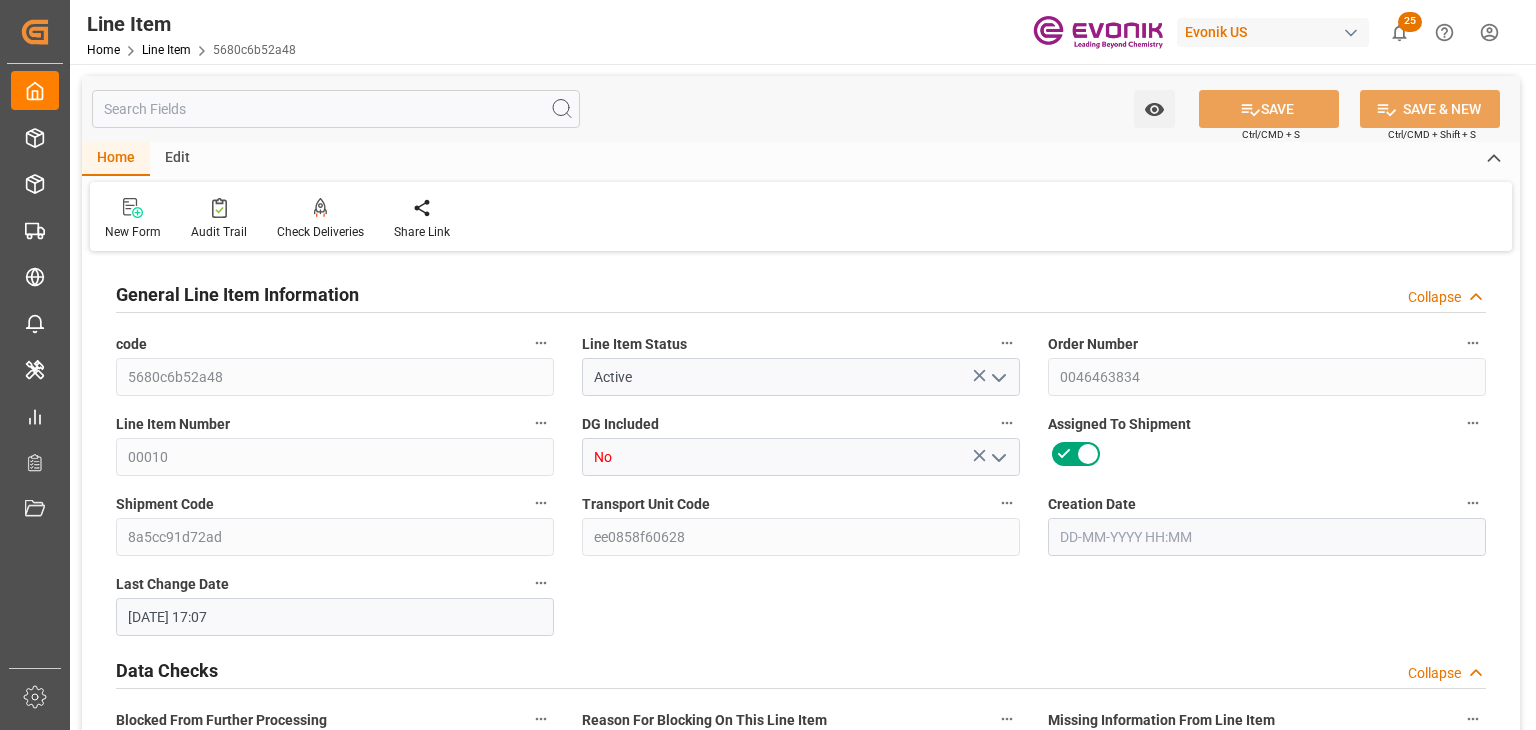 type on "No" 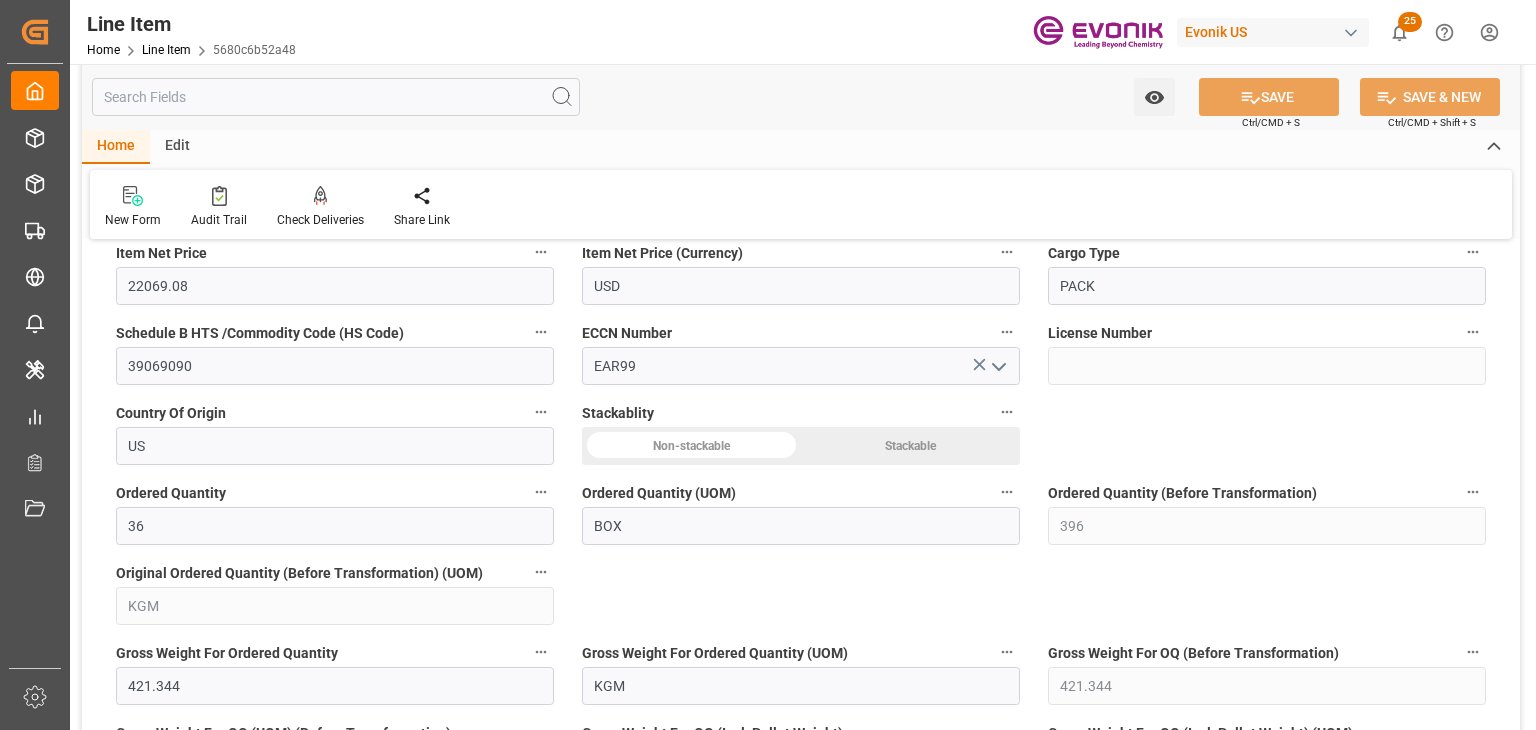 scroll, scrollTop: 1400, scrollLeft: 0, axis: vertical 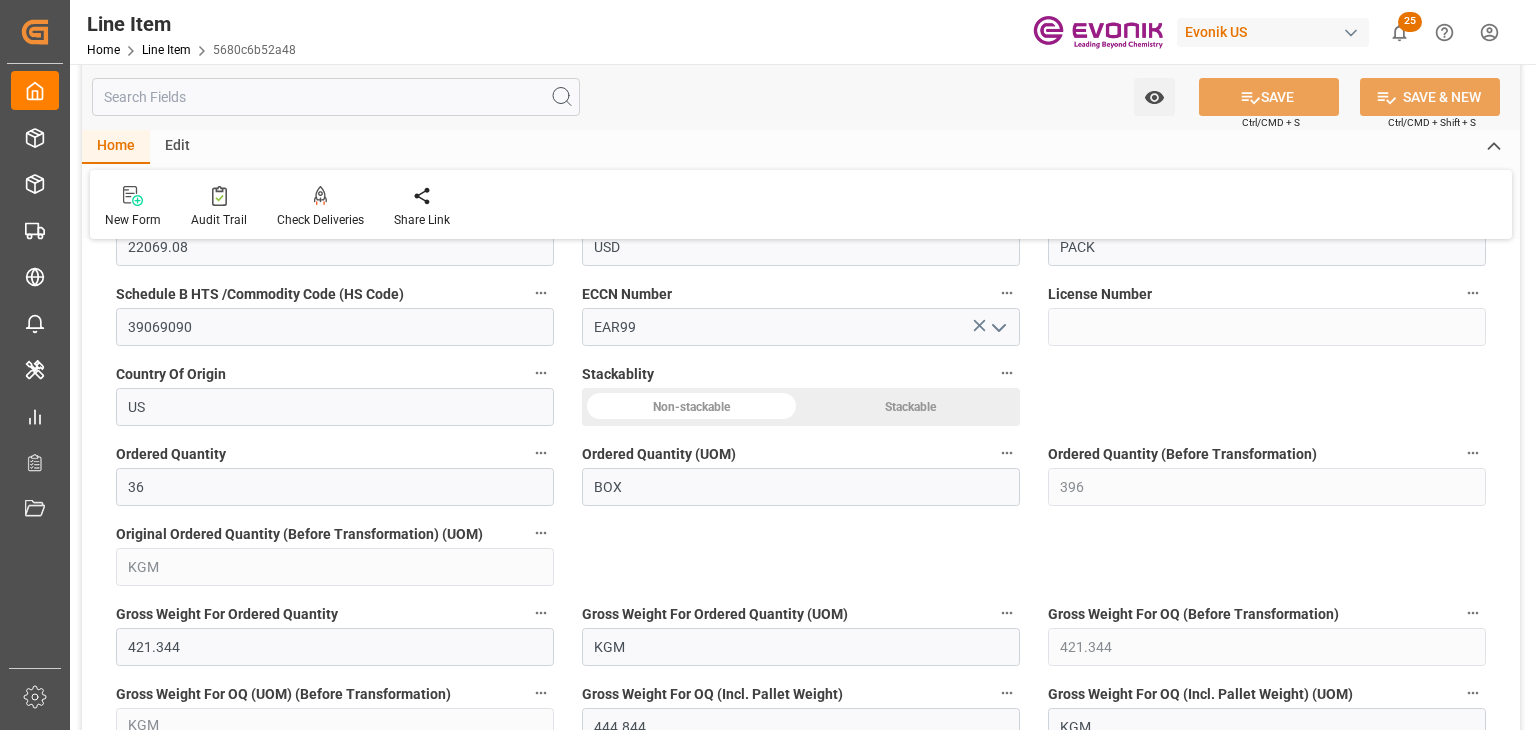 click on "Non-stackable Stackable" at bounding box center [801, 407] 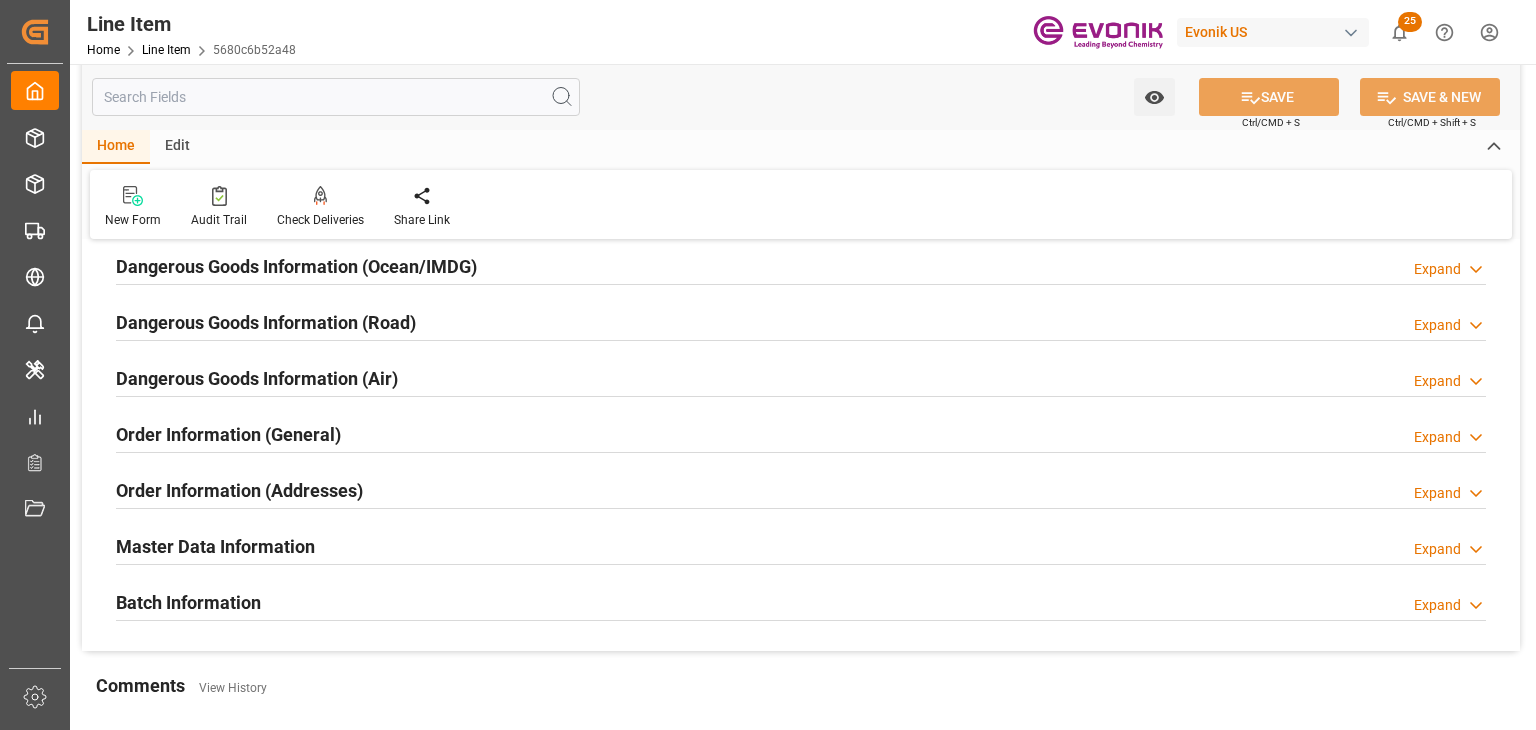 scroll, scrollTop: 2700, scrollLeft: 0, axis: vertical 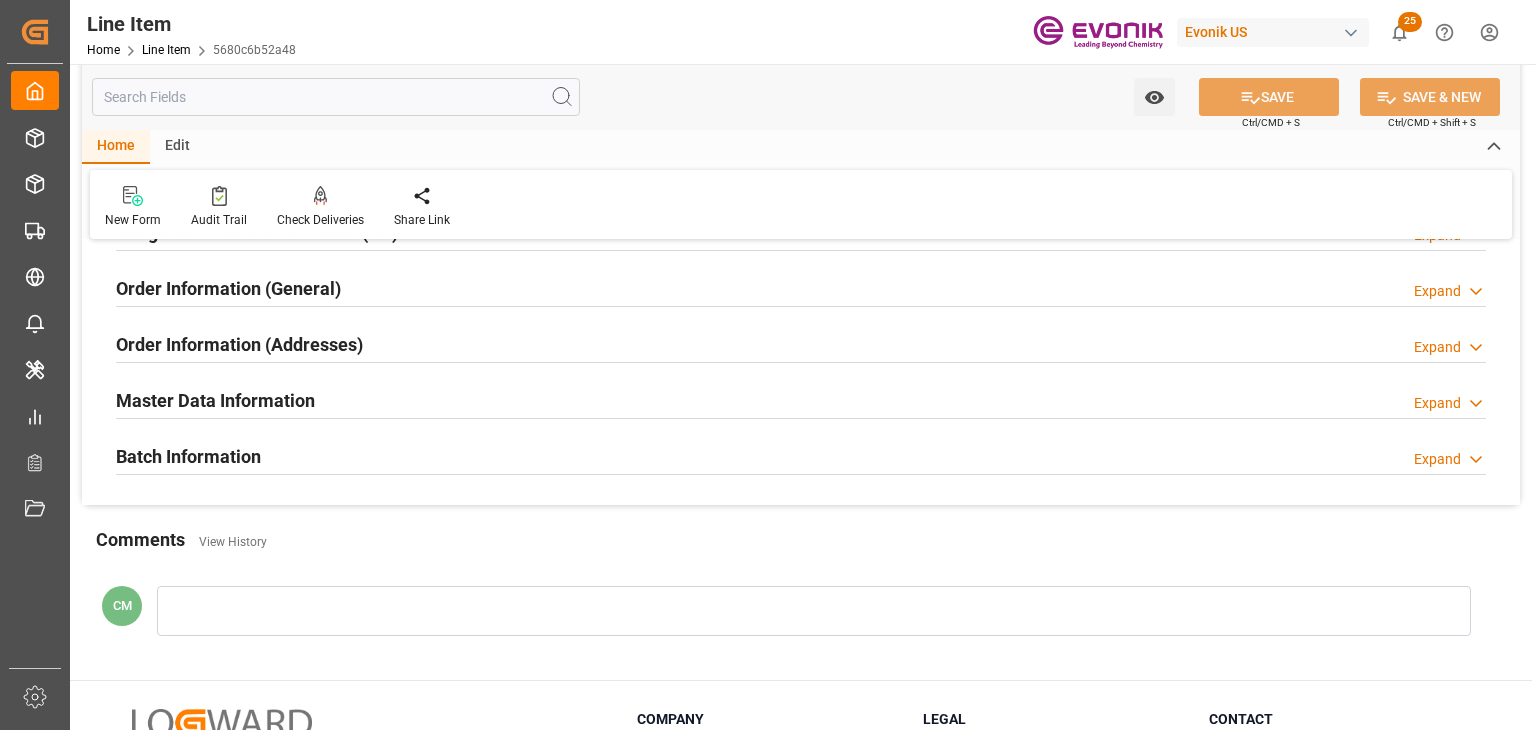 click on "Order Information (General)" at bounding box center [228, 288] 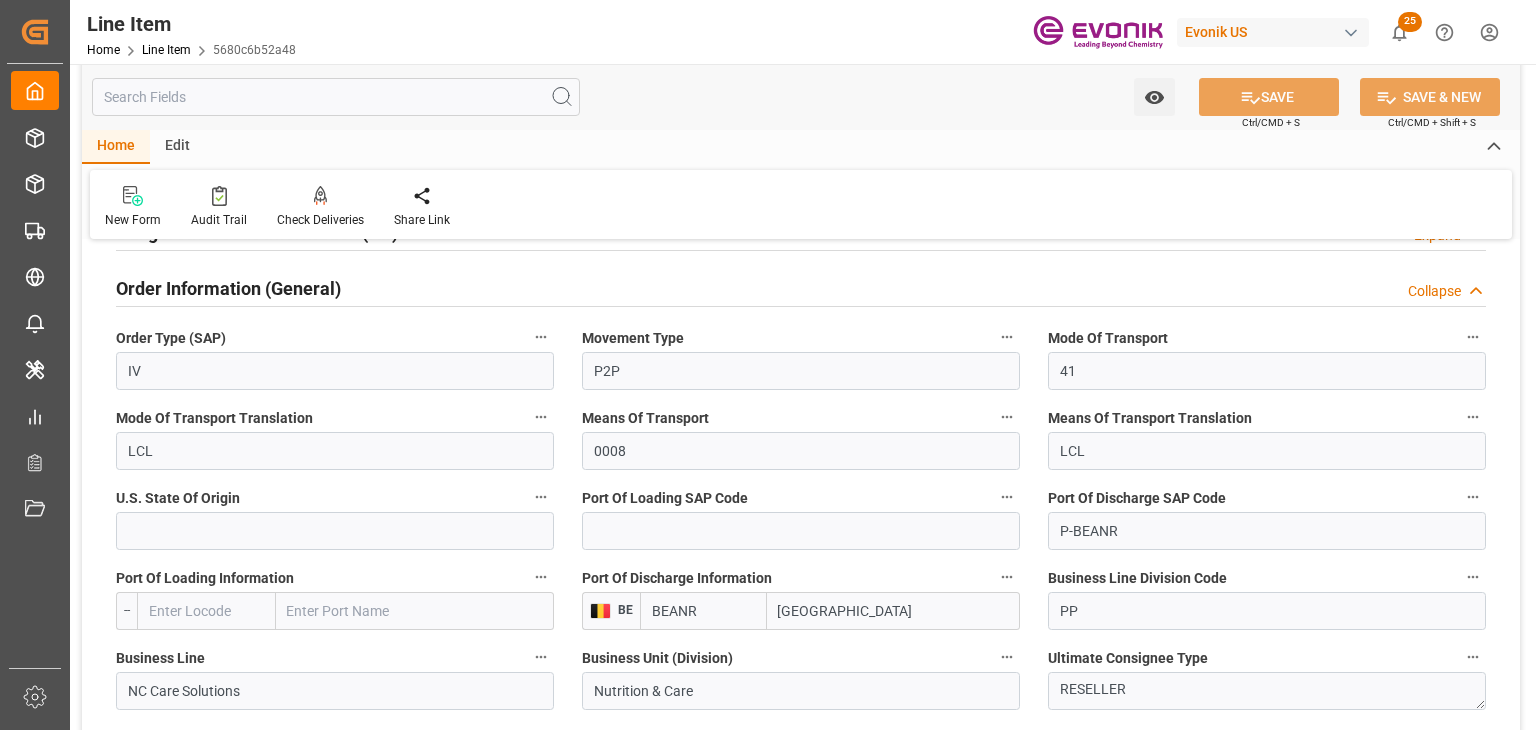 click on "Order Information (General)" at bounding box center (228, 288) 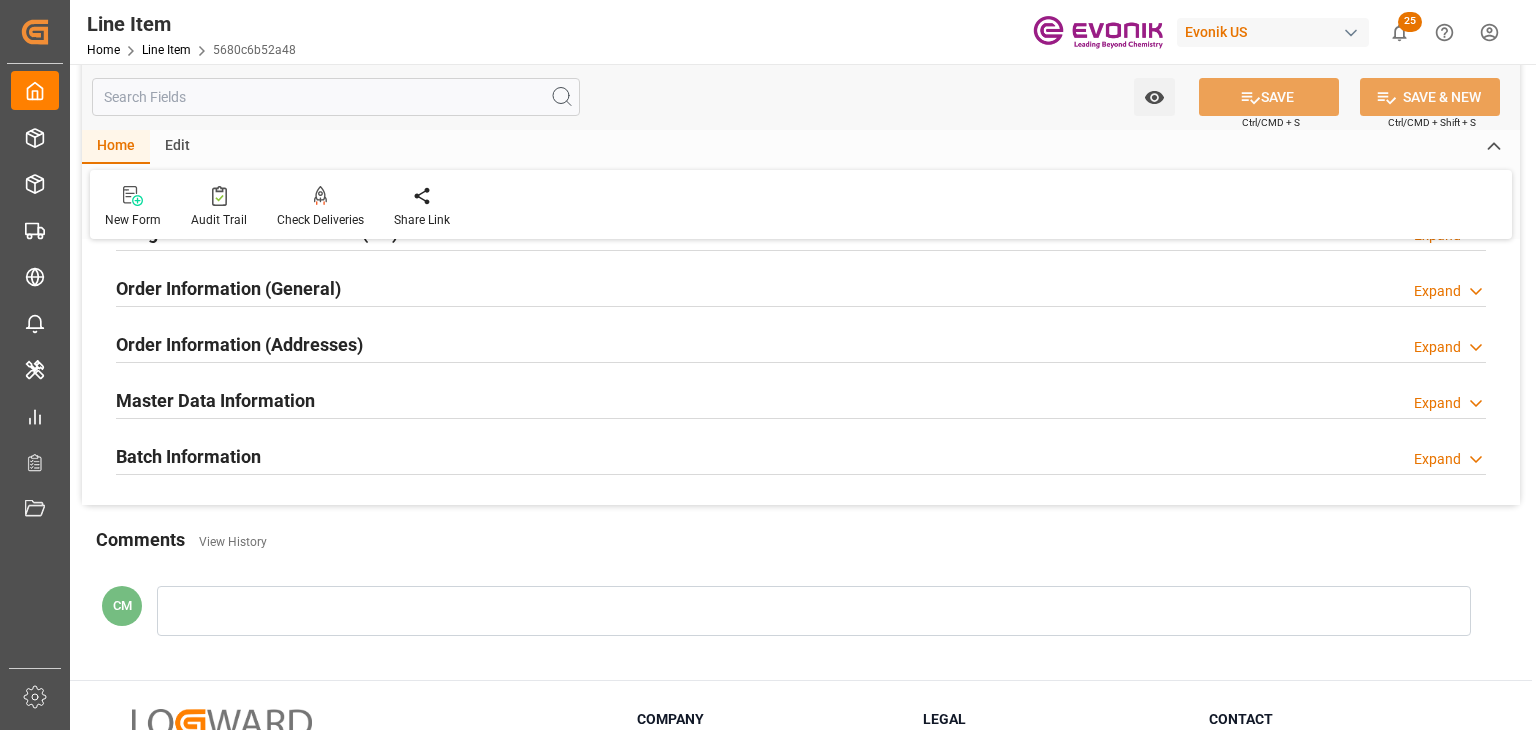 click on "Order Information (Addresses)" at bounding box center (239, 344) 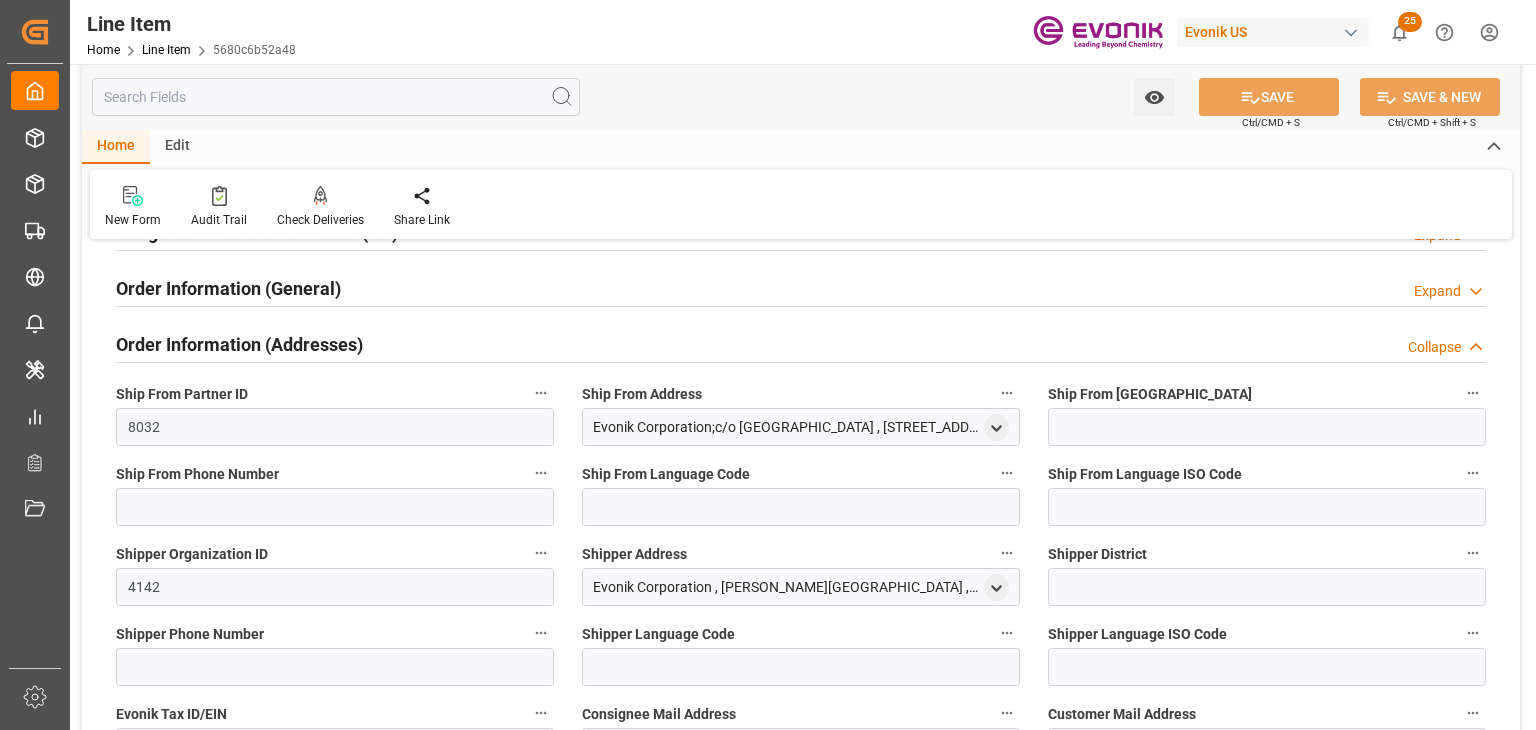 click on "Order Information (Addresses)" at bounding box center (239, 344) 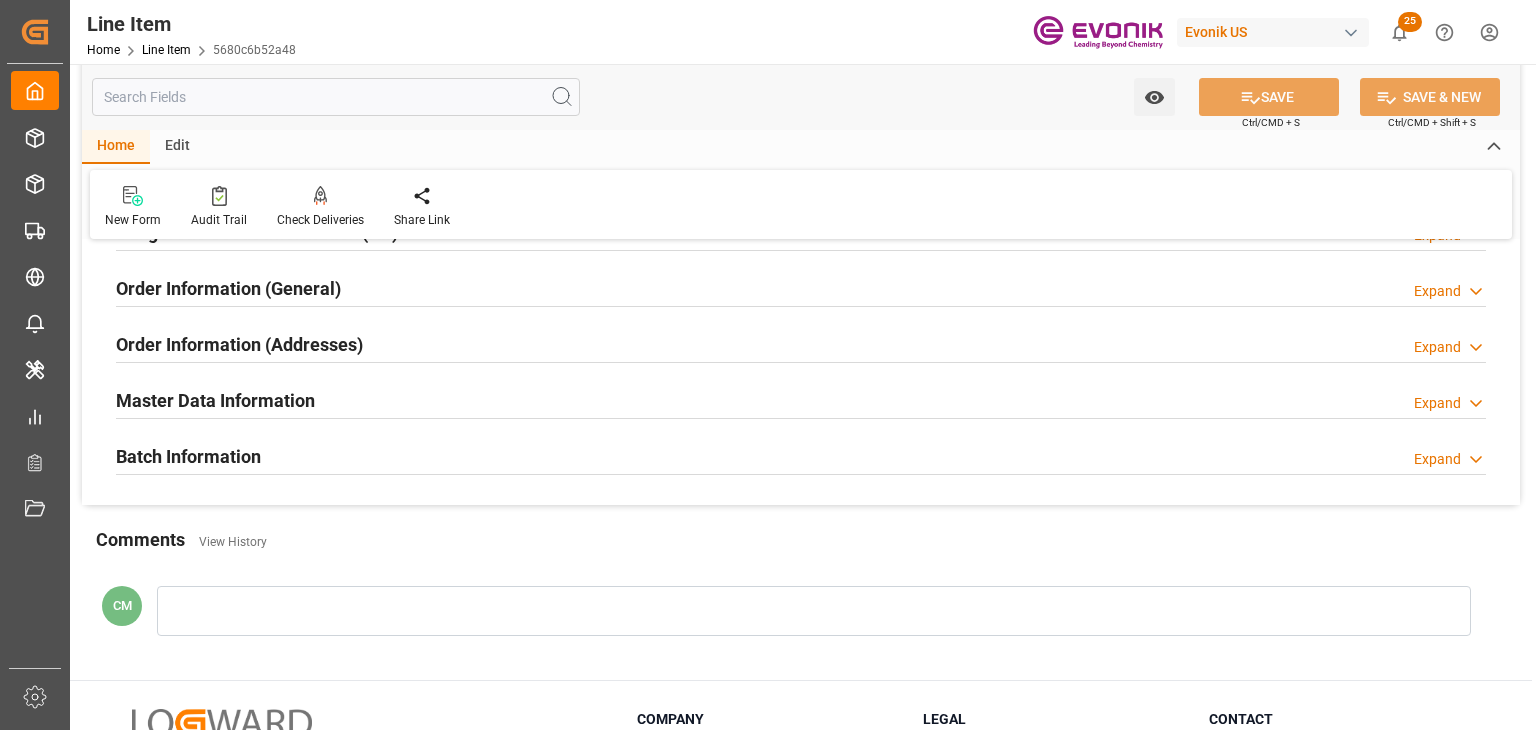 click on "Master Data Information" at bounding box center (215, 400) 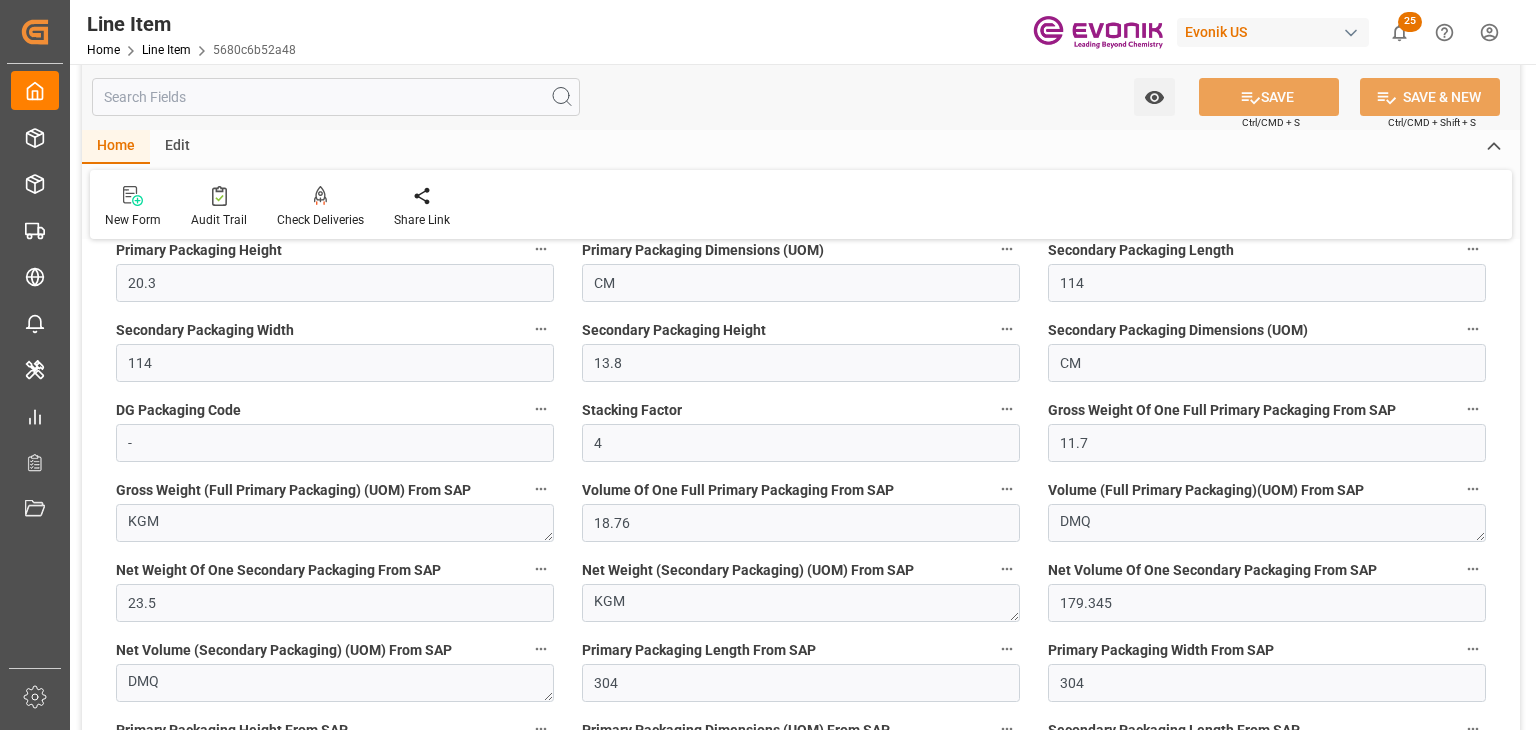 scroll, scrollTop: 3800, scrollLeft: 0, axis: vertical 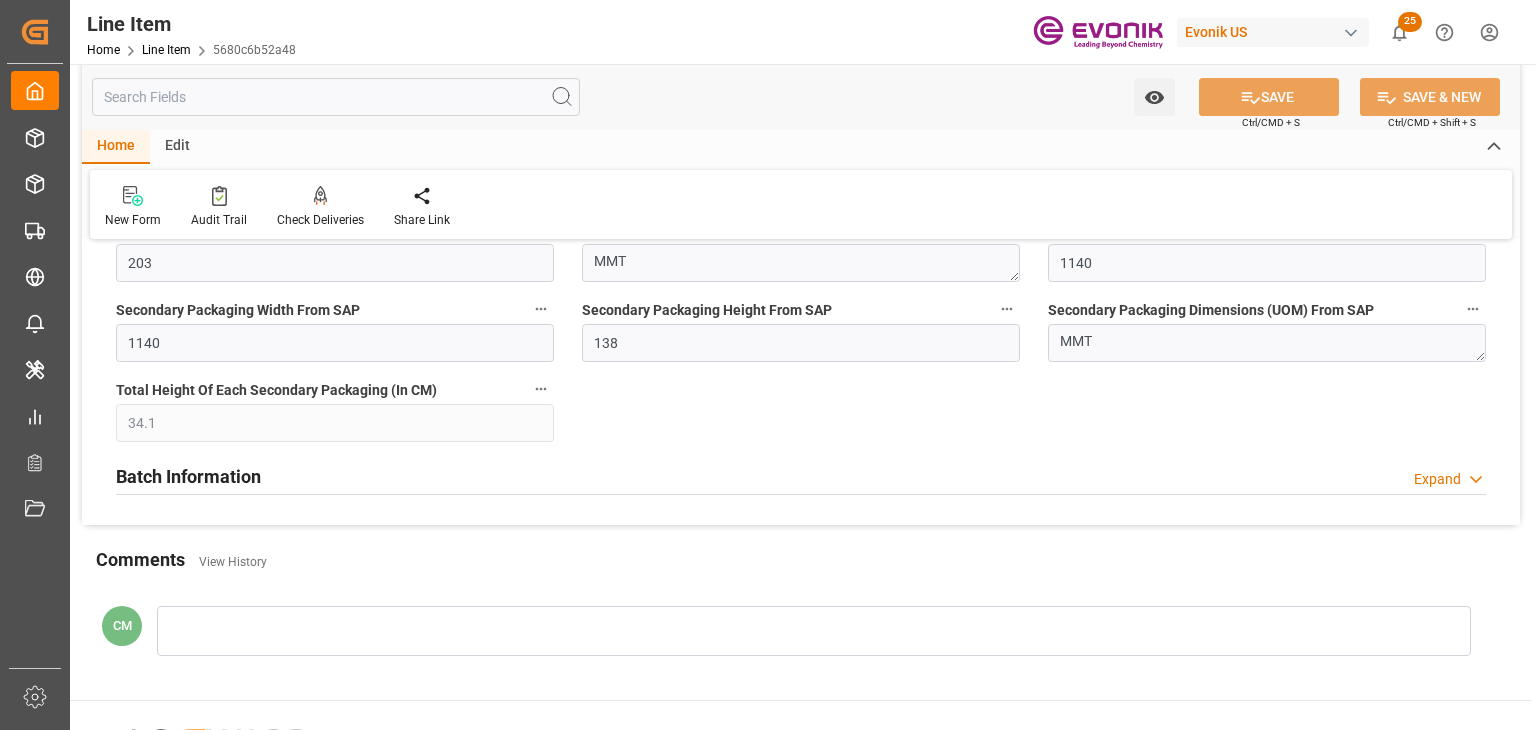 click on "Batch Information" at bounding box center [188, 476] 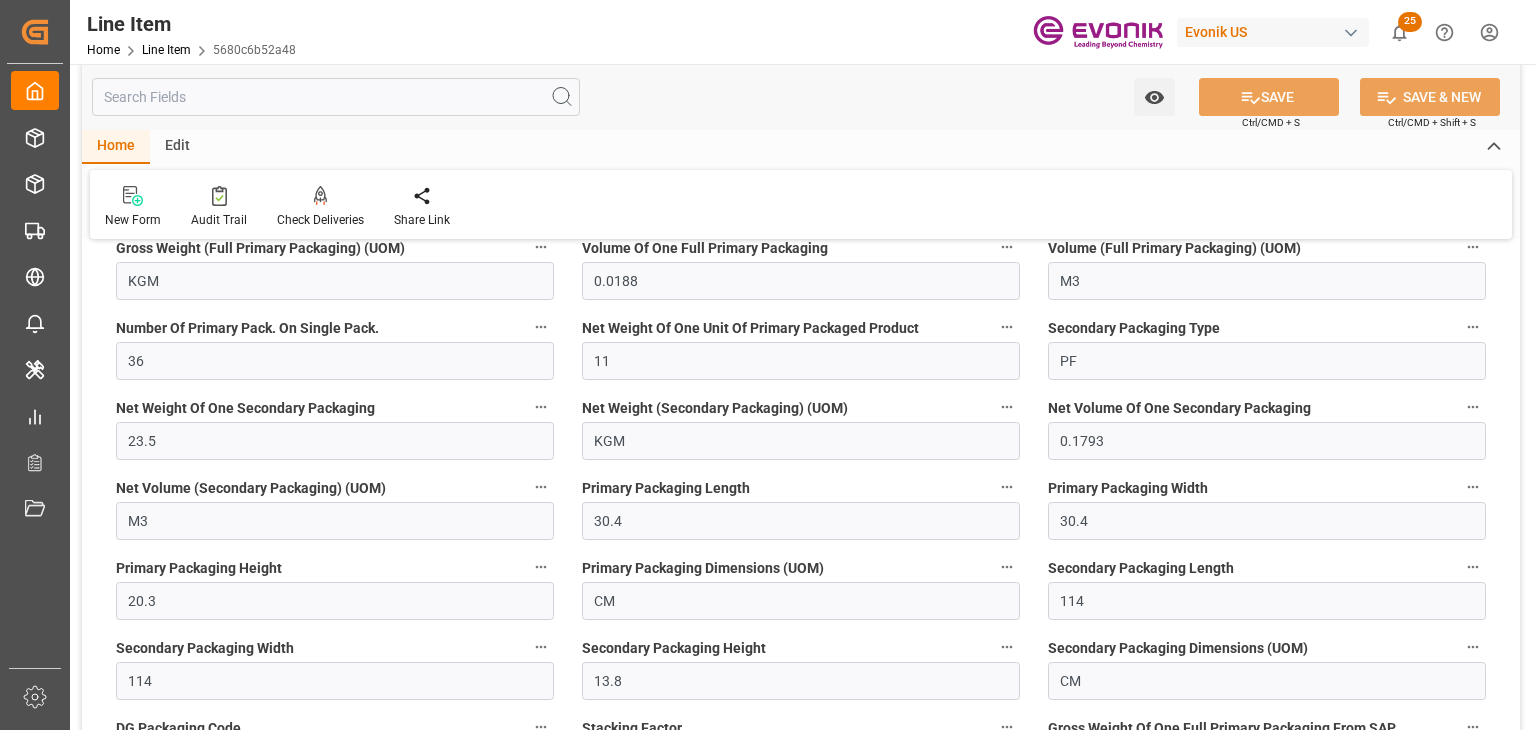scroll, scrollTop: 2700, scrollLeft: 0, axis: vertical 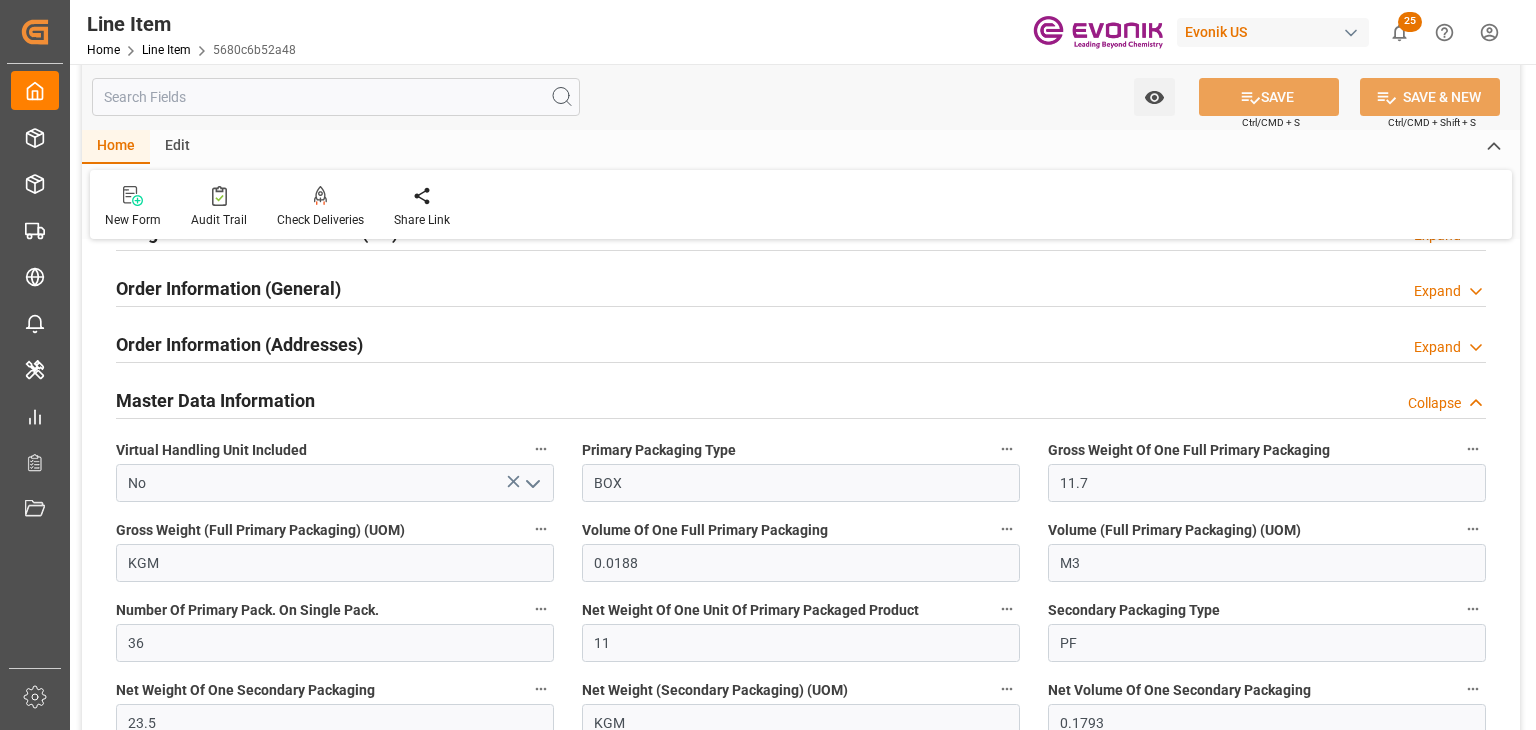 click at bounding box center (336, 97) 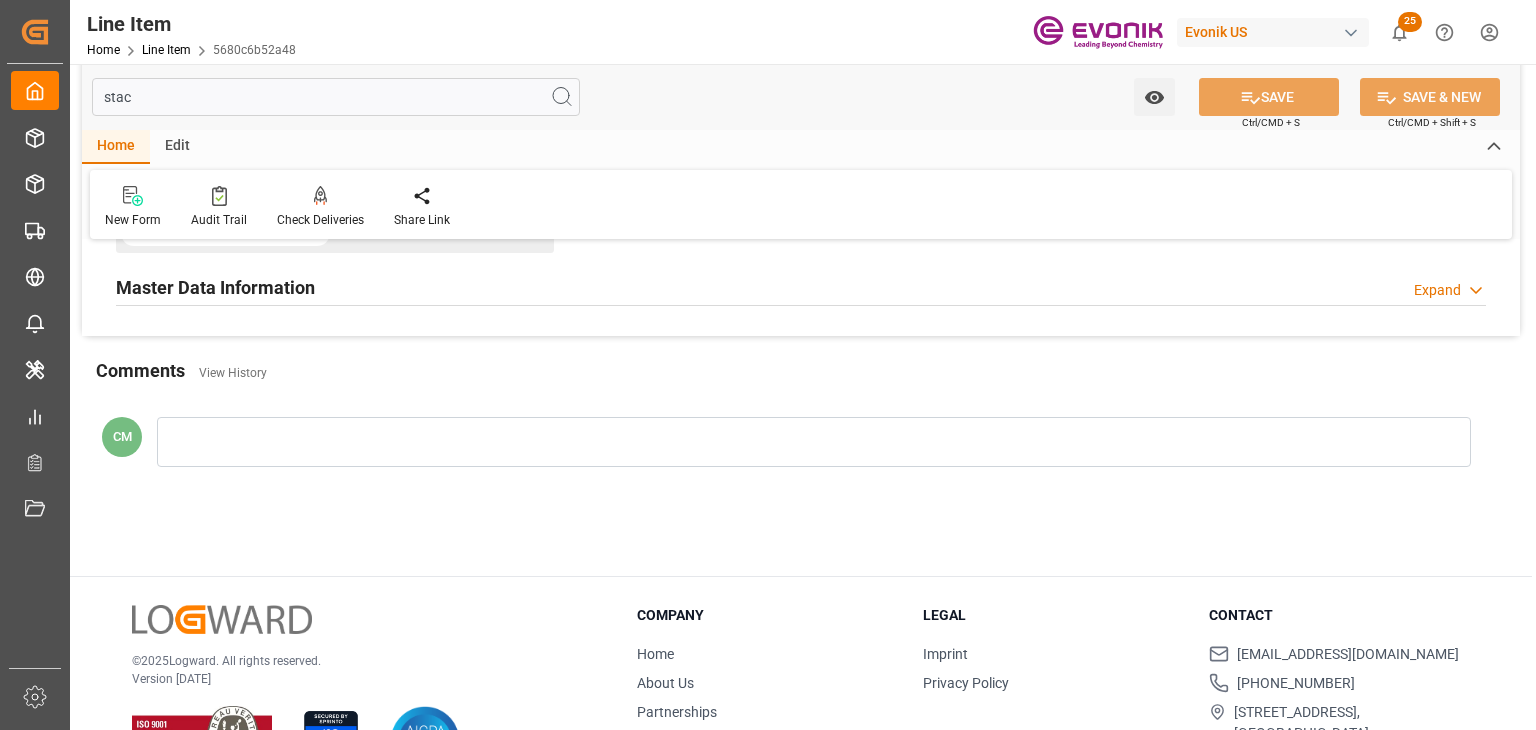 type on "stac" 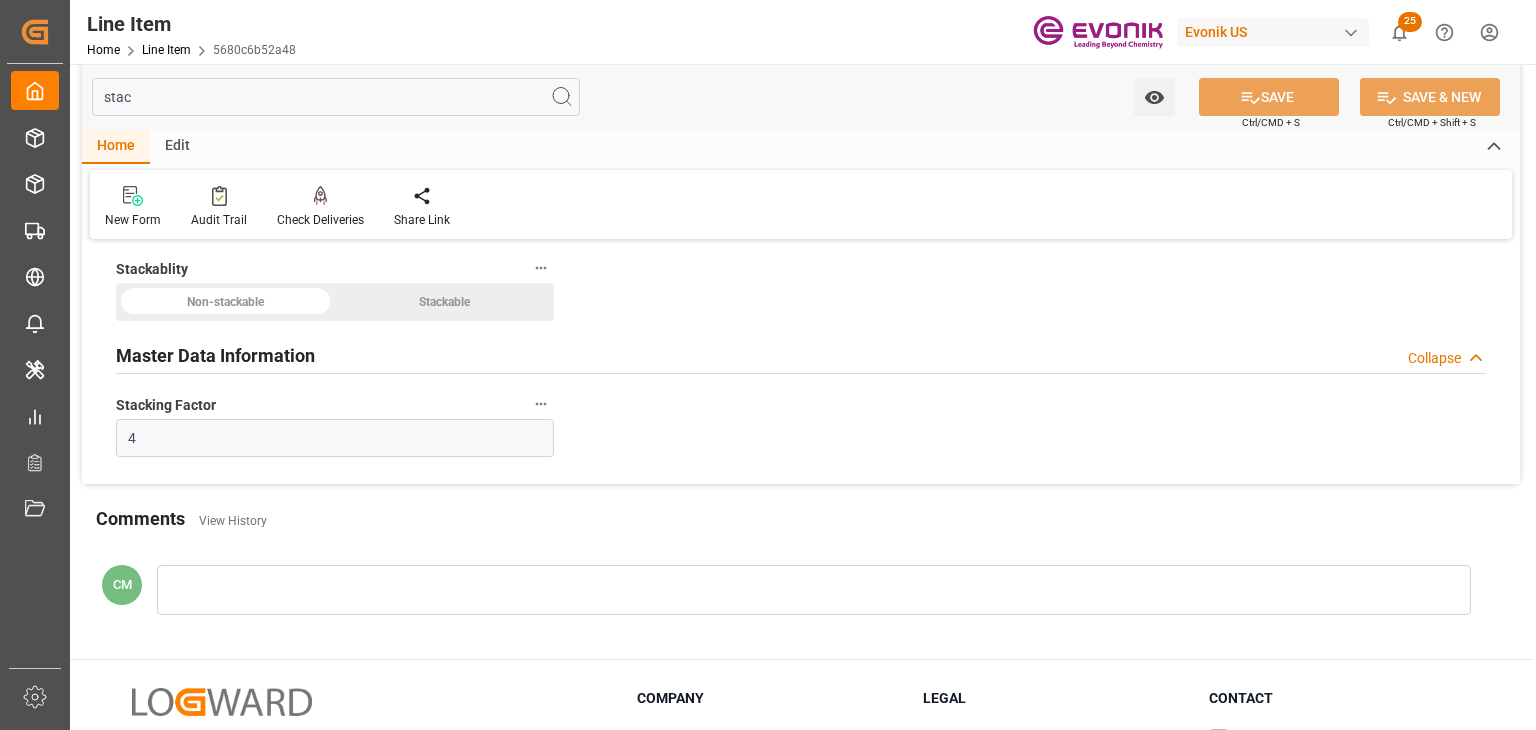 scroll, scrollTop: 0, scrollLeft: 0, axis: both 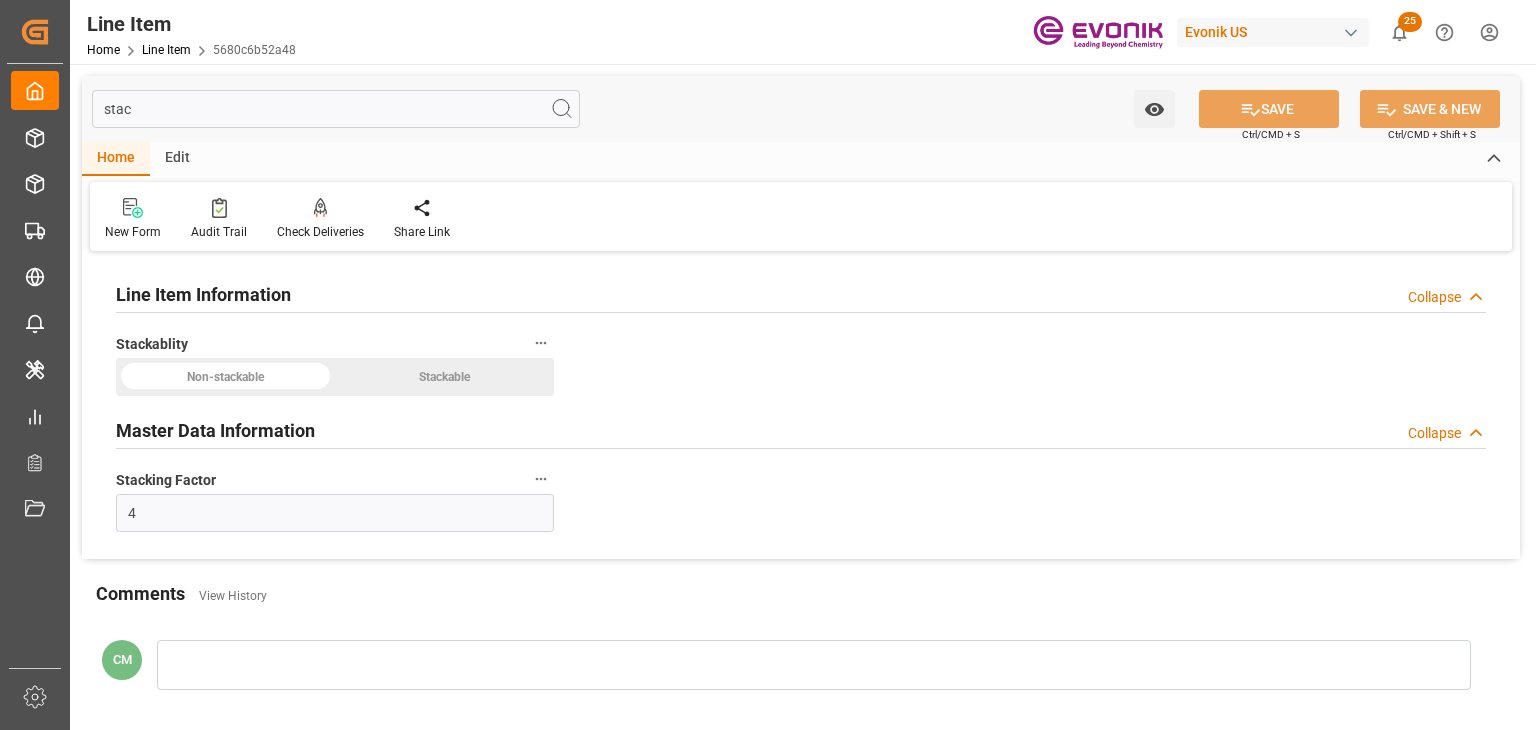 drag, startPoint x: 387, startPoint y: 378, endPoint x: 380, endPoint y: 386, distance: 10.630146 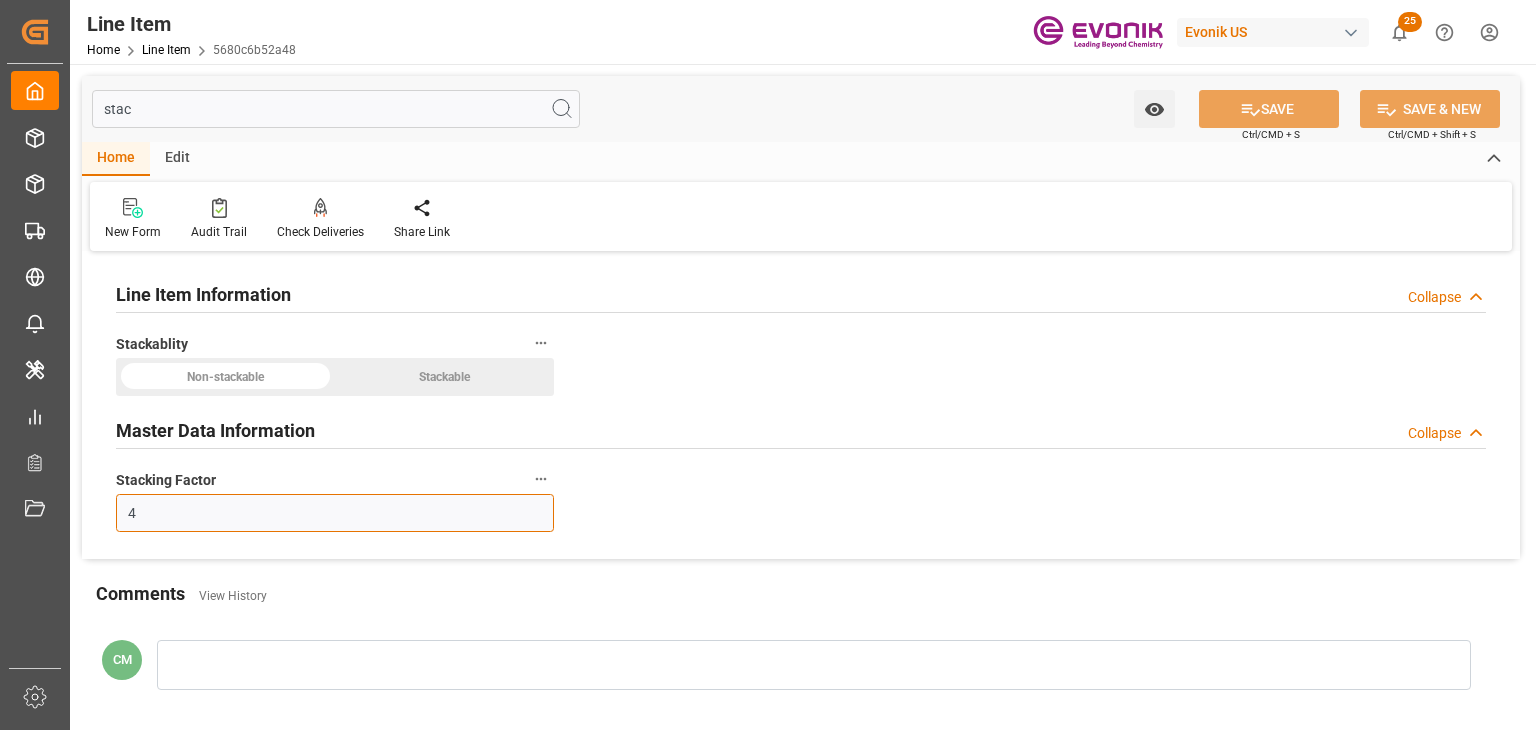 click on "4" at bounding box center (335, 513) 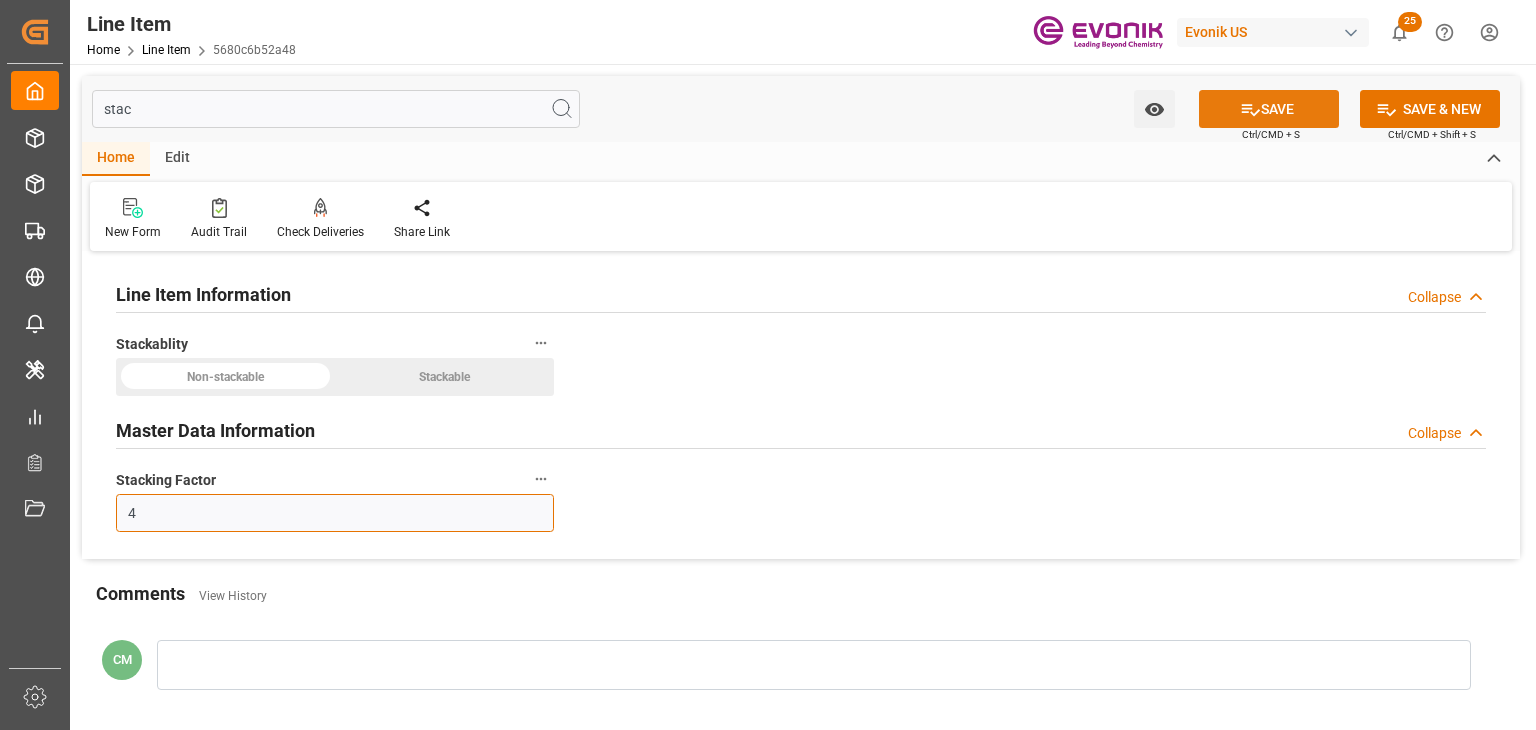 type on "4" 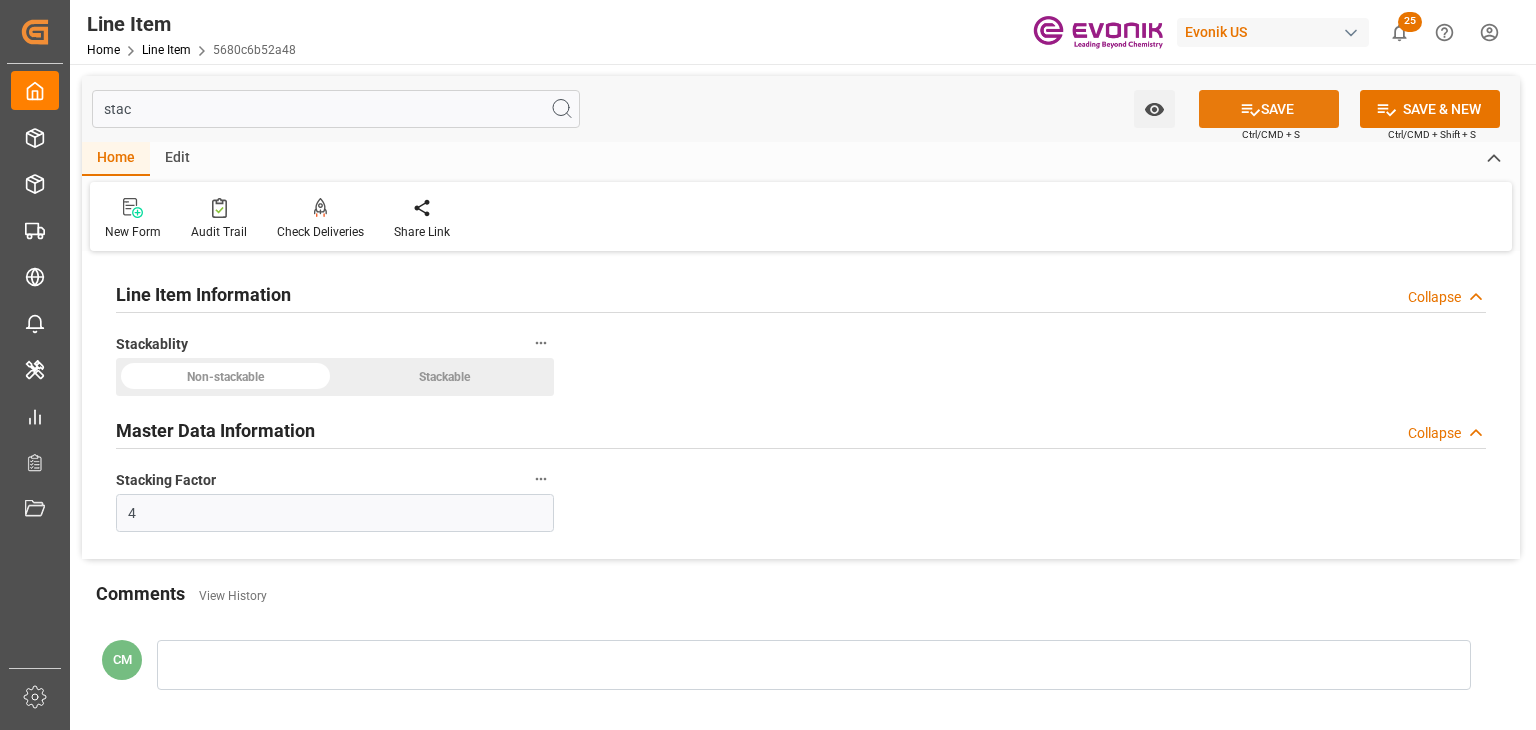click 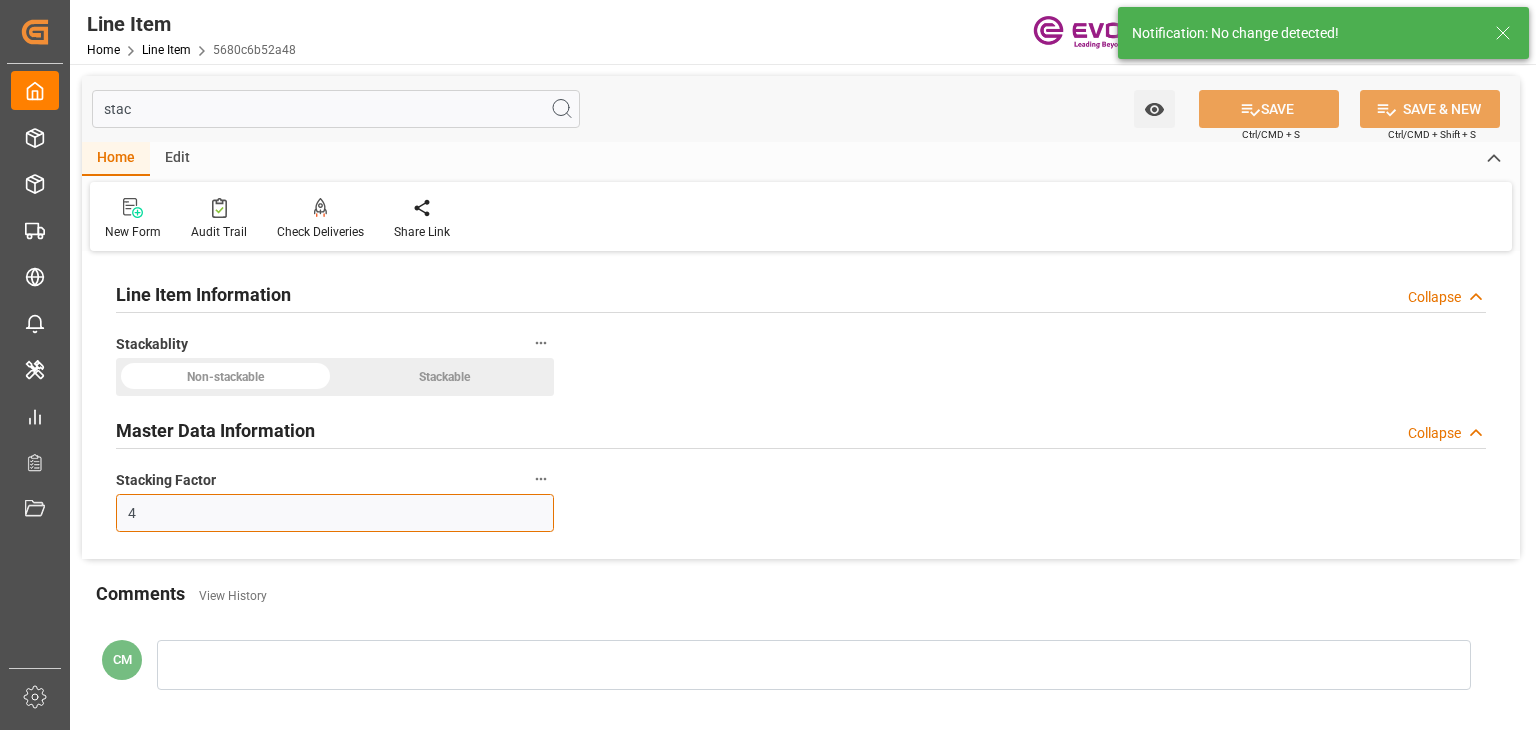 click on "4" at bounding box center (335, 513) 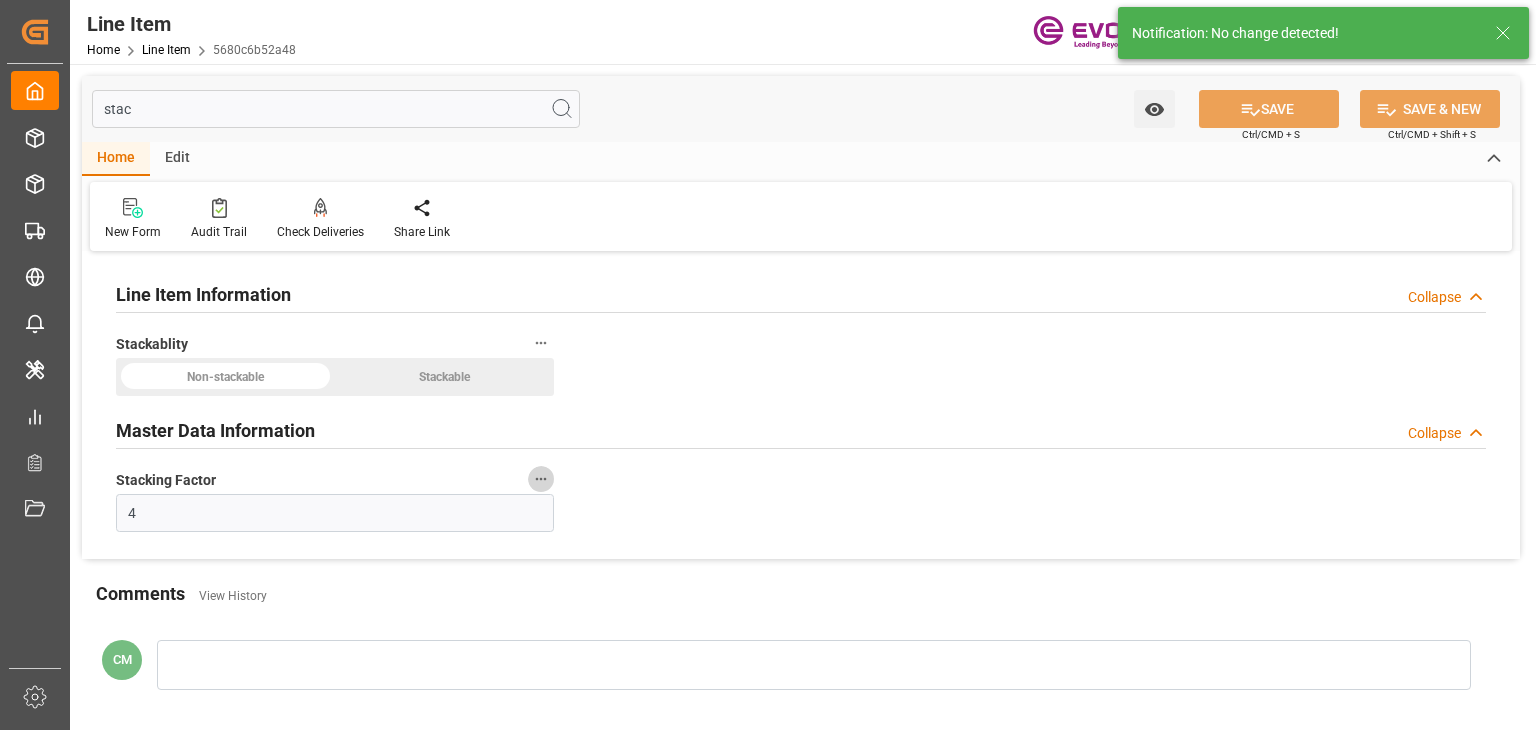 click on "Stacking Factor" at bounding box center [541, 479] 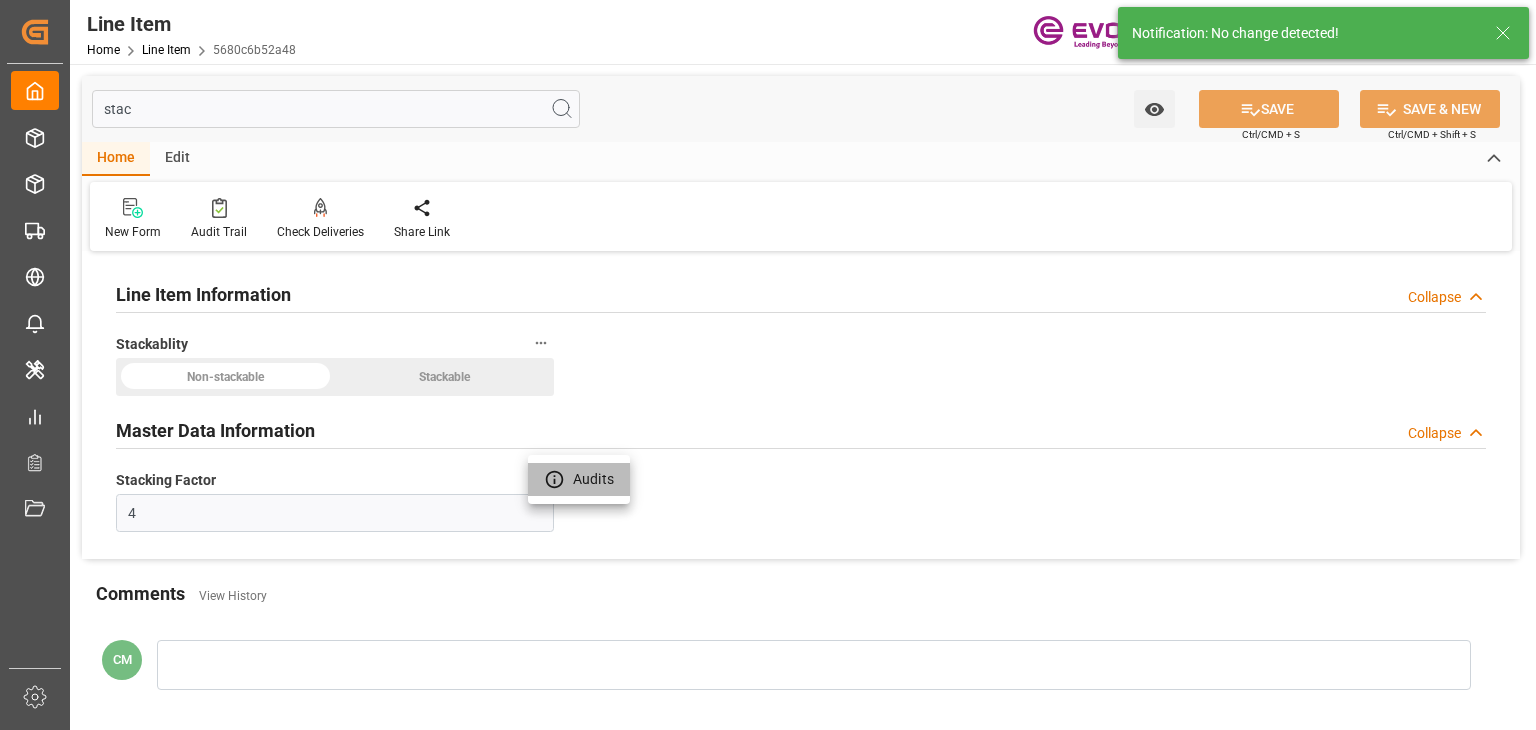 click 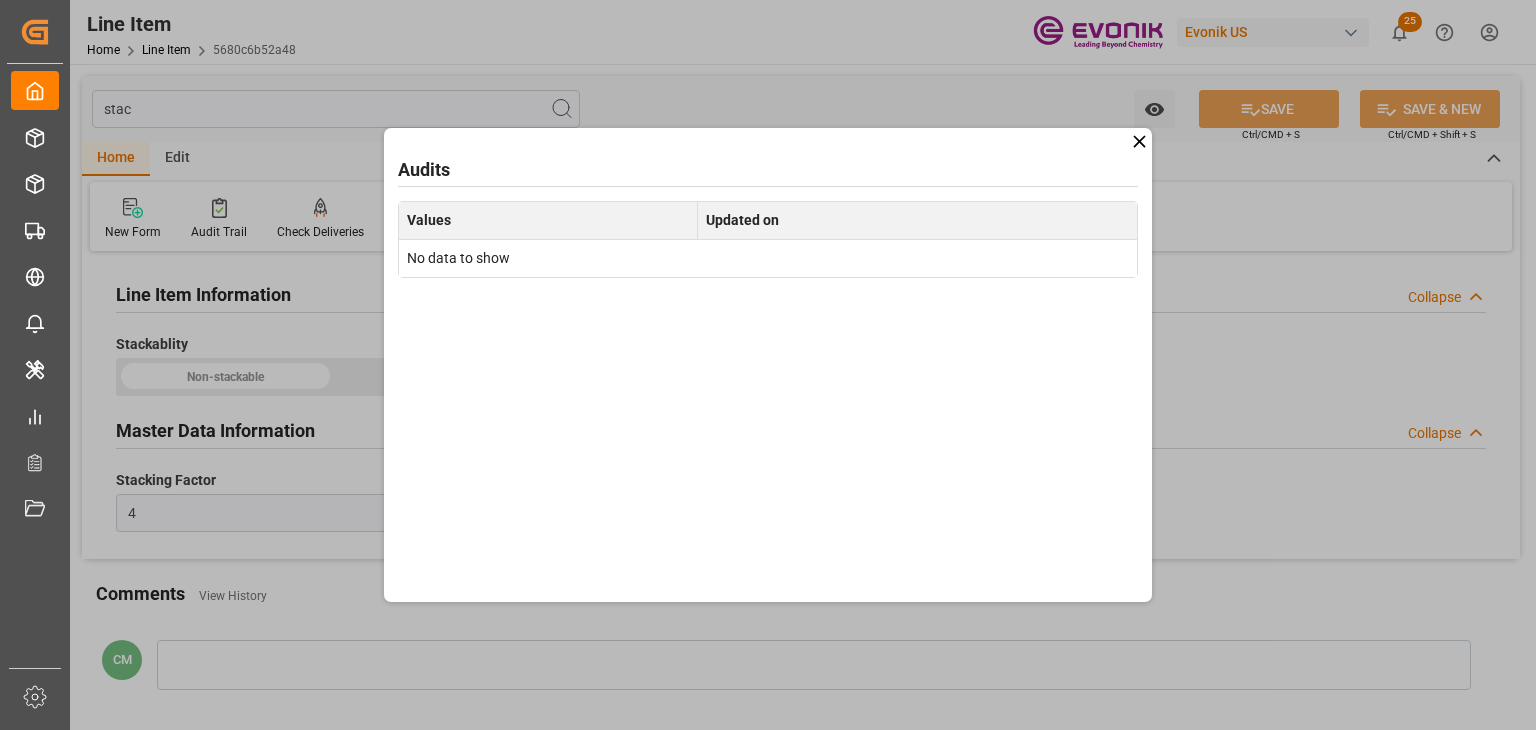 click 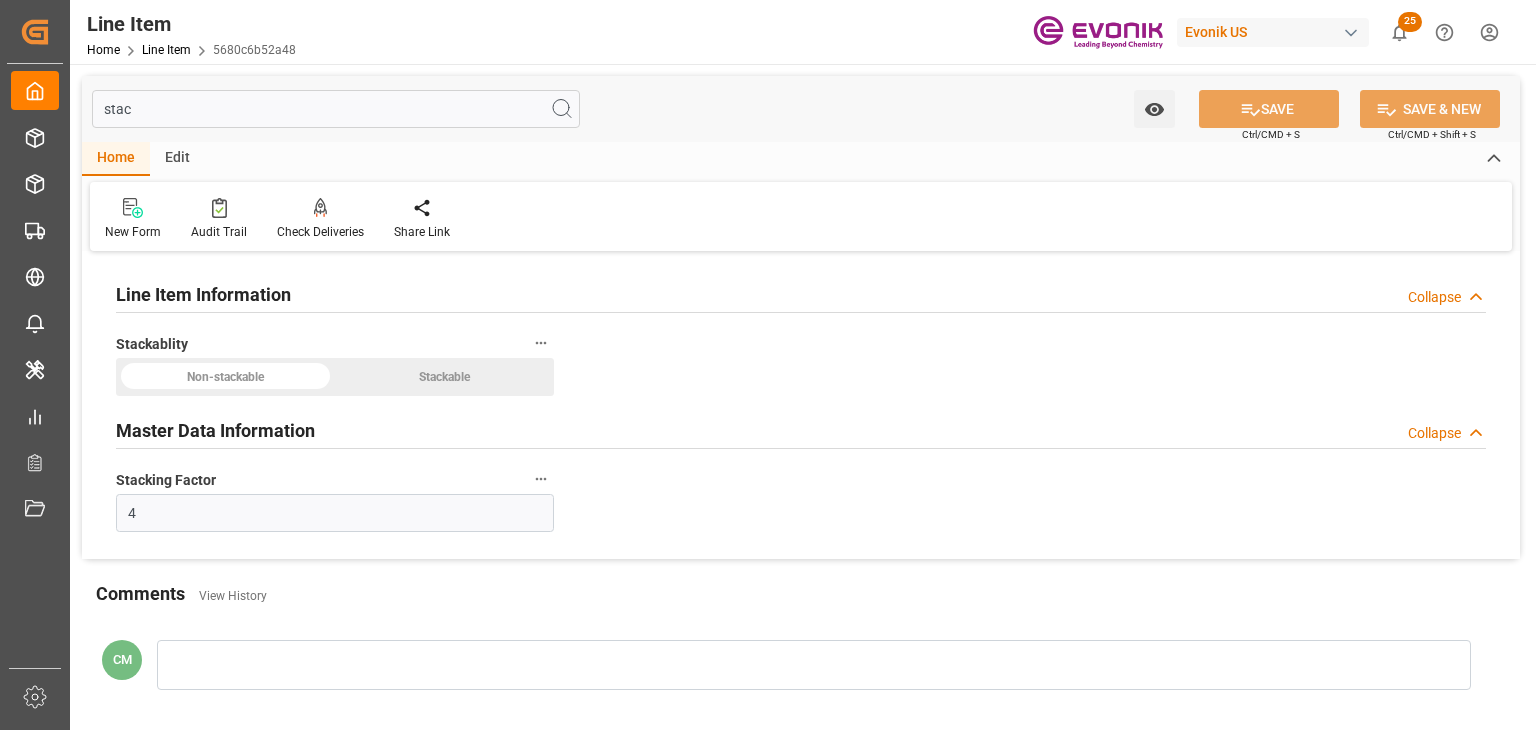 click on "Non-stackable Stackable" at bounding box center (335, 377) 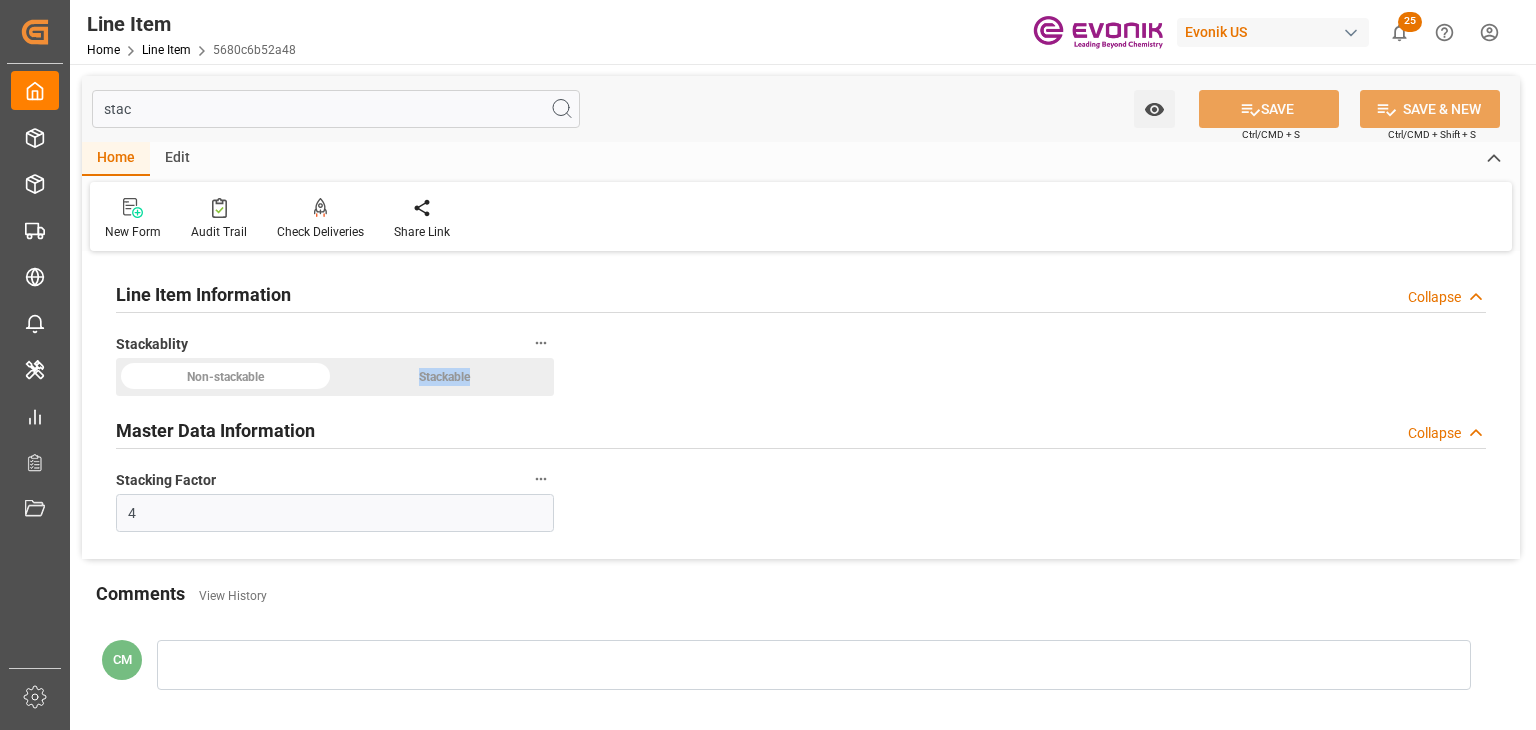 click on "Non-stackable Stackable" at bounding box center [335, 377] 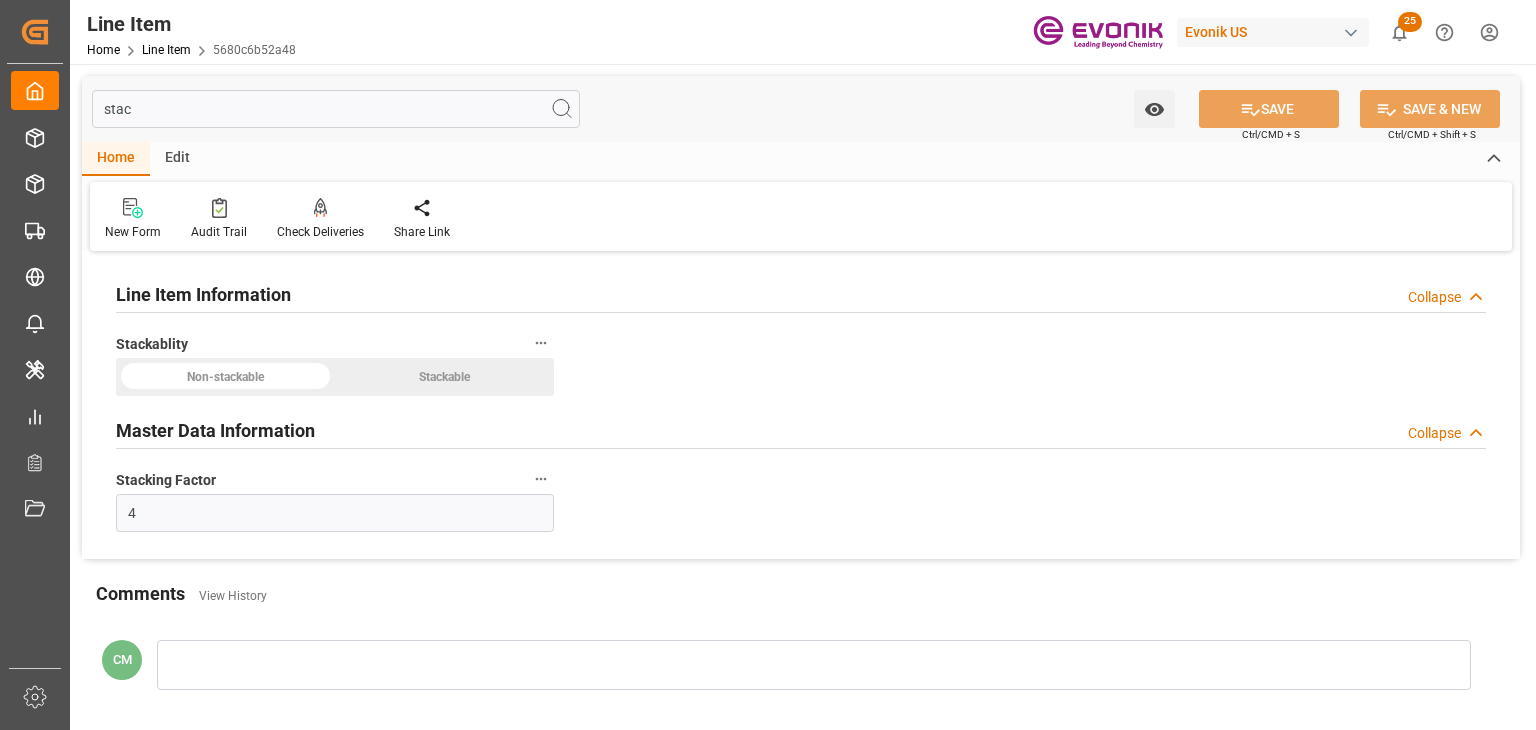 click on "stac" at bounding box center (336, 109) 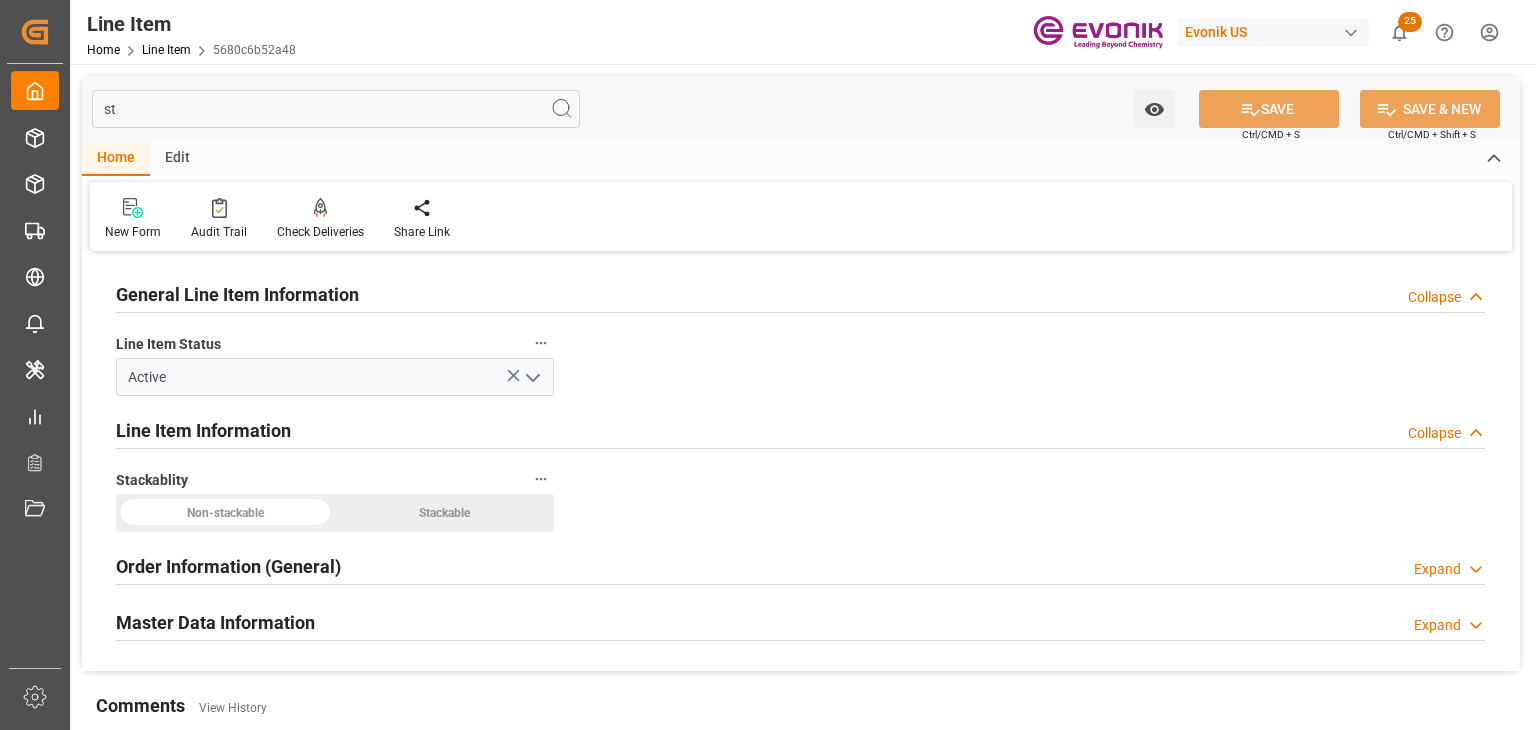 type on "s" 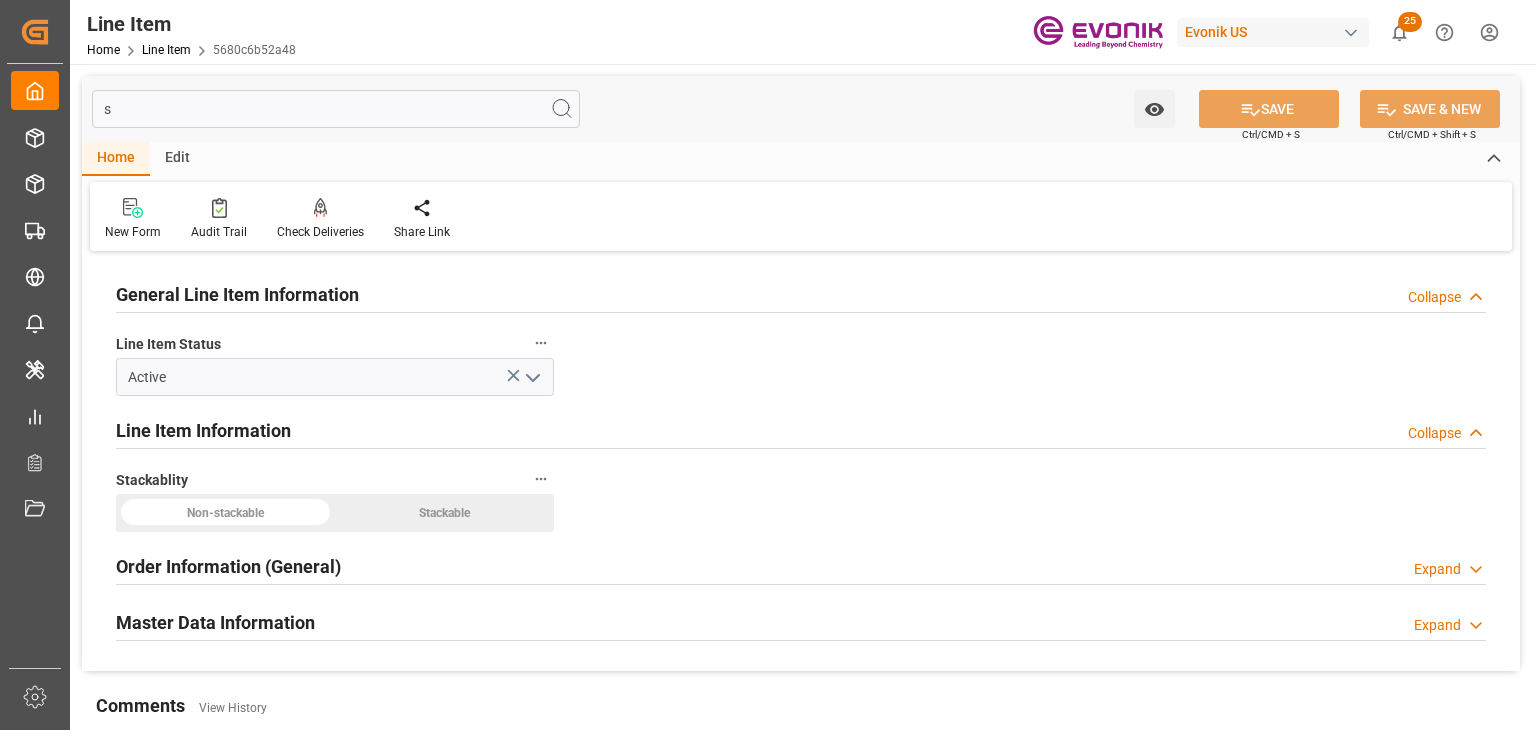 type 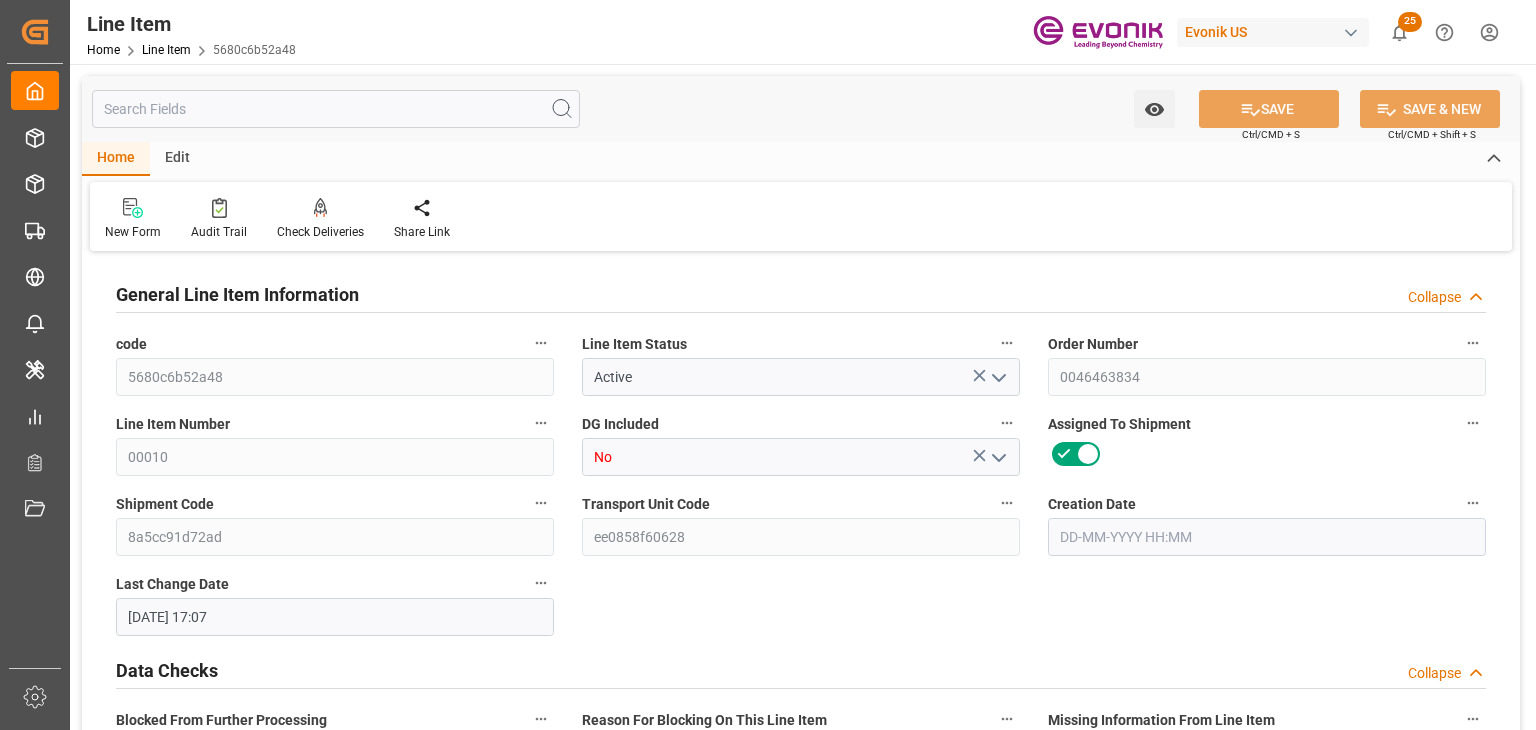 type on "No" 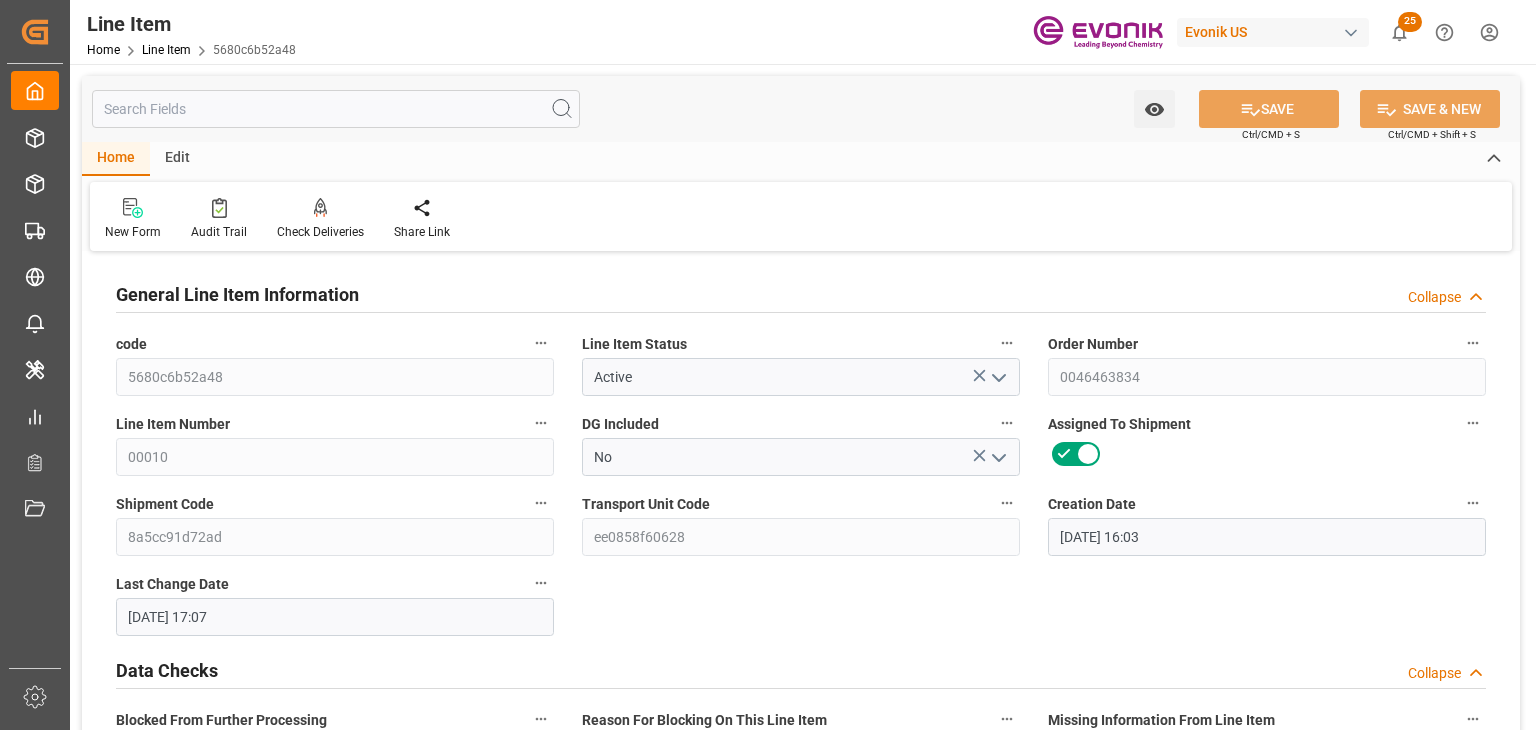 type on "17-07-2025 16:03" 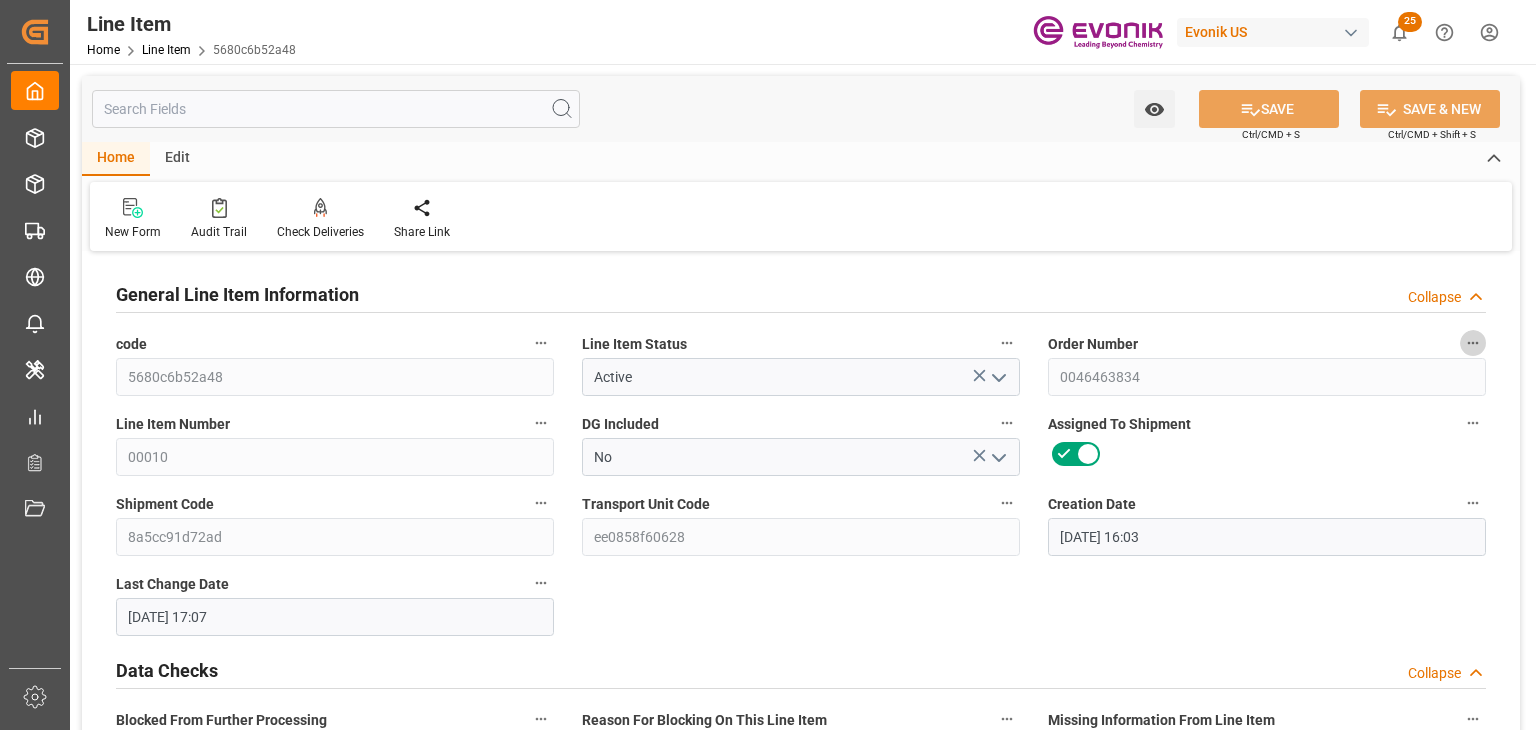 click 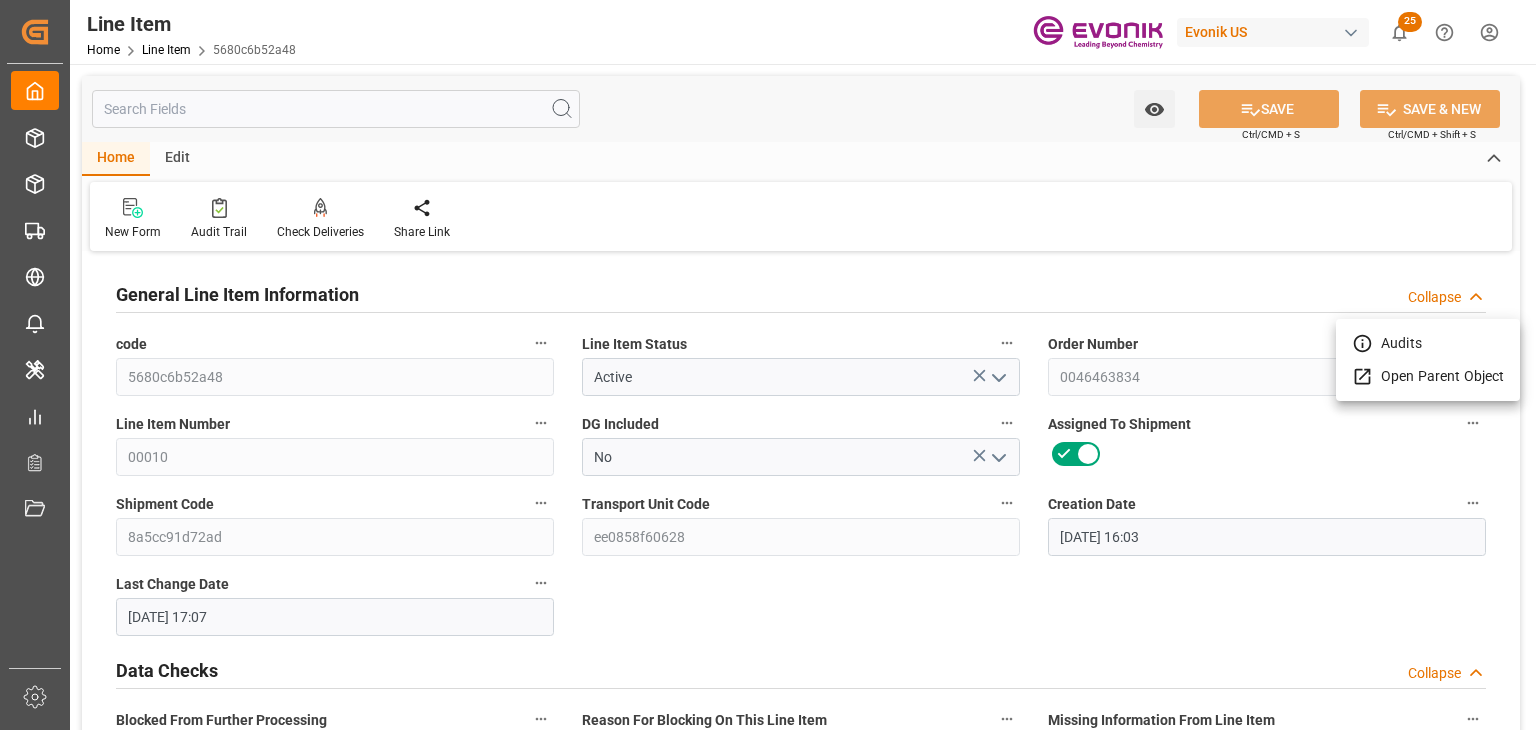 click on "Open Parent Object" at bounding box center (1428, 376) 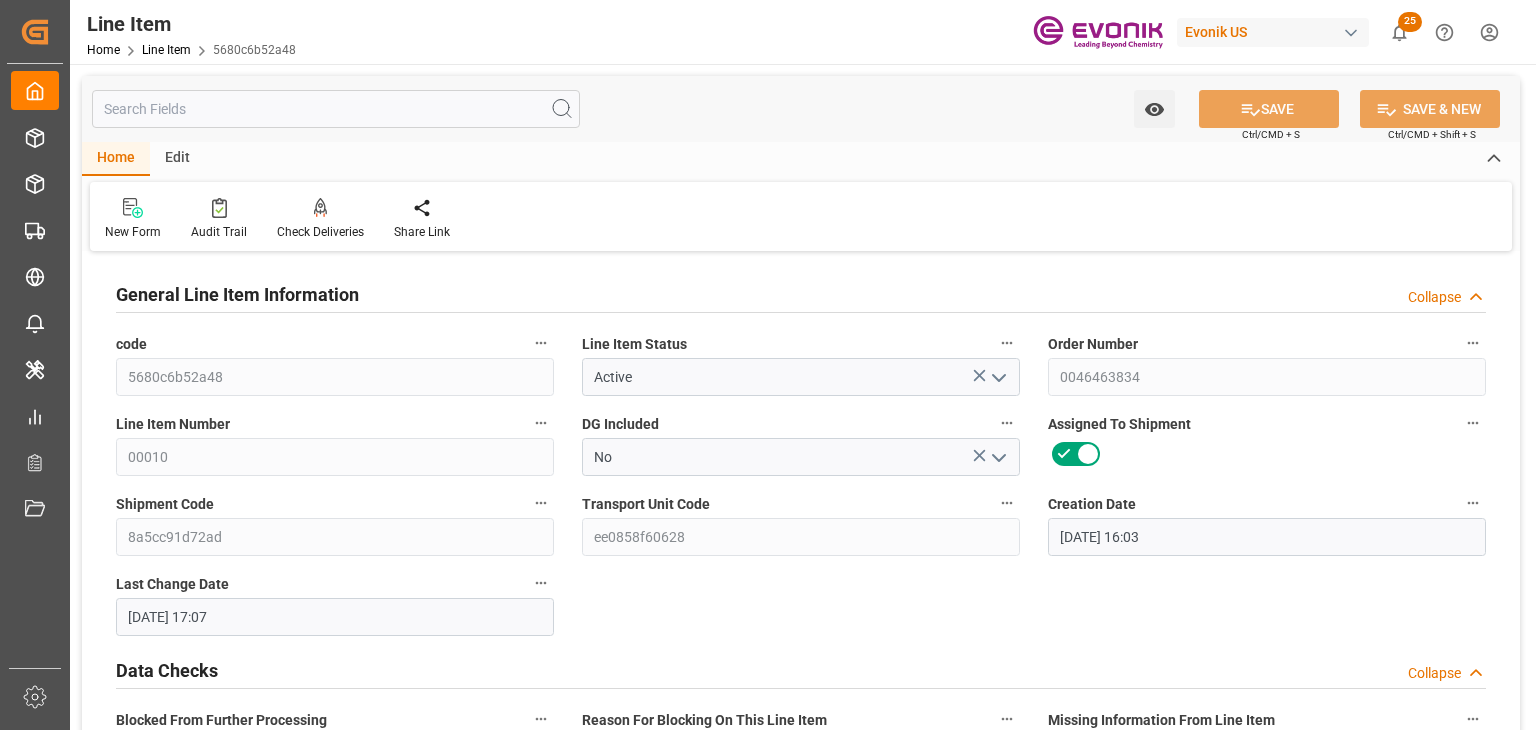 click at bounding box center (336, 109) 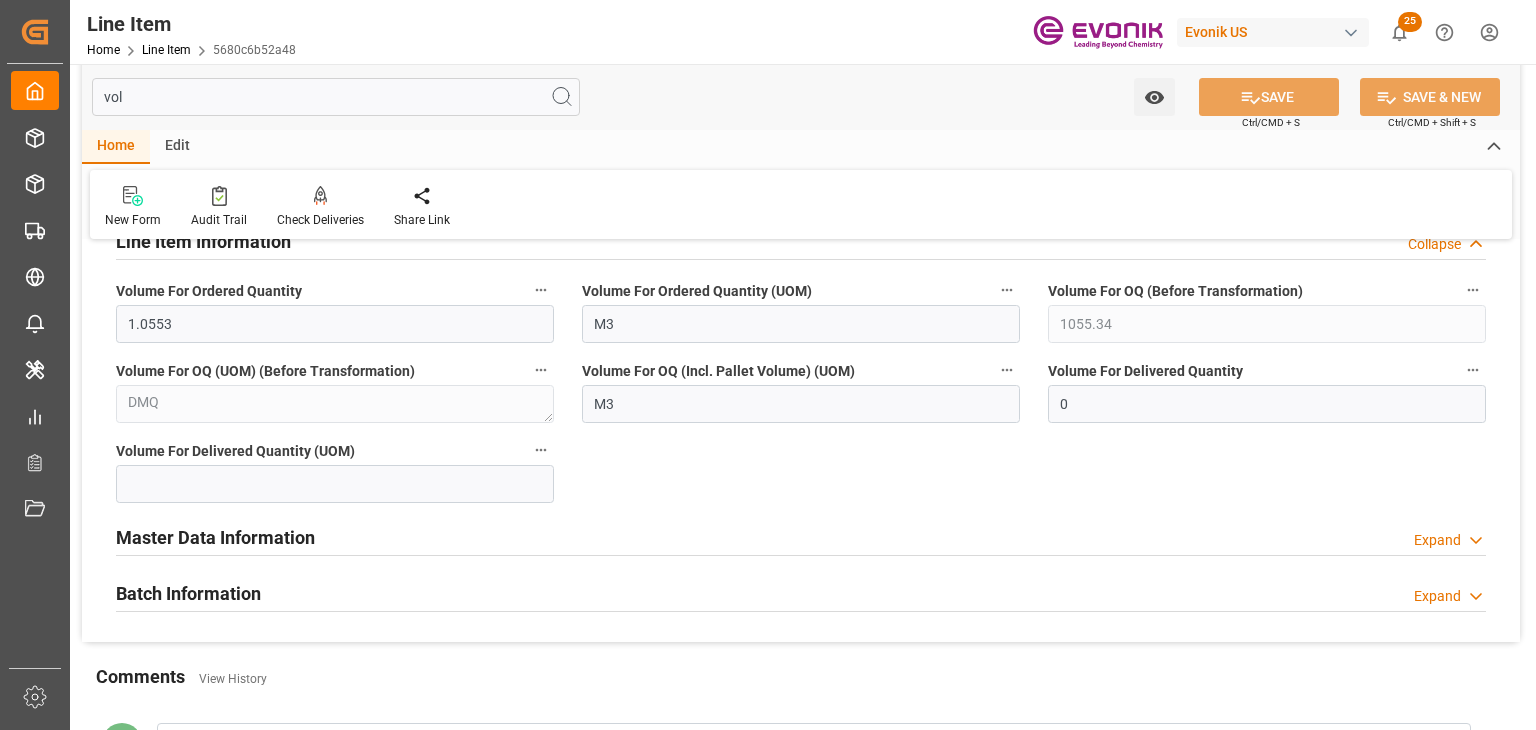 scroll, scrollTop: 200, scrollLeft: 0, axis: vertical 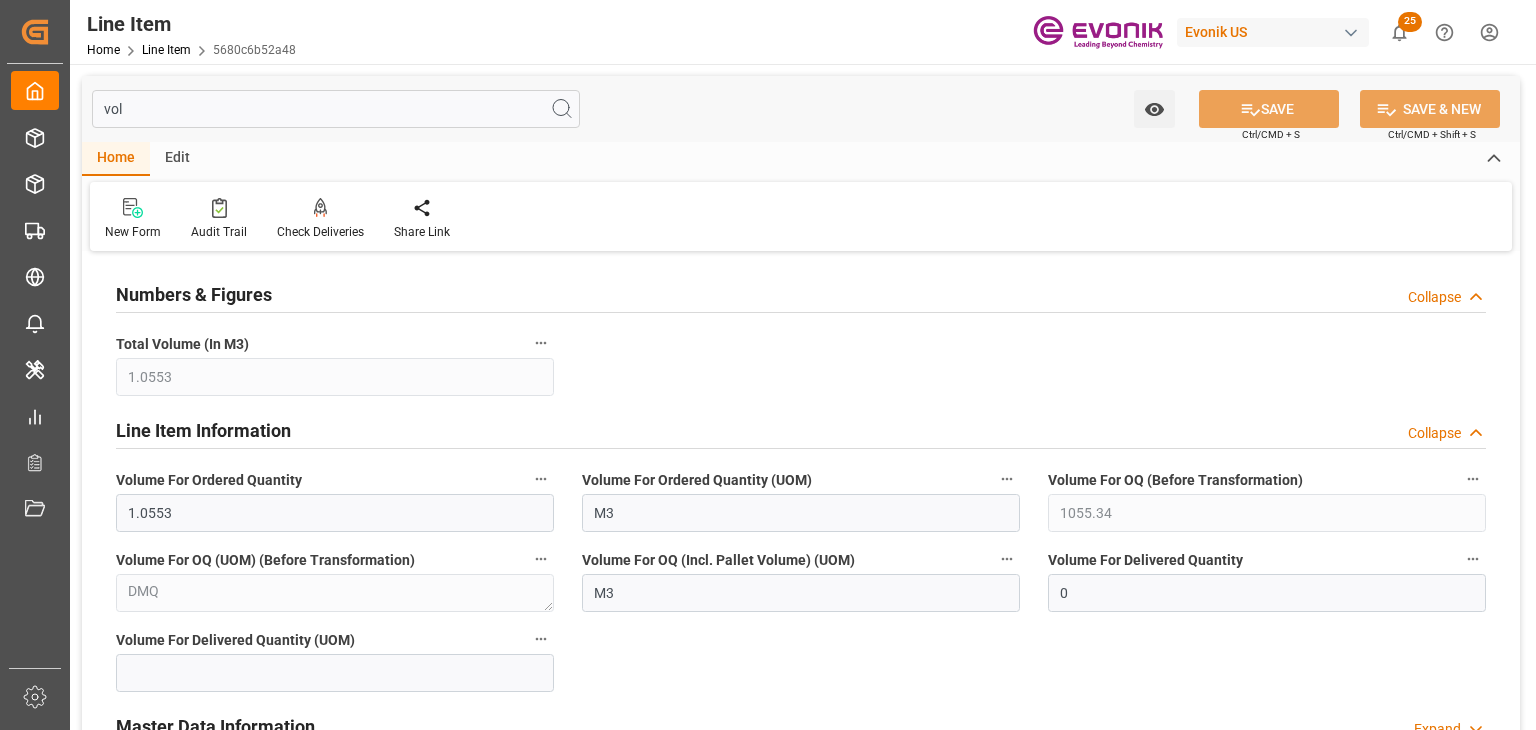 click on "vol" at bounding box center [336, 109] 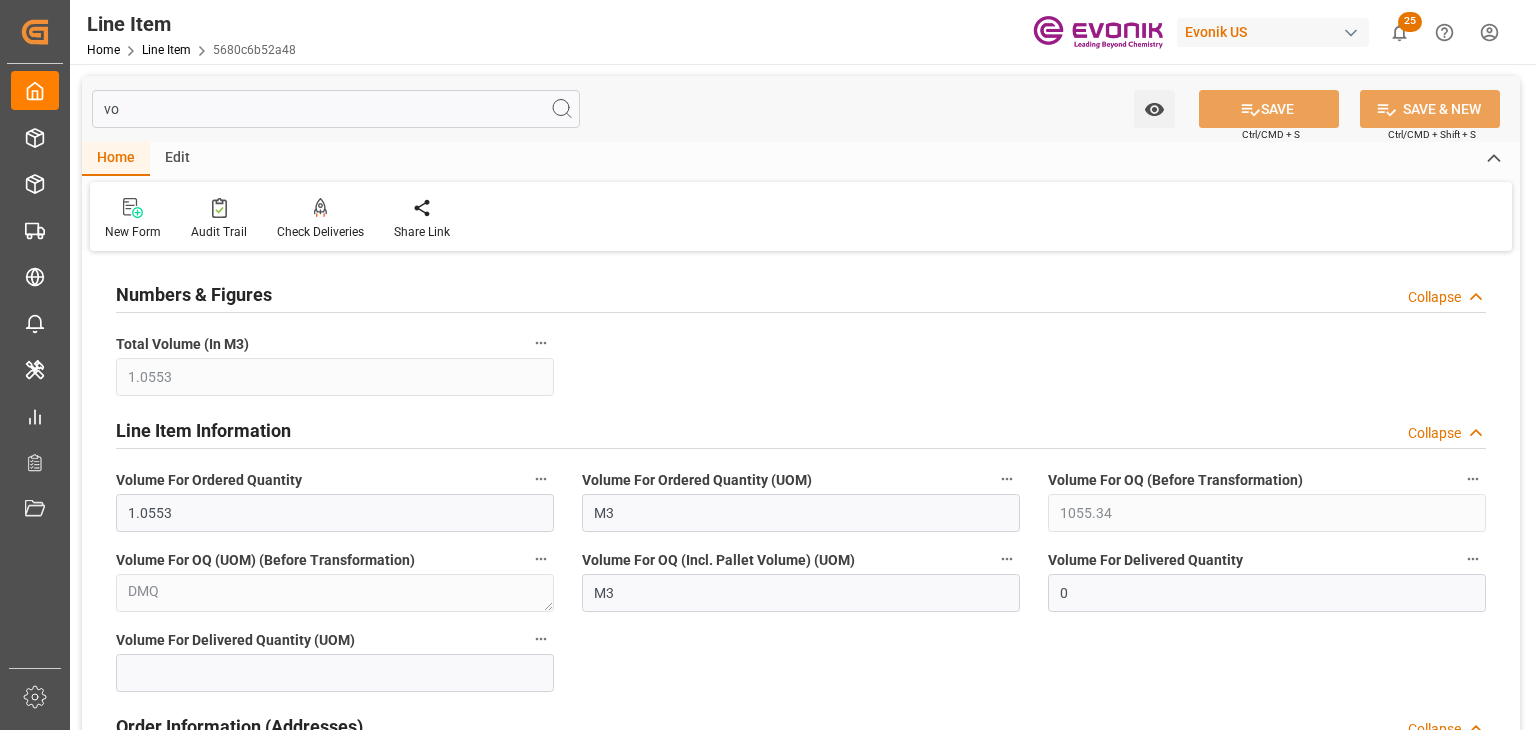 type on "v" 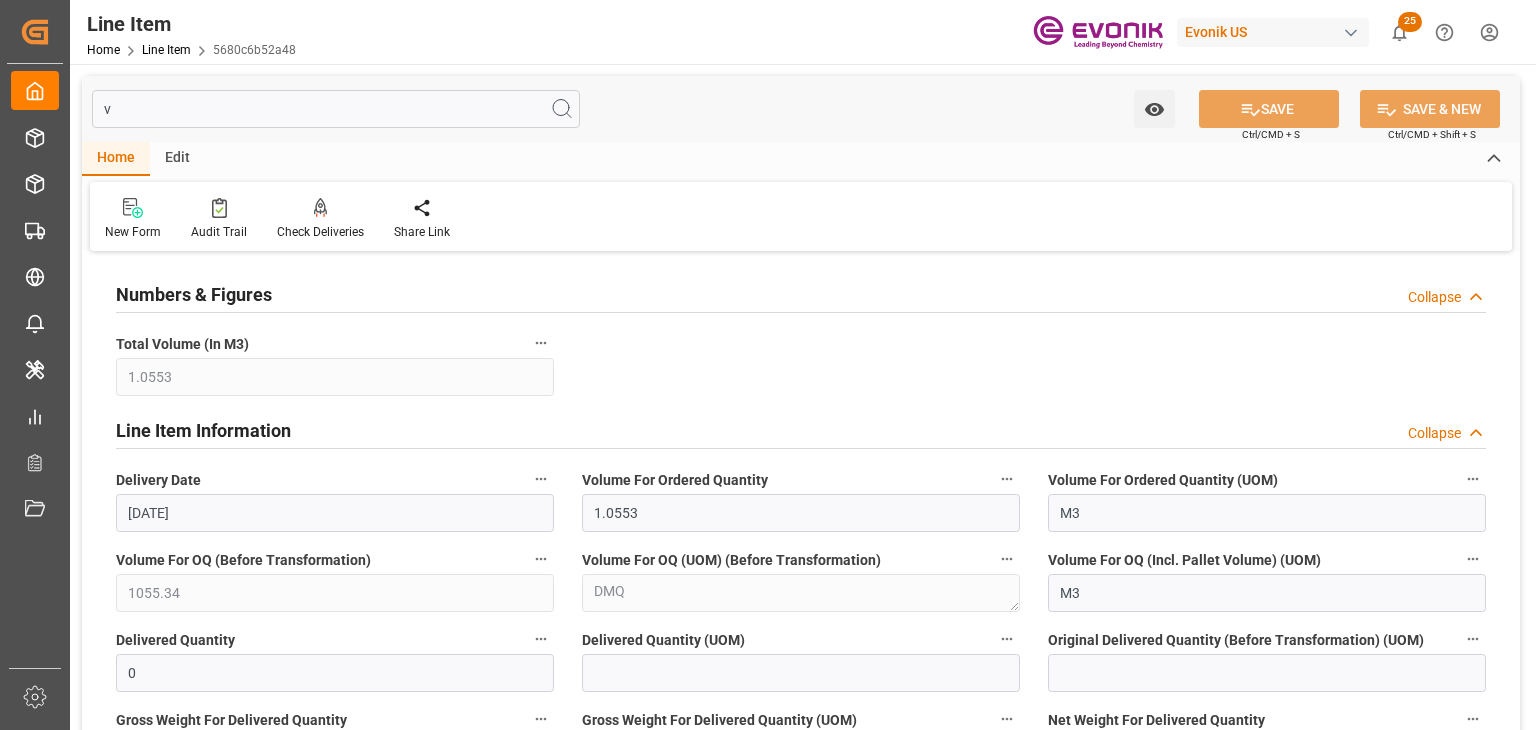 type 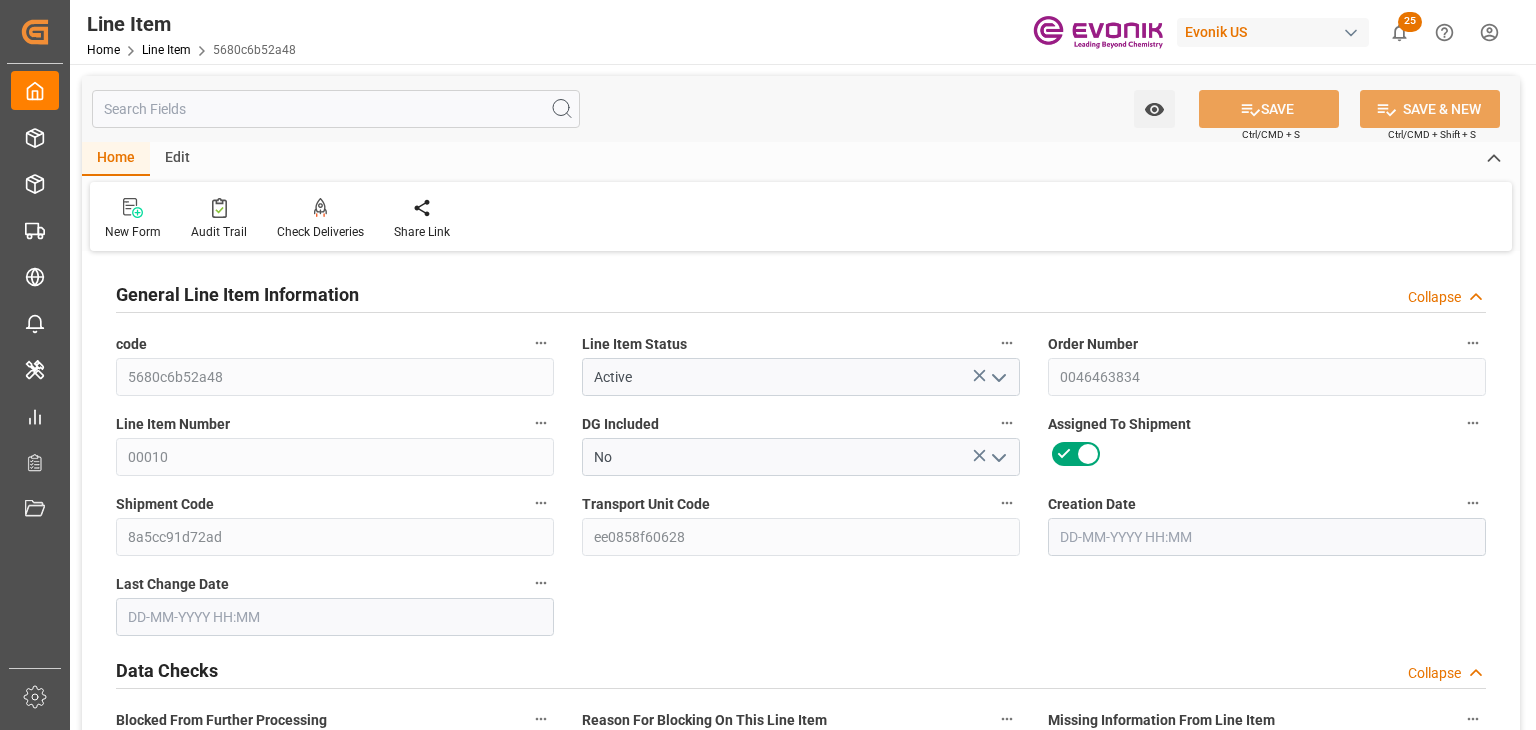 type on "17-07-2025 16:03" 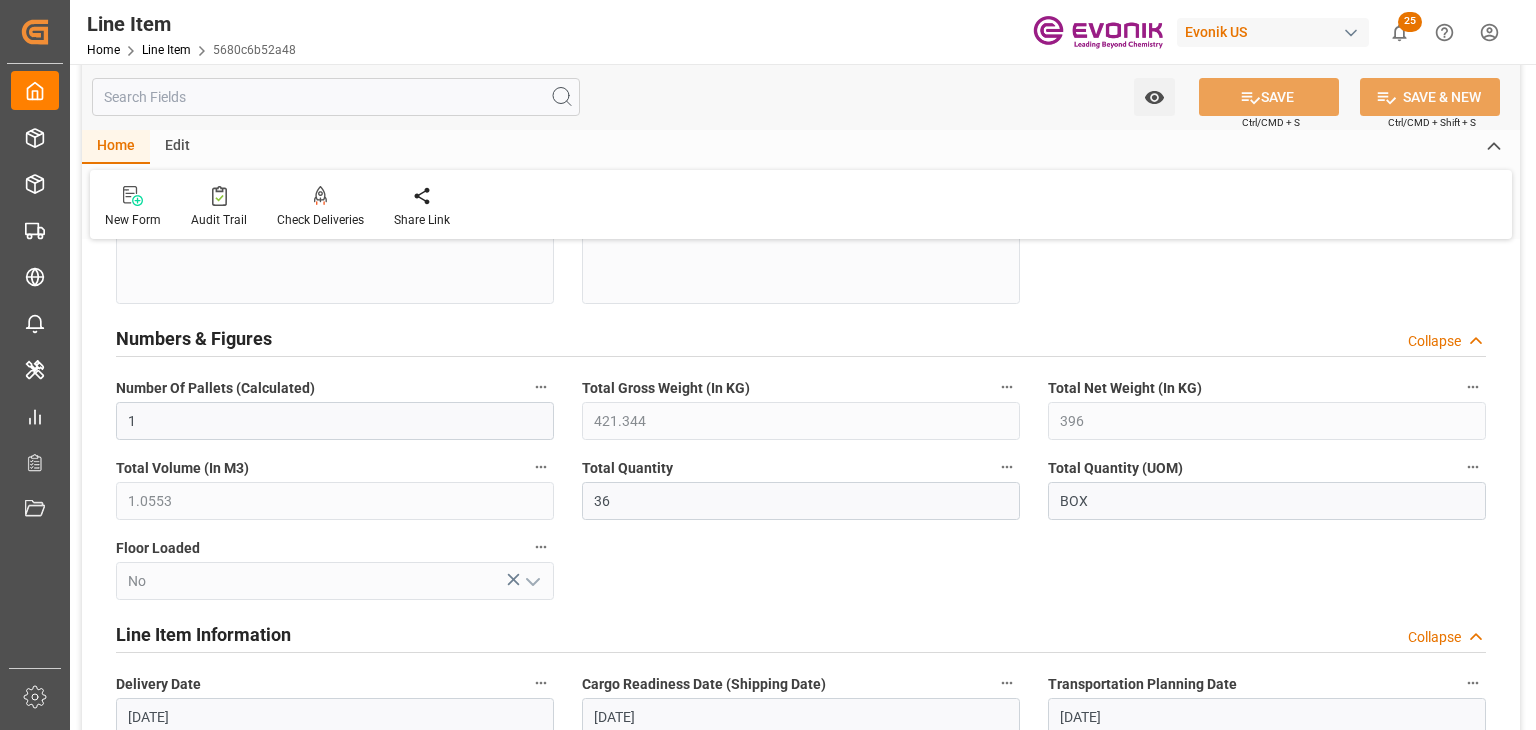 scroll, scrollTop: 700, scrollLeft: 0, axis: vertical 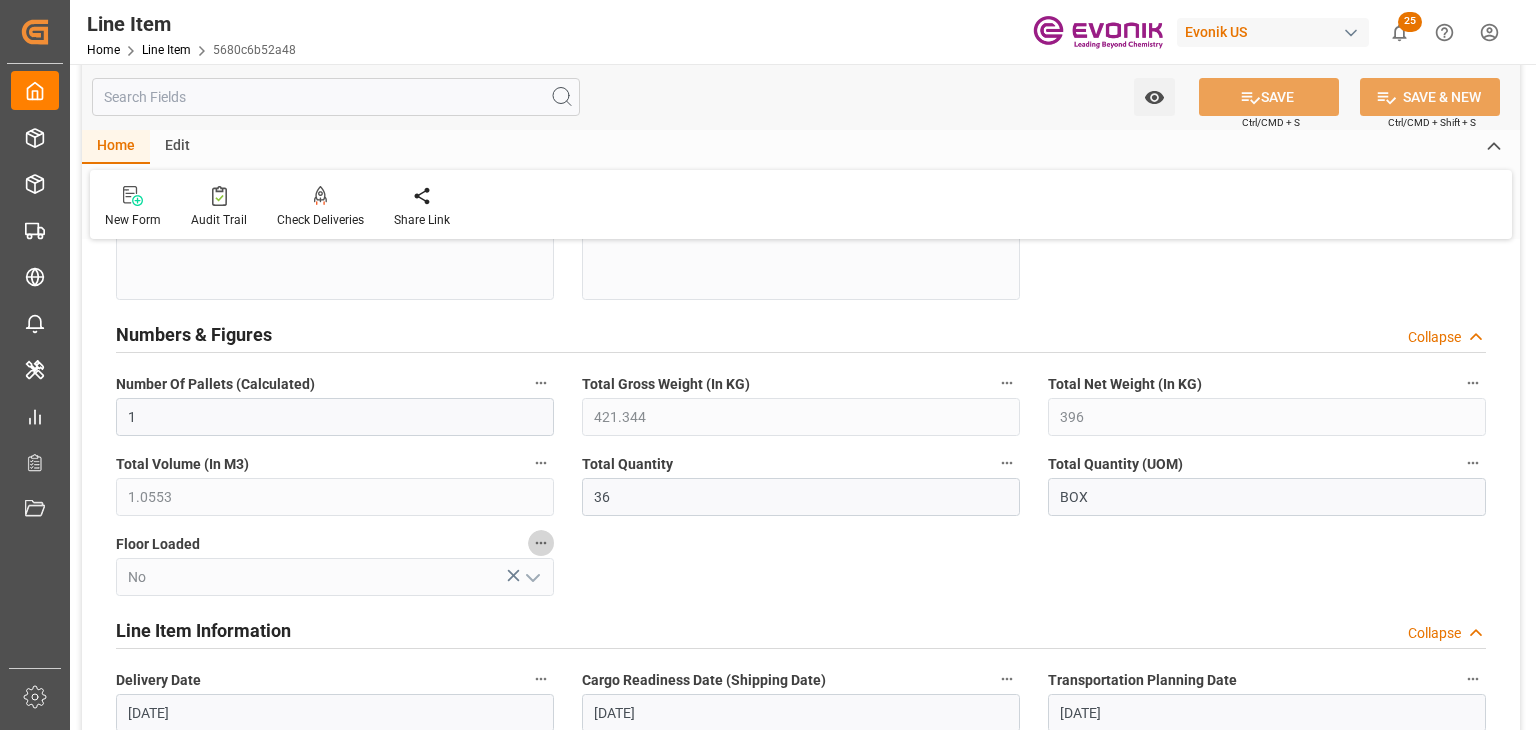 click 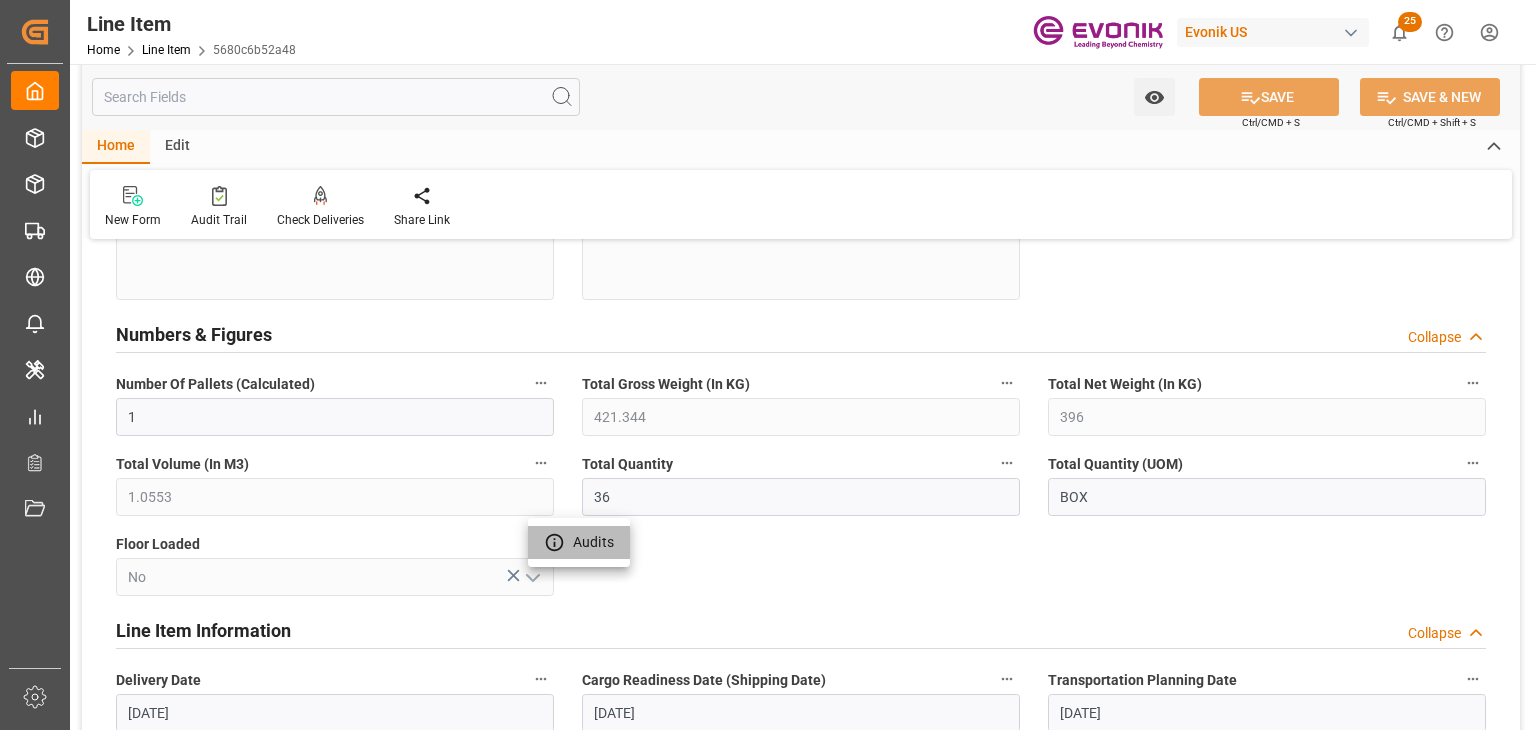 click 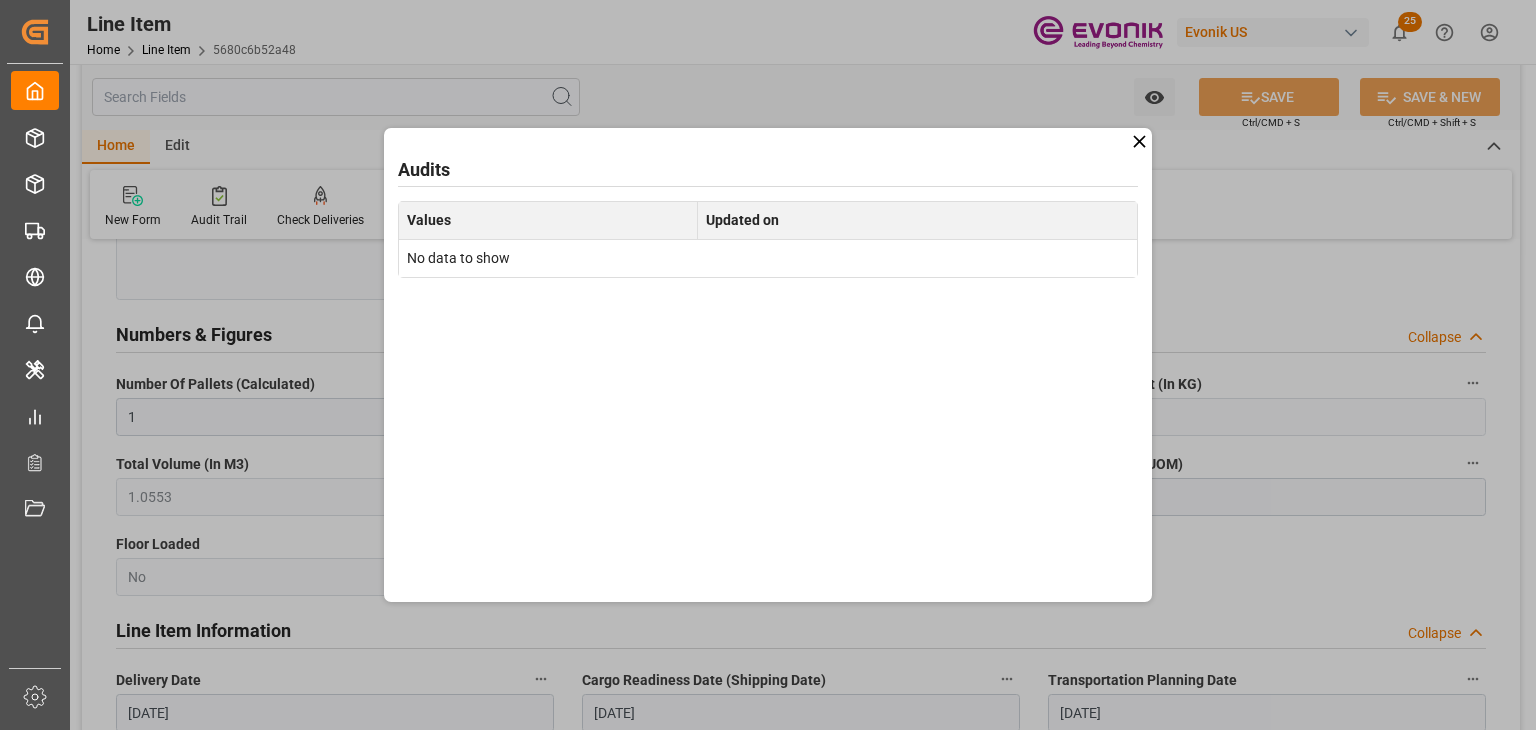 click 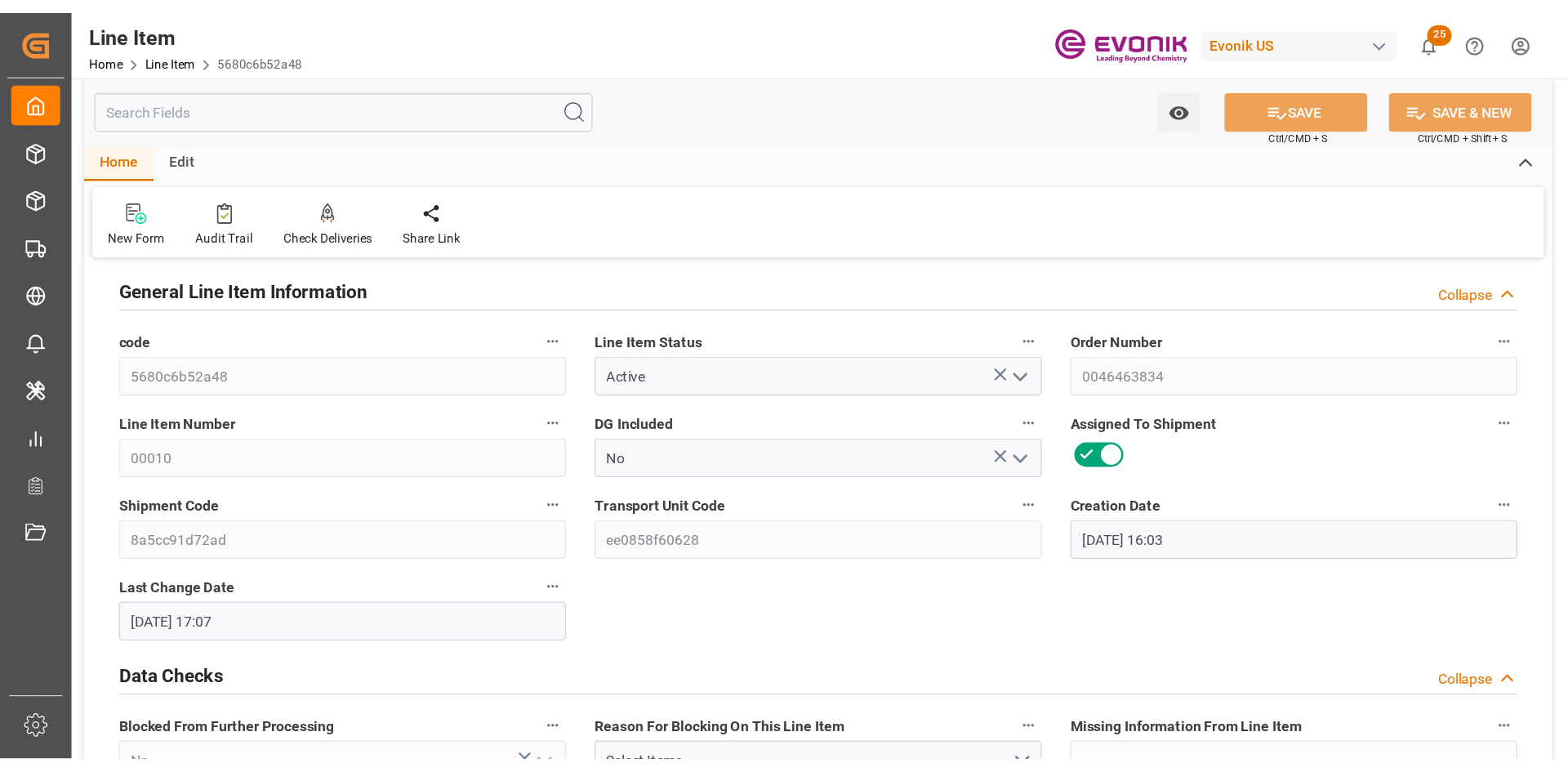 scroll, scrollTop: 0, scrollLeft: 0, axis: both 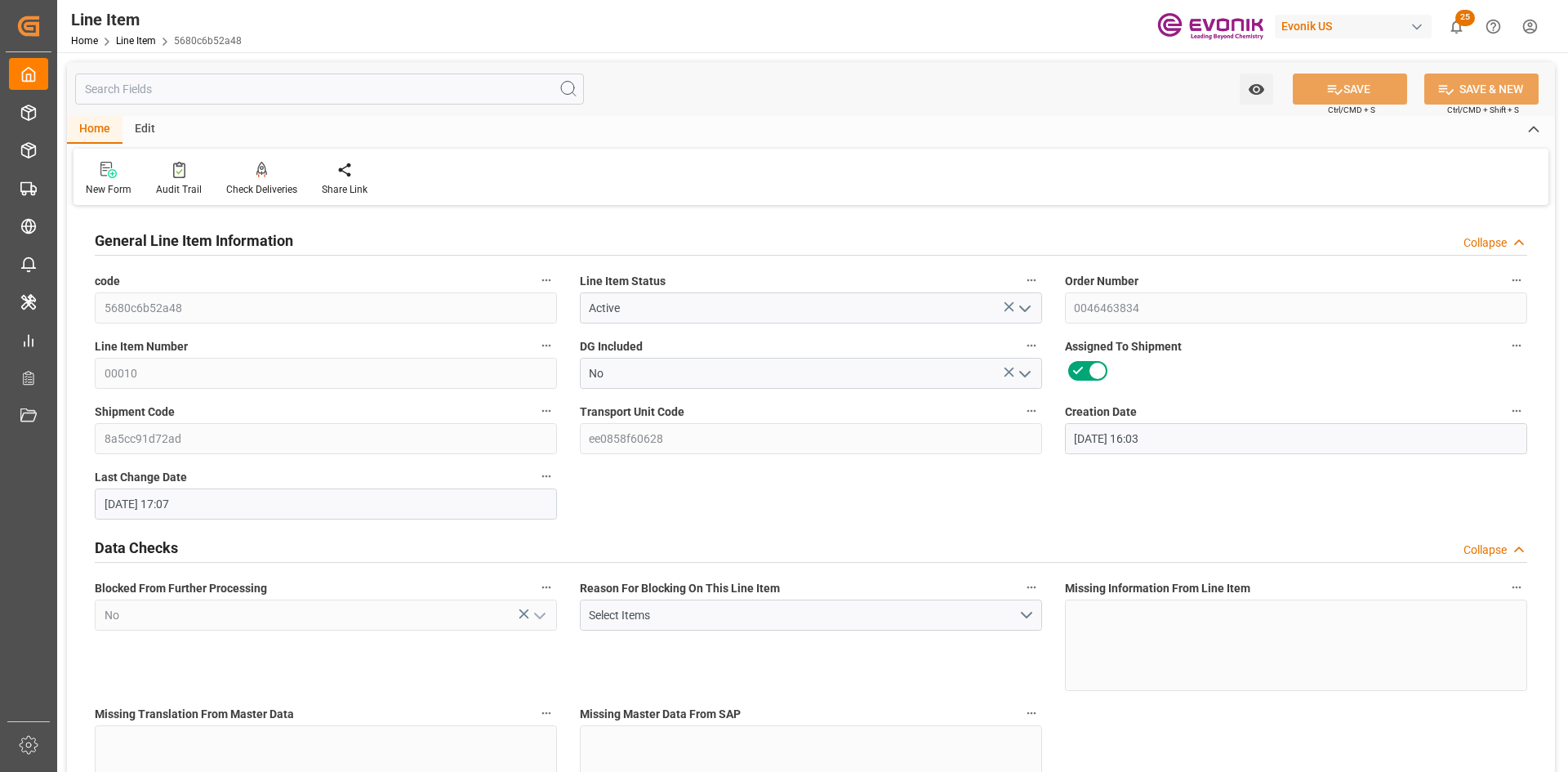 click at bounding box center (329, 89) 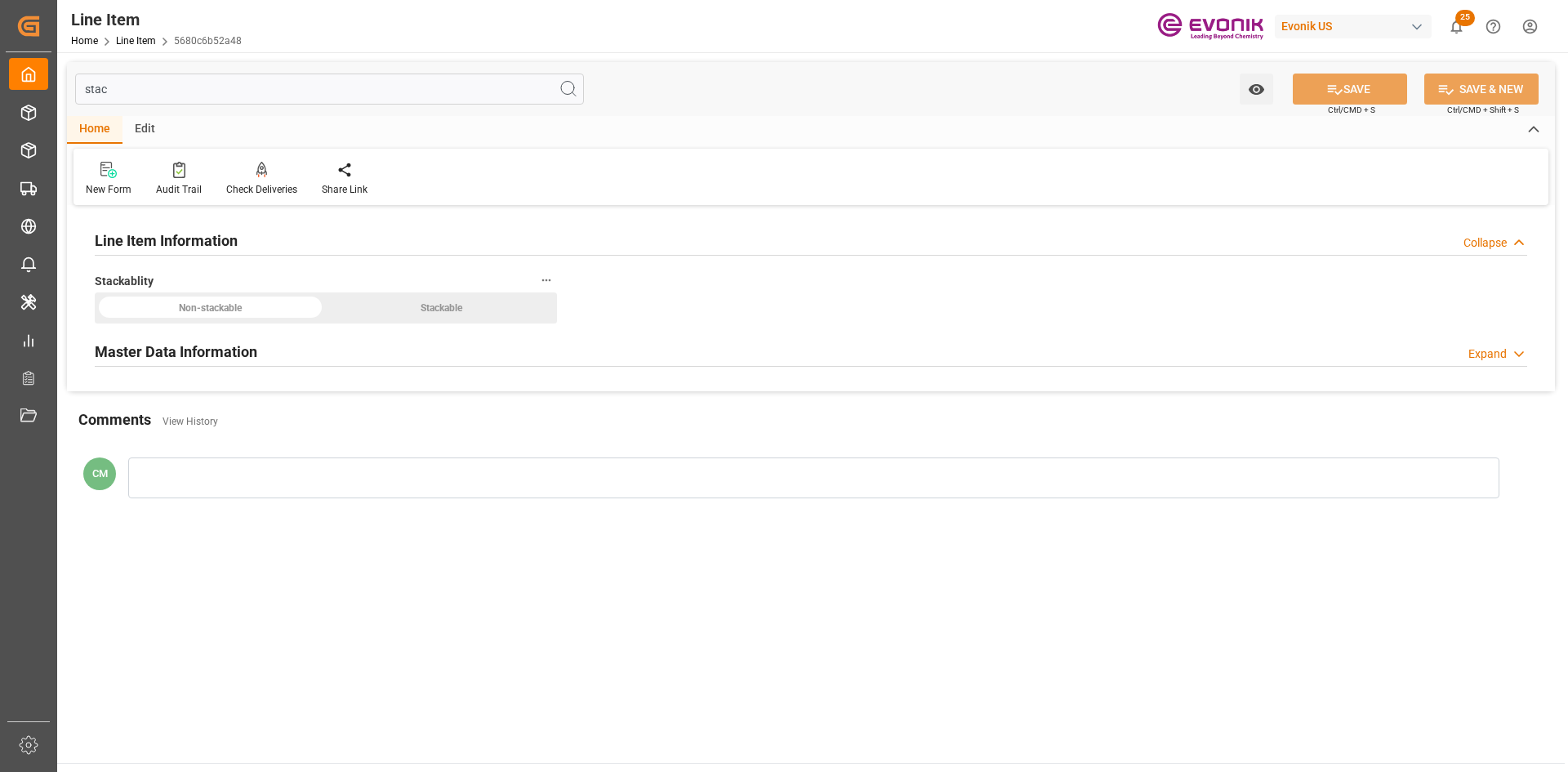 type on "stac" 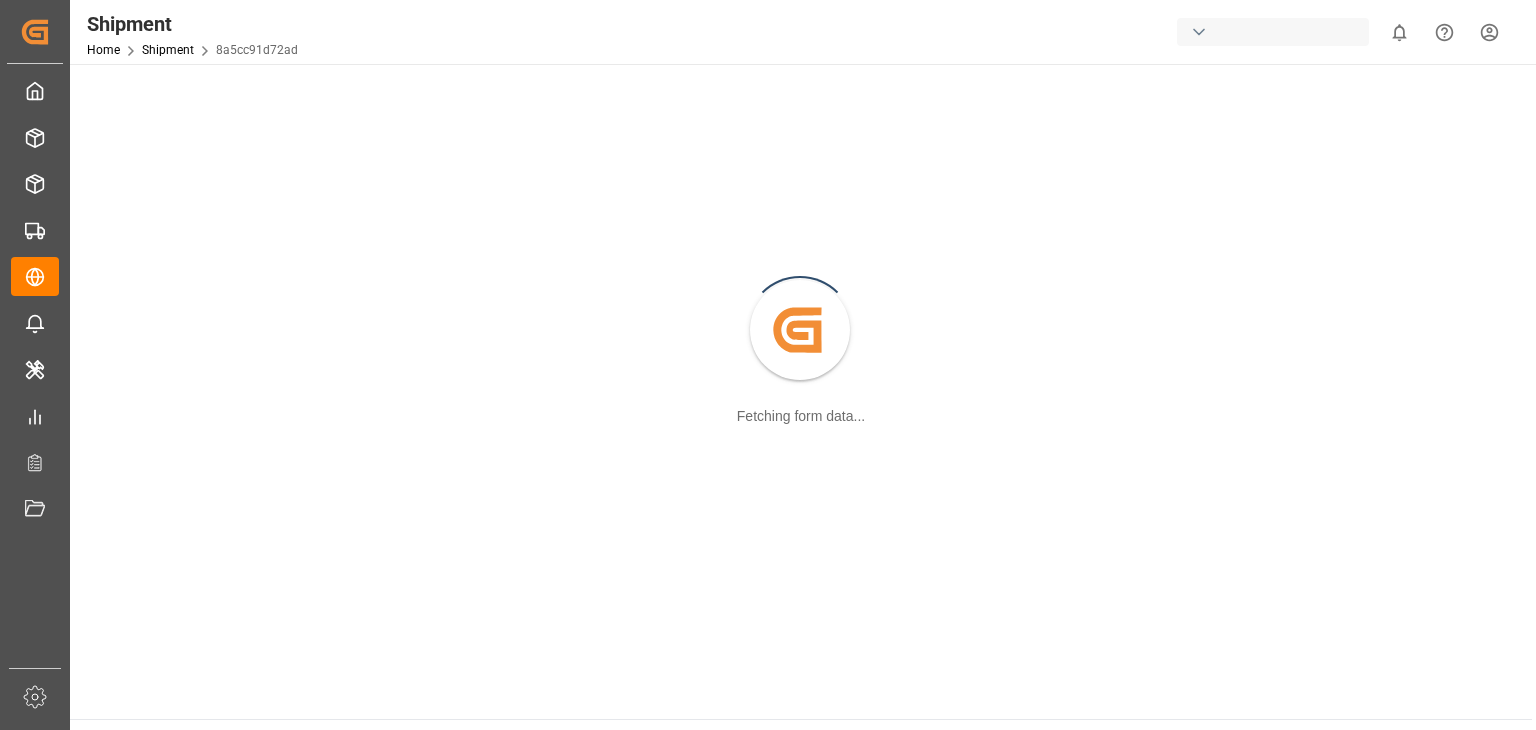scroll, scrollTop: 0, scrollLeft: 0, axis: both 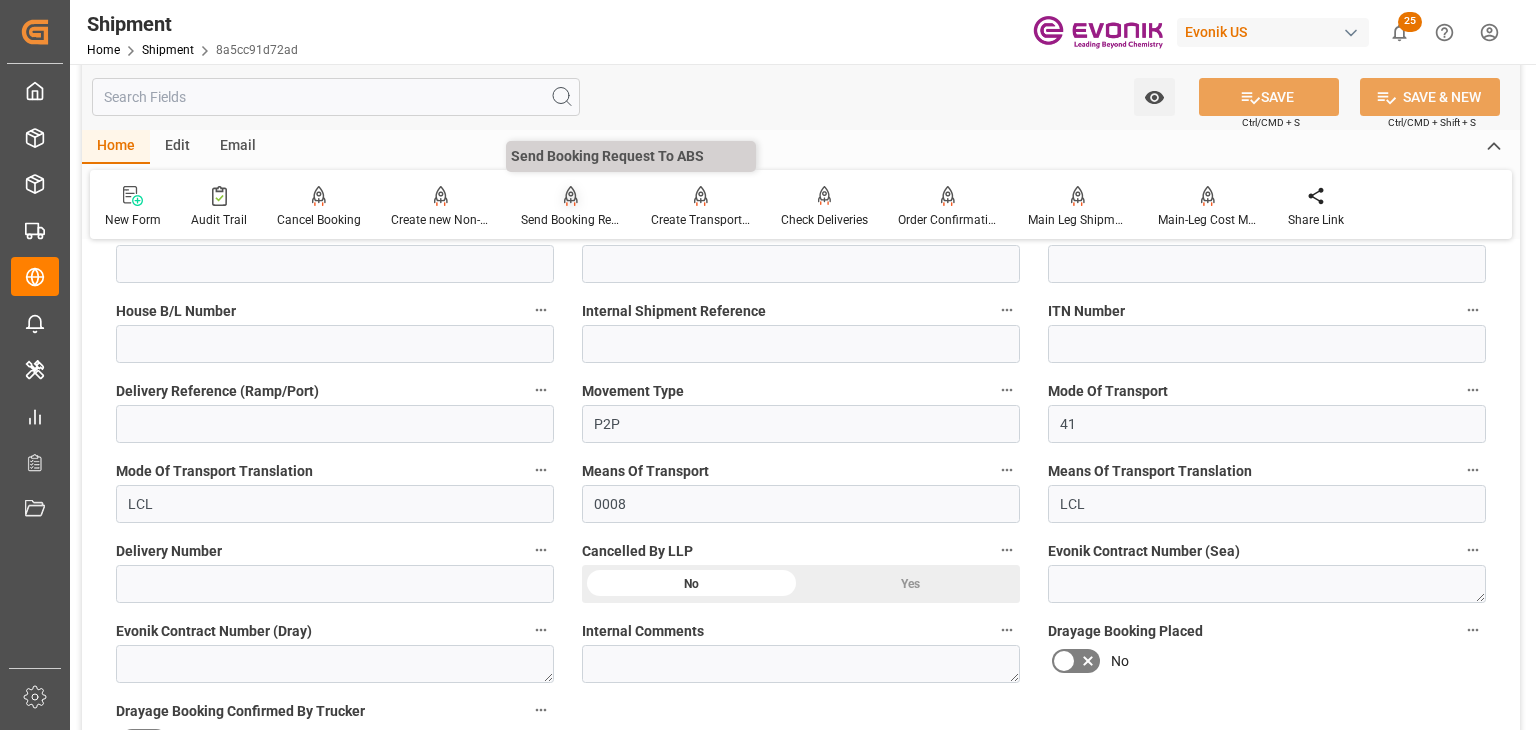 click on "Send Booking Request To ABS" at bounding box center (571, 220) 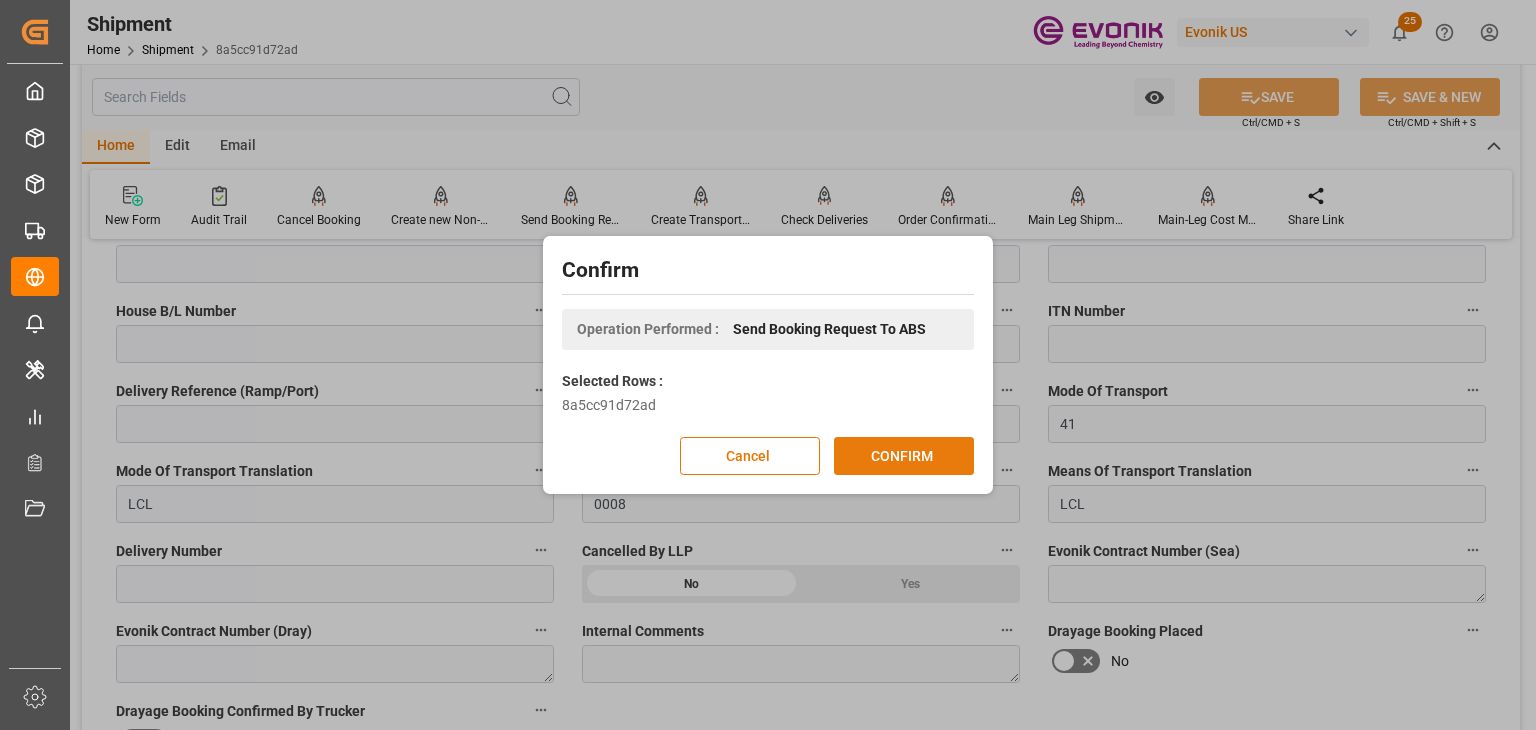 click on "CONFIRM" at bounding box center (904, 456) 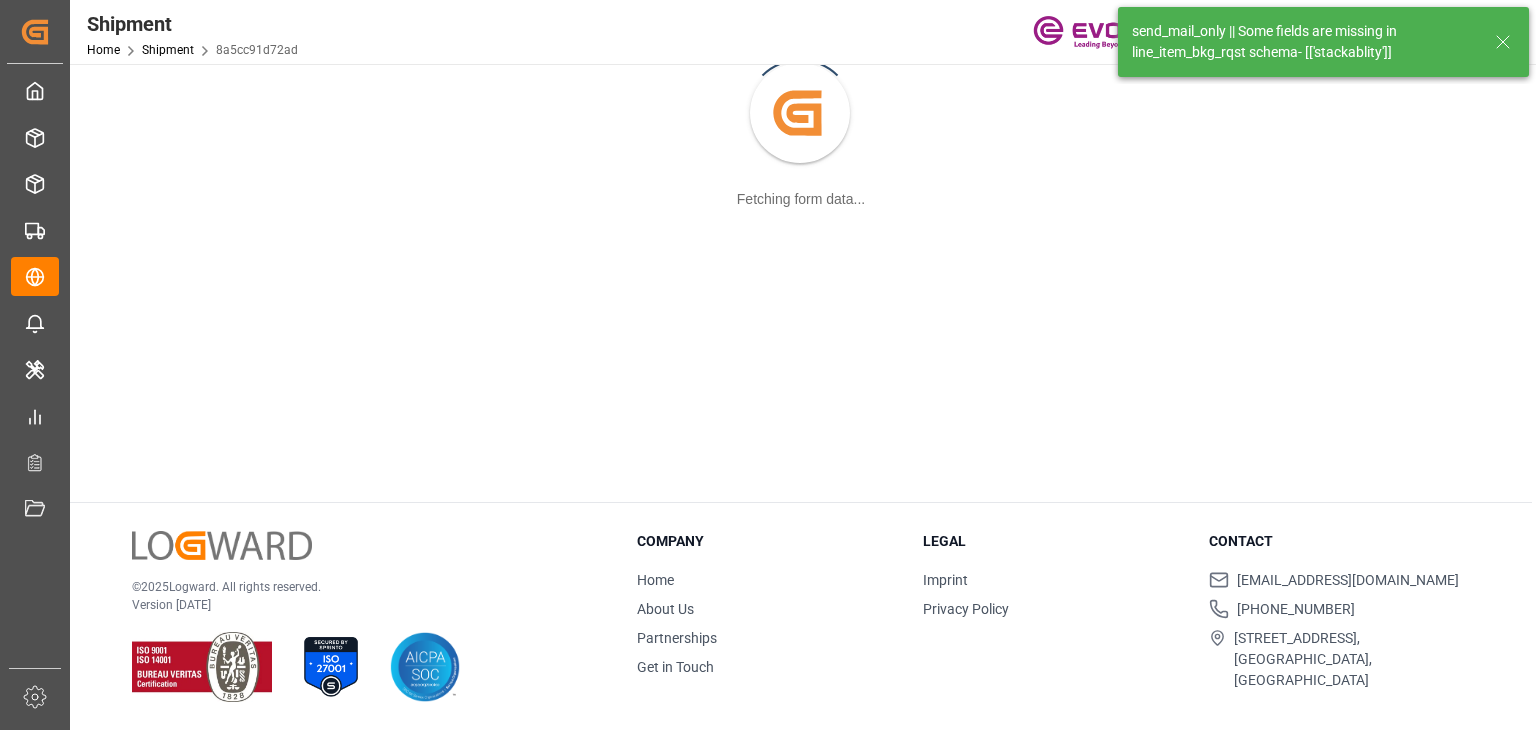scroll, scrollTop: 216, scrollLeft: 0, axis: vertical 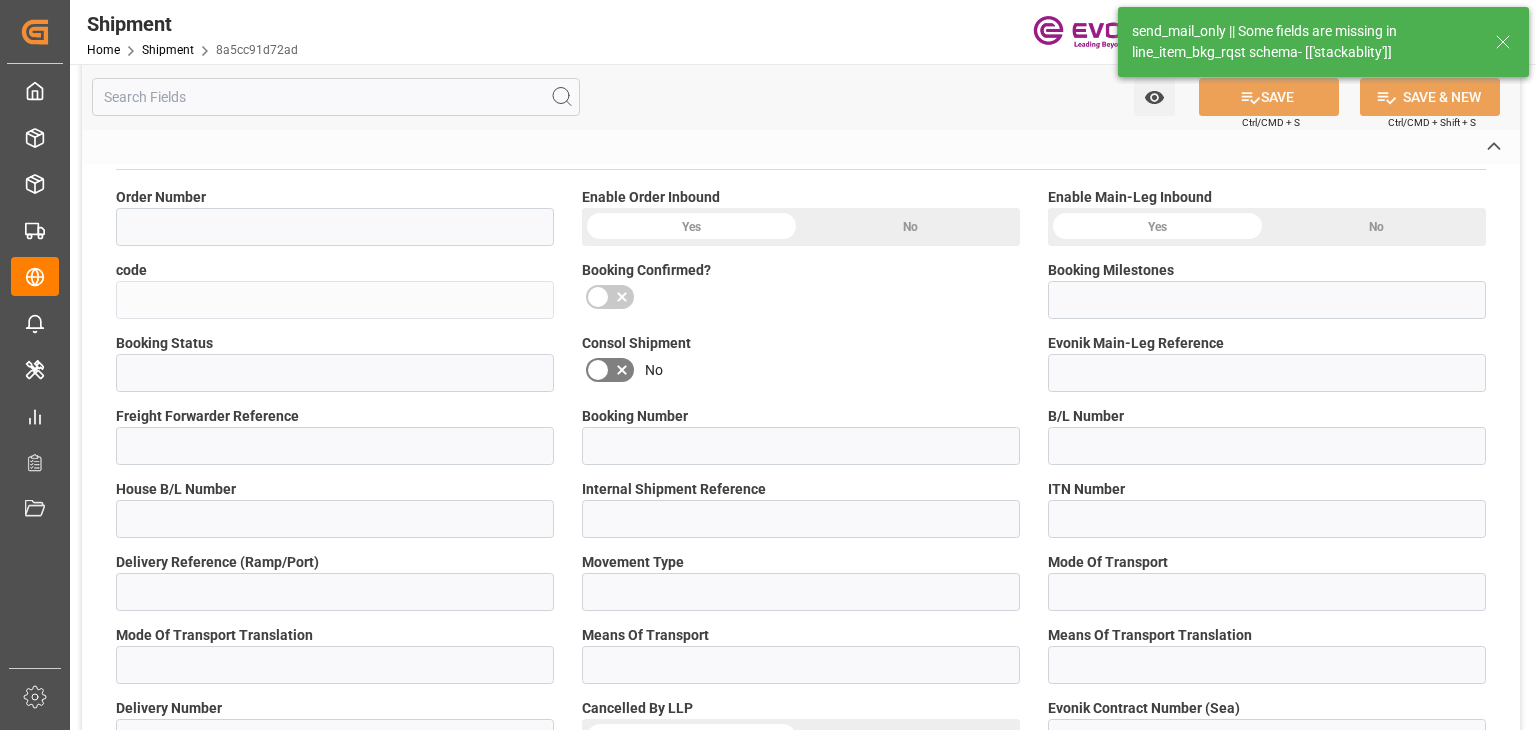 type on "0046463834" 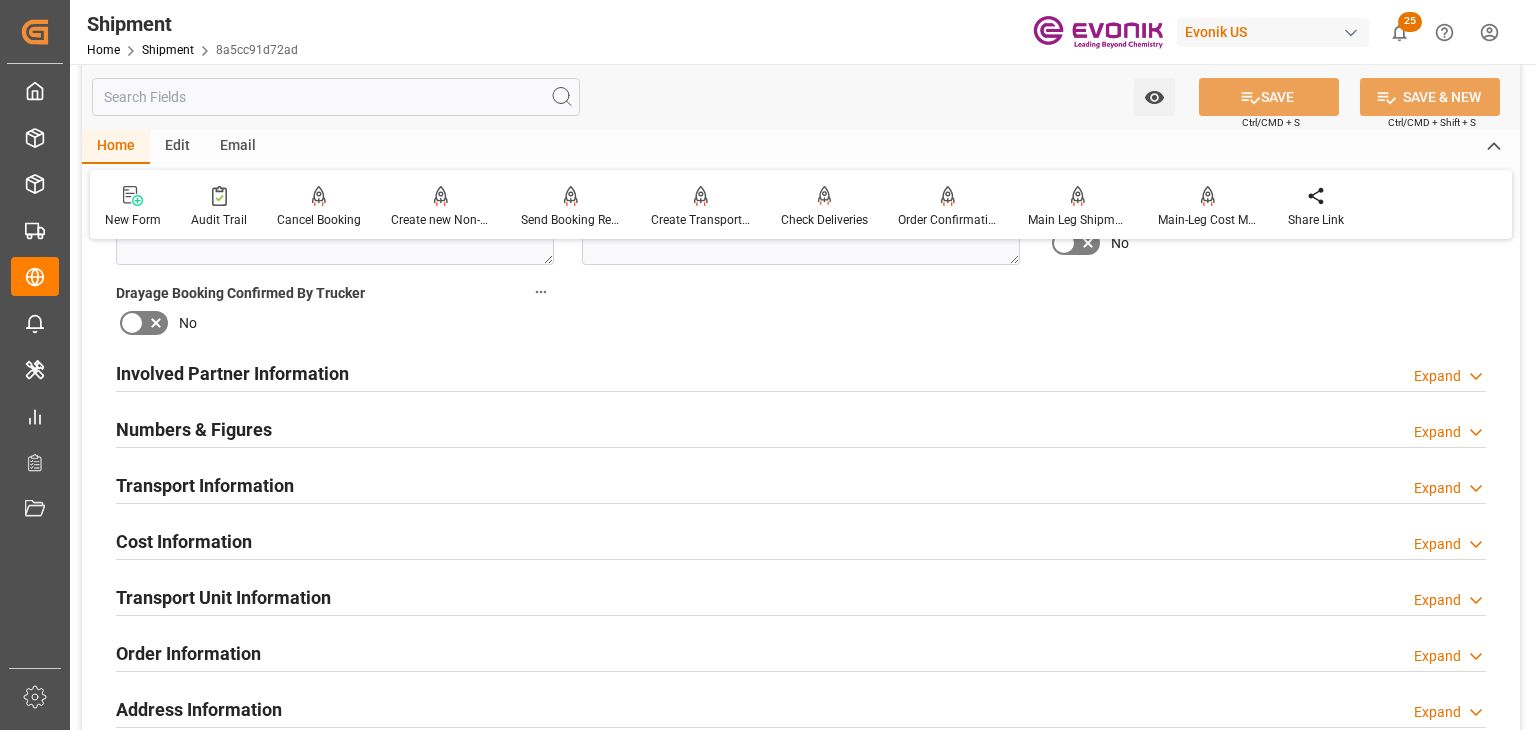 scroll, scrollTop: 900, scrollLeft: 0, axis: vertical 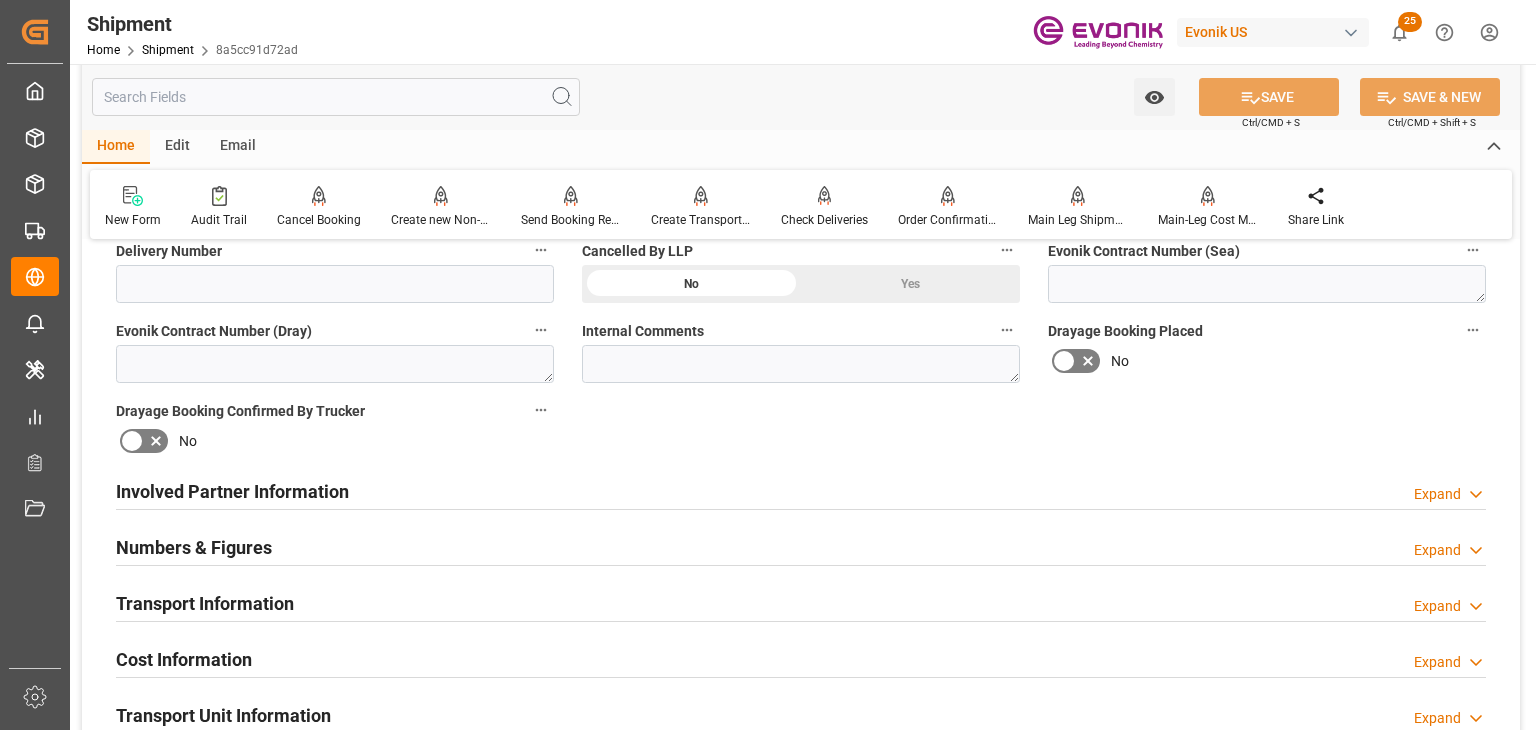 click on "Involved Partner Information" at bounding box center (232, 490) 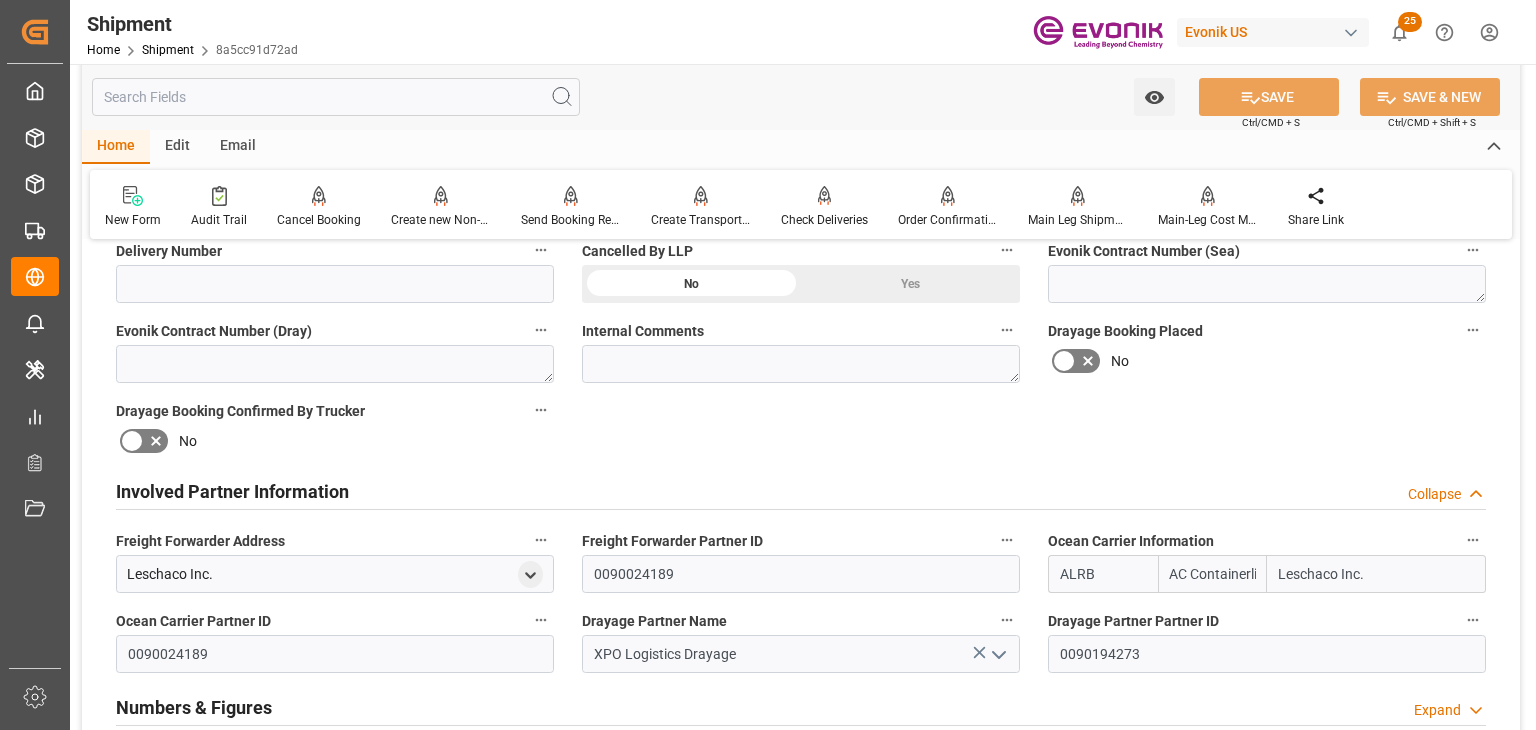 click on "Involved Partner Information" at bounding box center (232, 491) 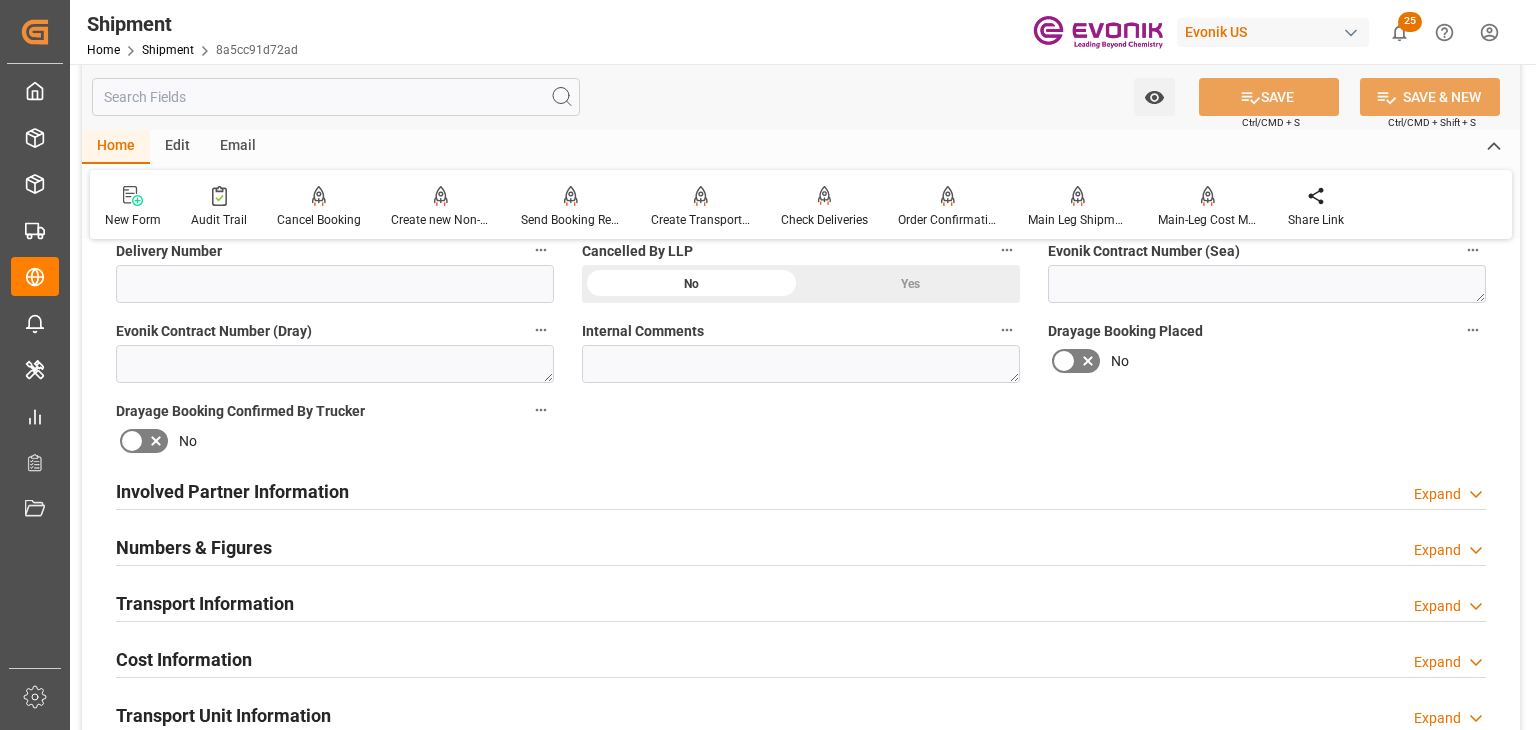 click on "Numbers & Figures" at bounding box center [194, 547] 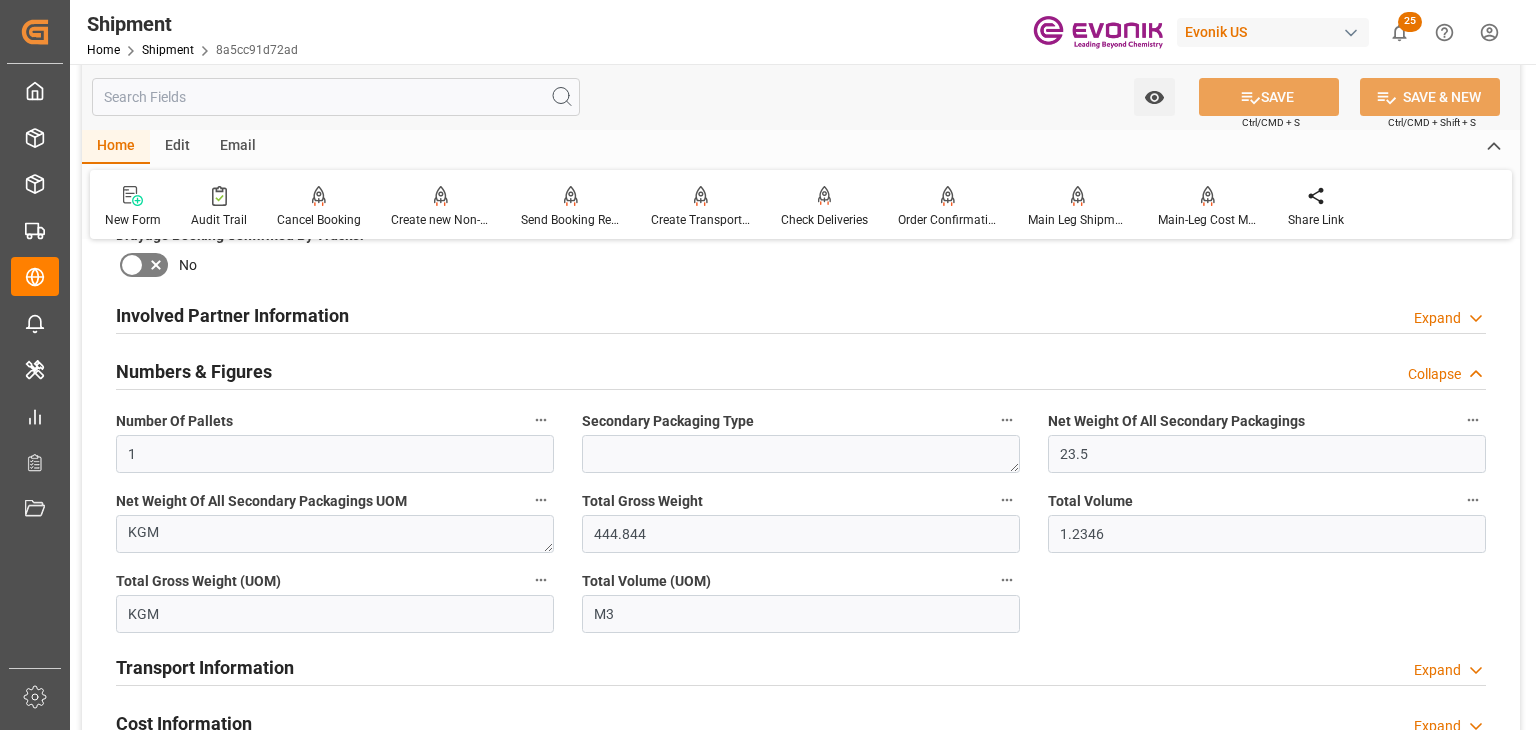 scroll, scrollTop: 1200, scrollLeft: 0, axis: vertical 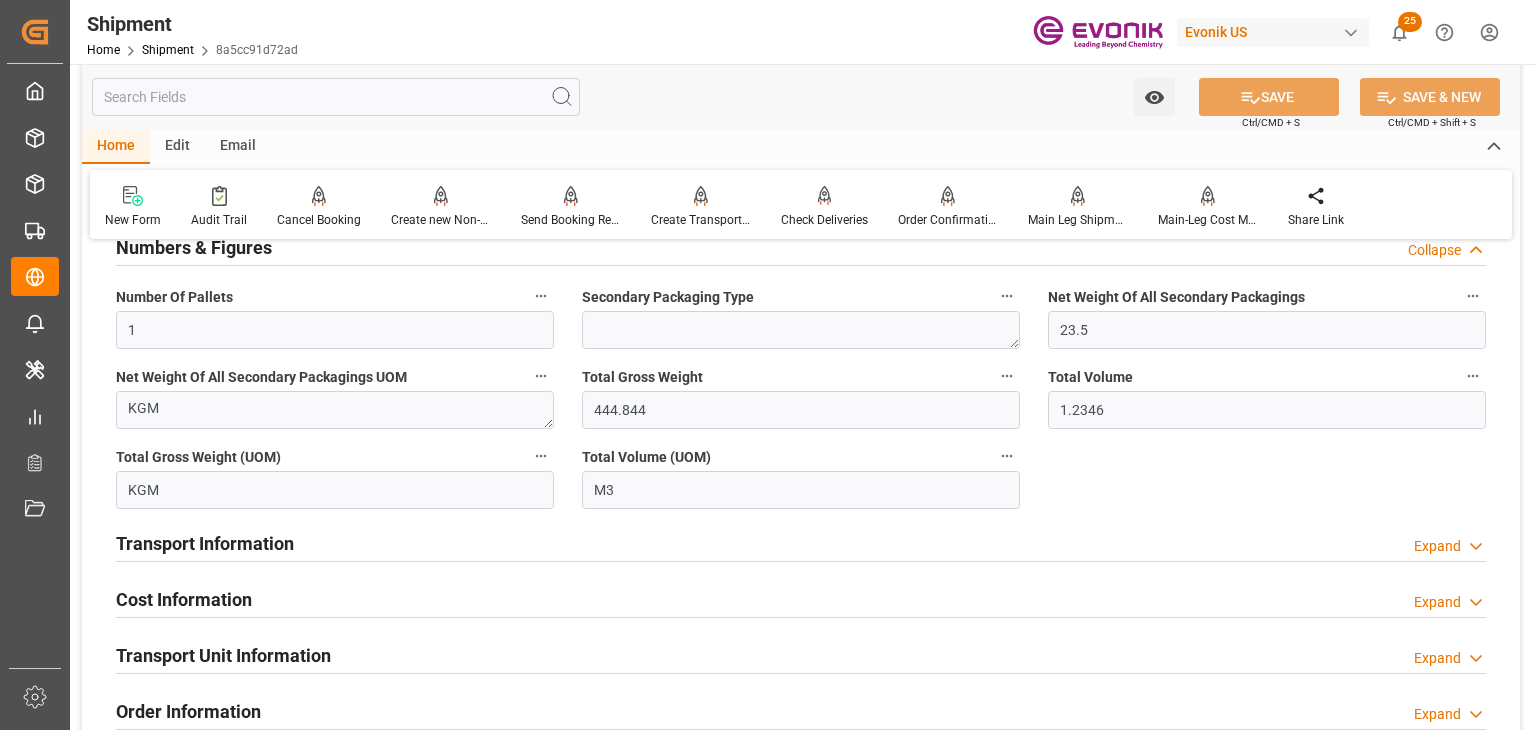 click on "Transport Information Expand" at bounding box center (801, 542) 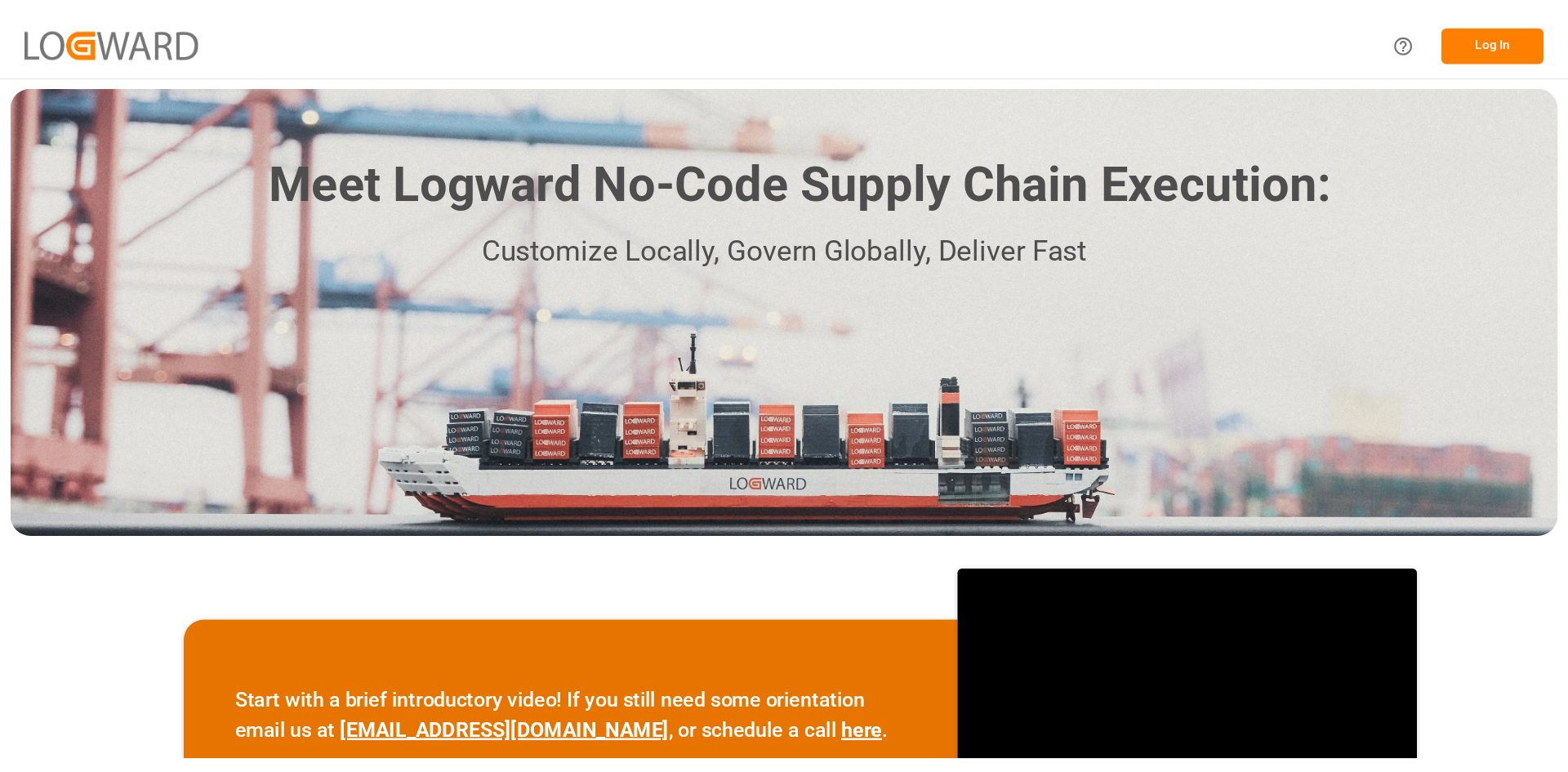 scroll, scrollTop: 0, scrollLeft: 0, axis: both 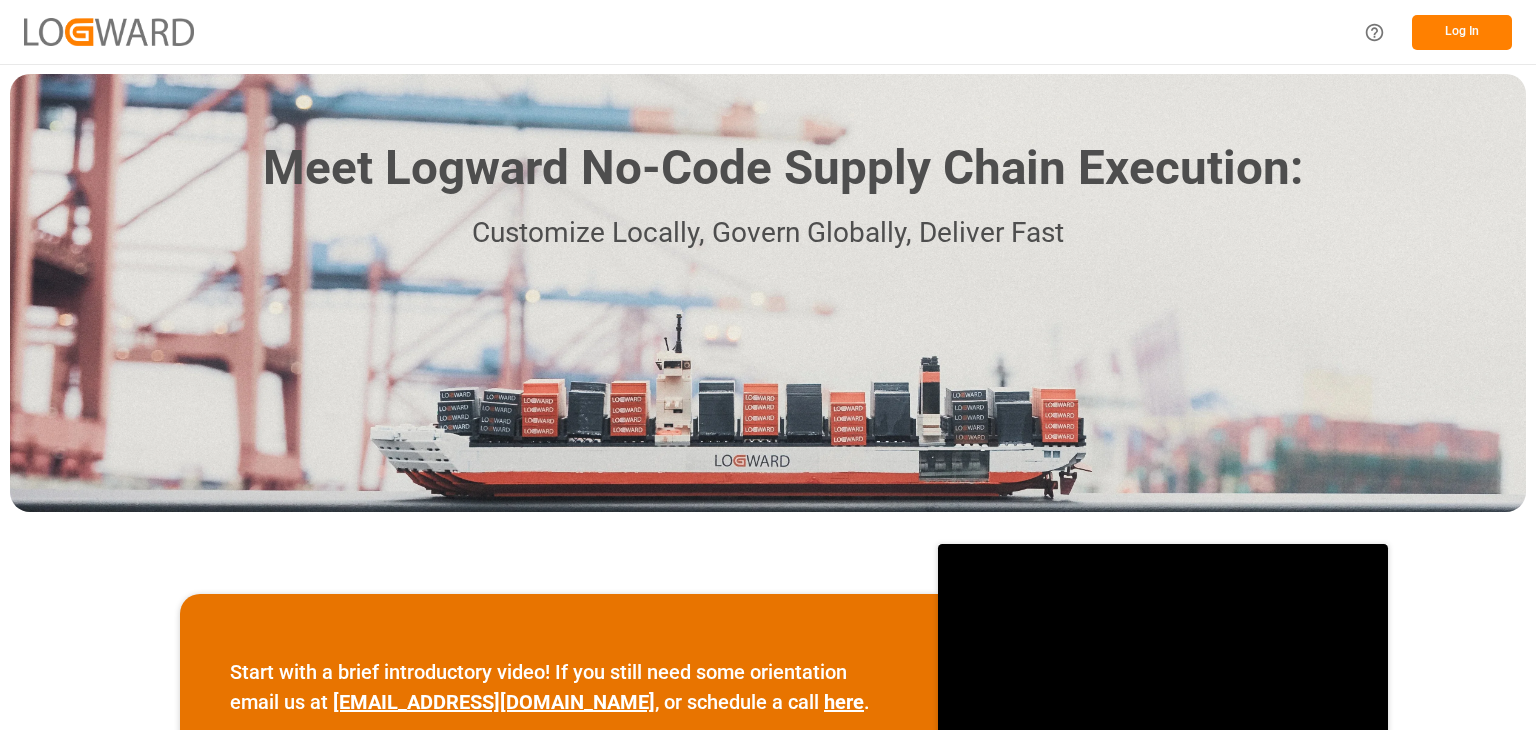 click on "Log In" at bounding box center (1462, 32) 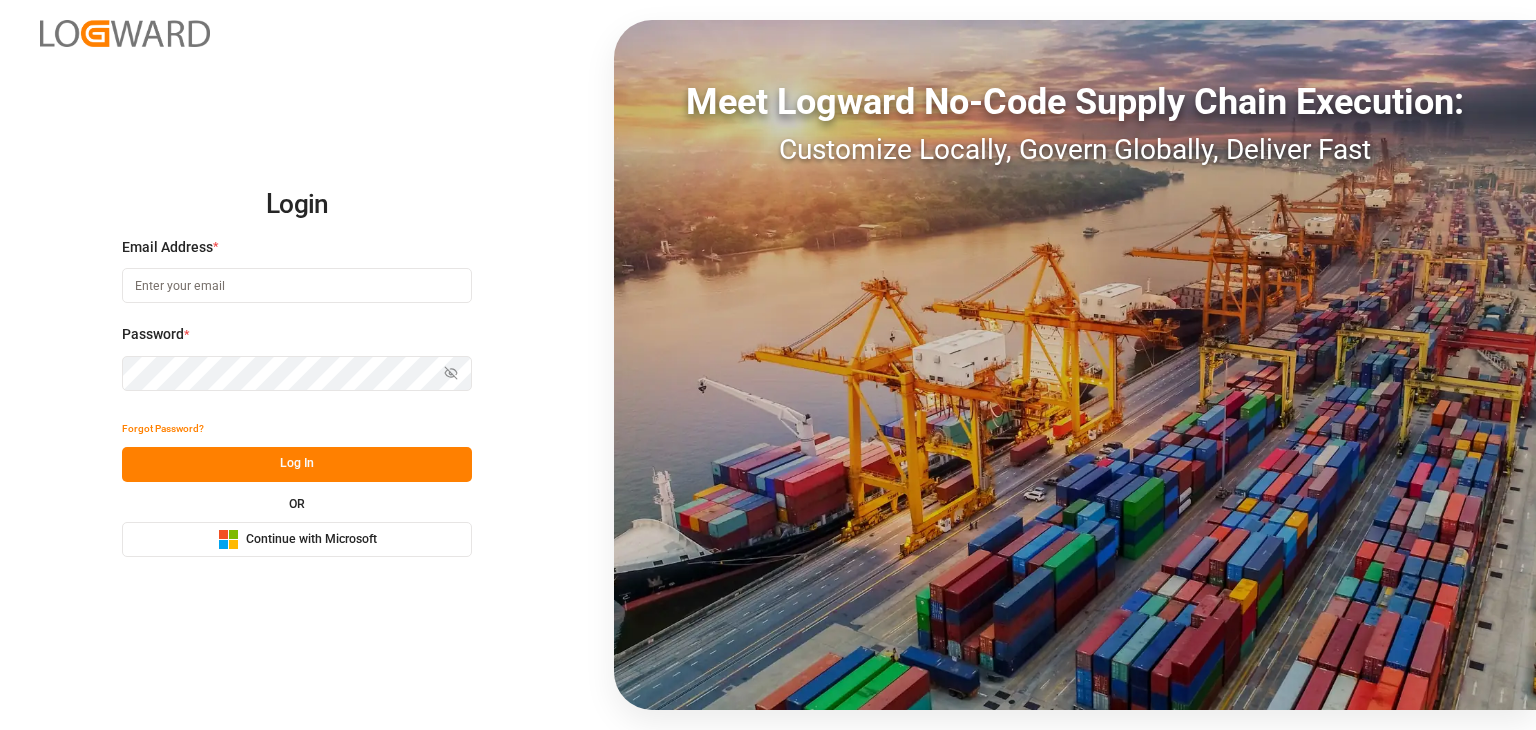 type on "[PERSON_NAME][EMAIL_ADDRESS][PERSON_NAME][DOMAIN_NAME]" 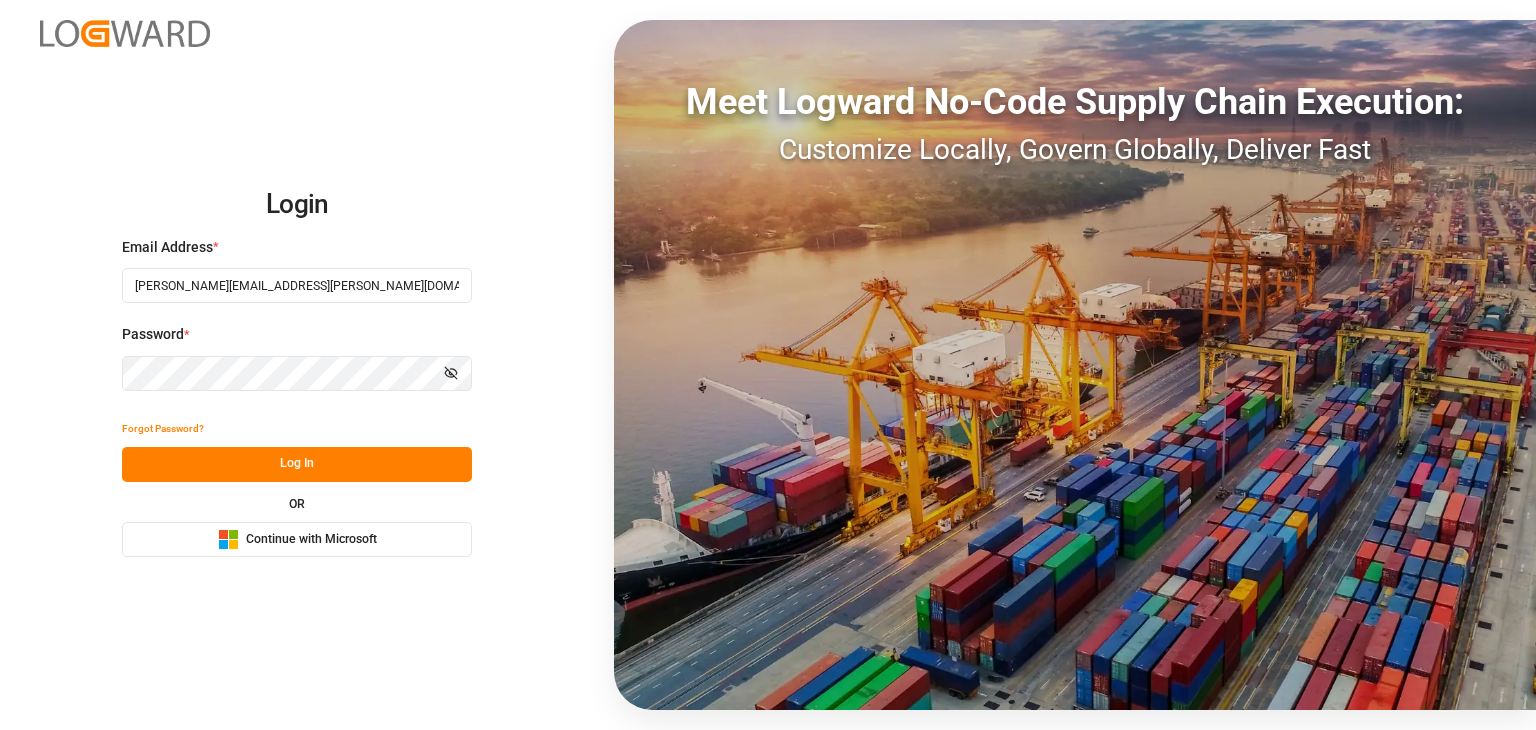 click on "Log In" at bounding box center (297, 464) 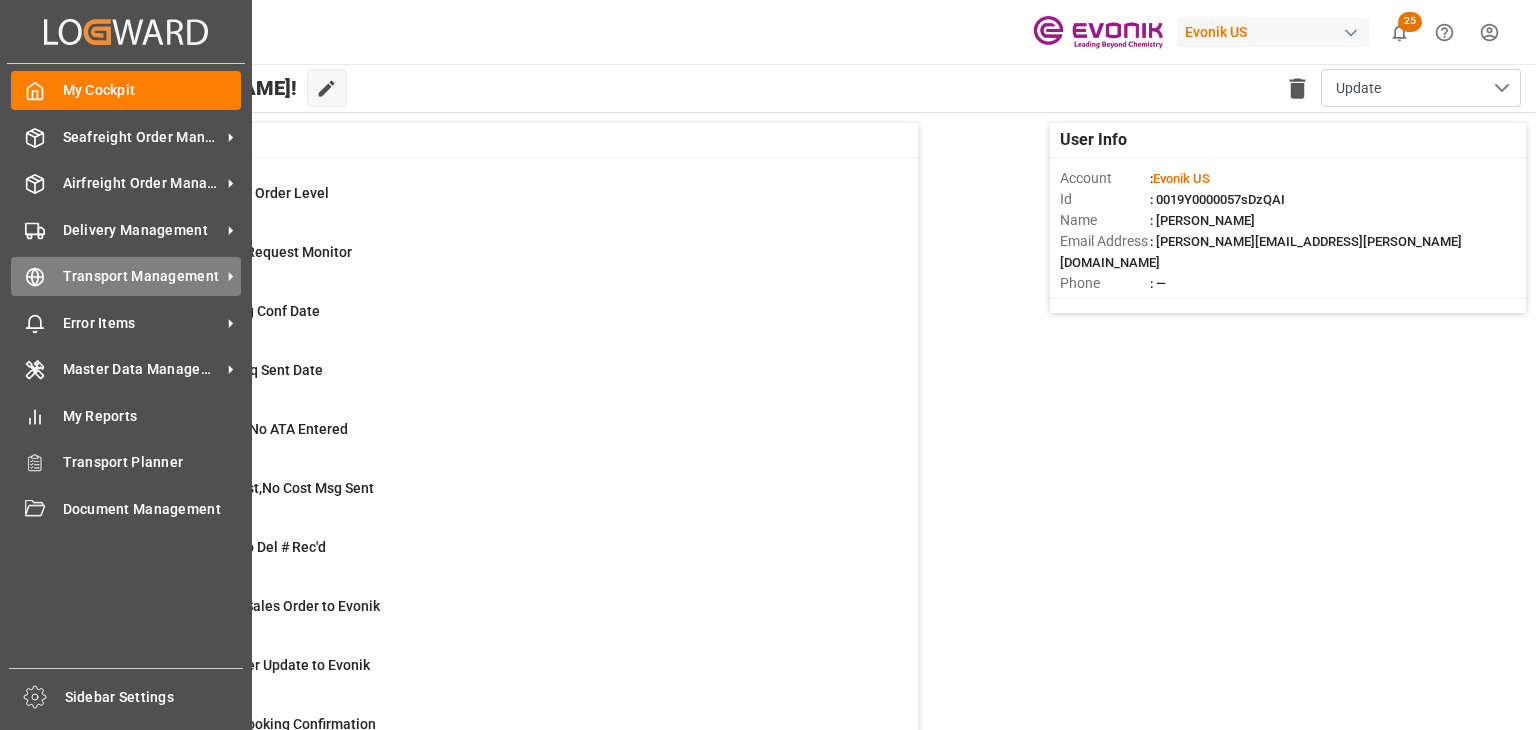 click on "Transport Management Transport Management" at bounding box center (126, 276) 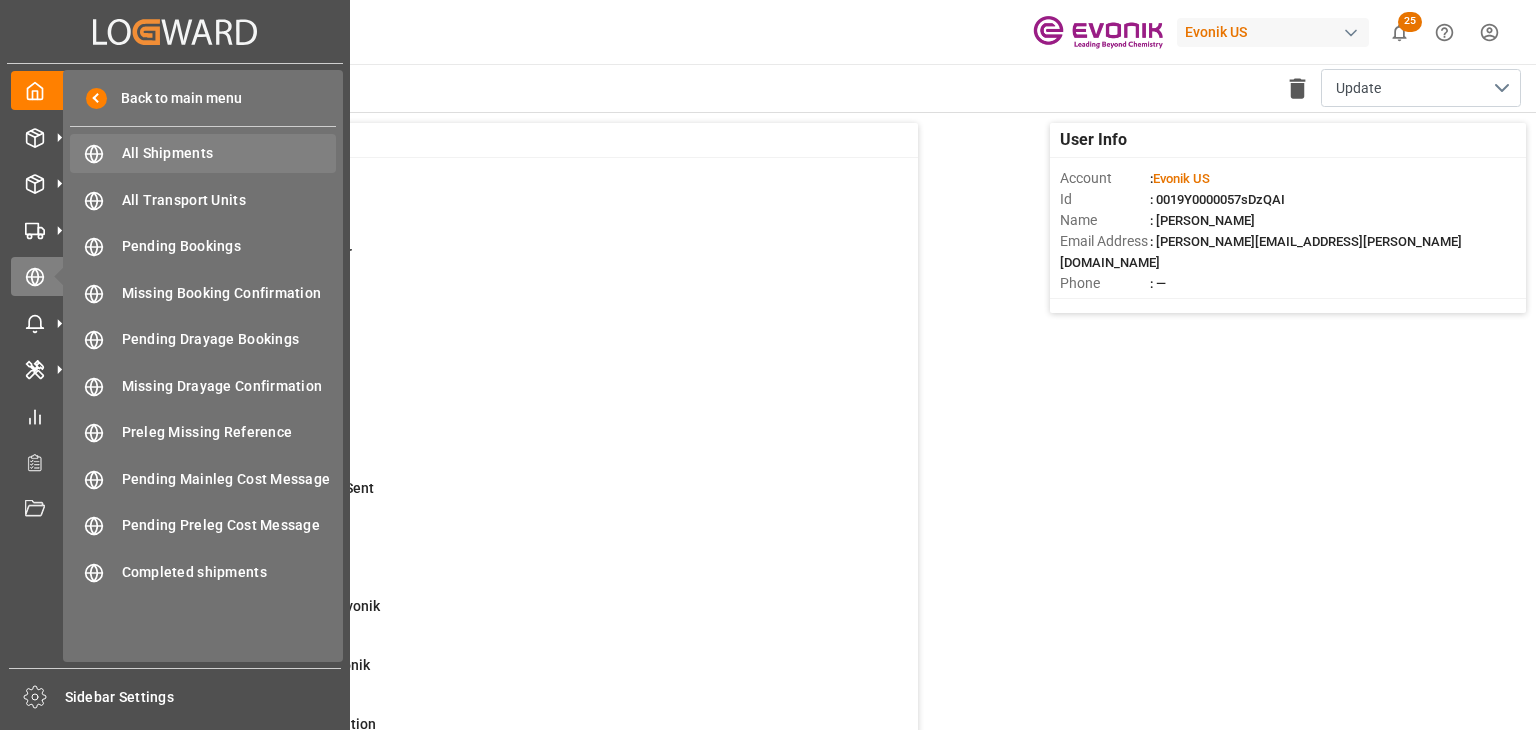 click on "All Shipments" at bounding box center [229, 153] 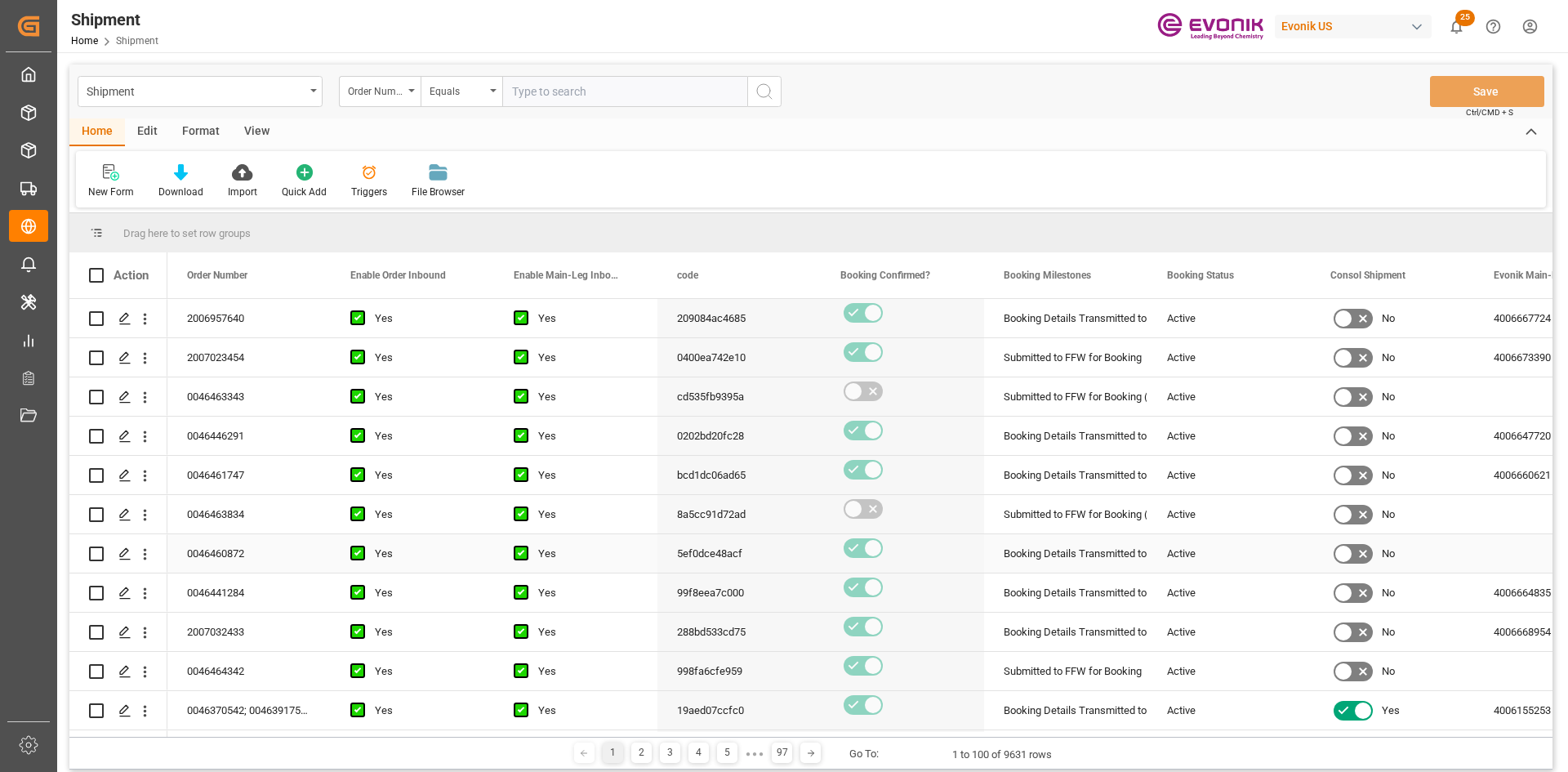 scroll, scrollTop: 1, scrollLeft: 0, axis: vertical 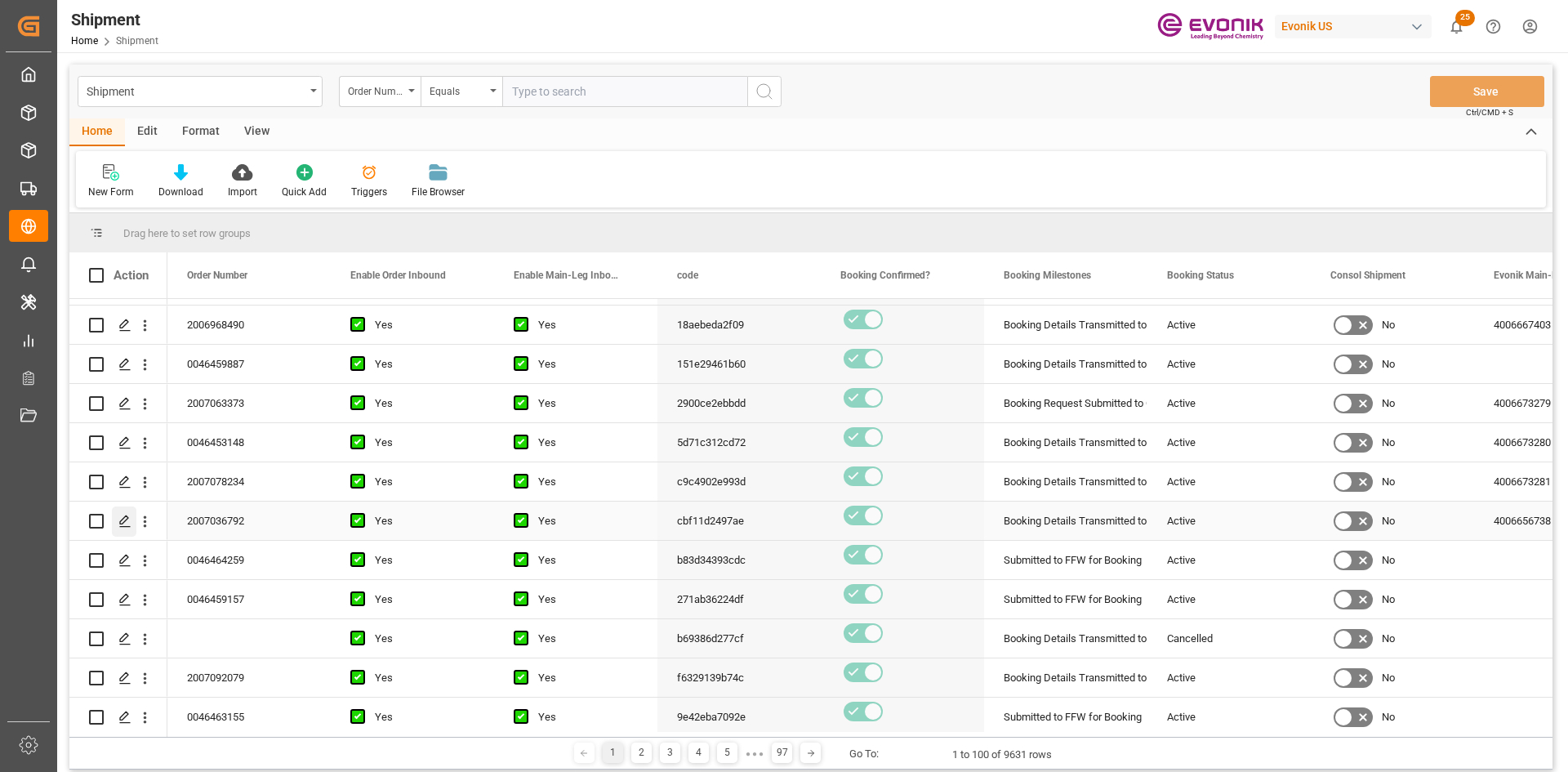 click at bounding box center (124, 521) 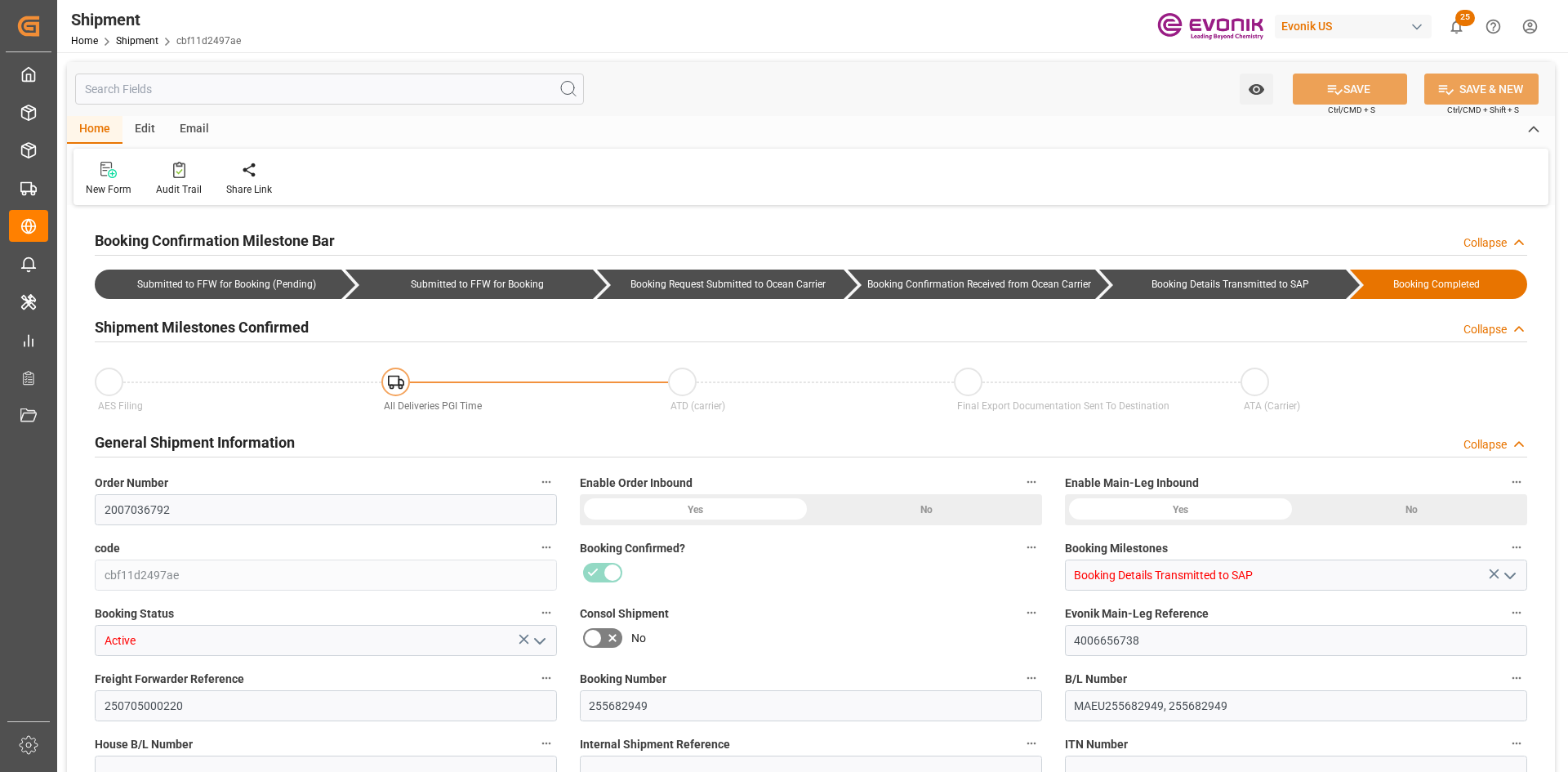 type on "61" 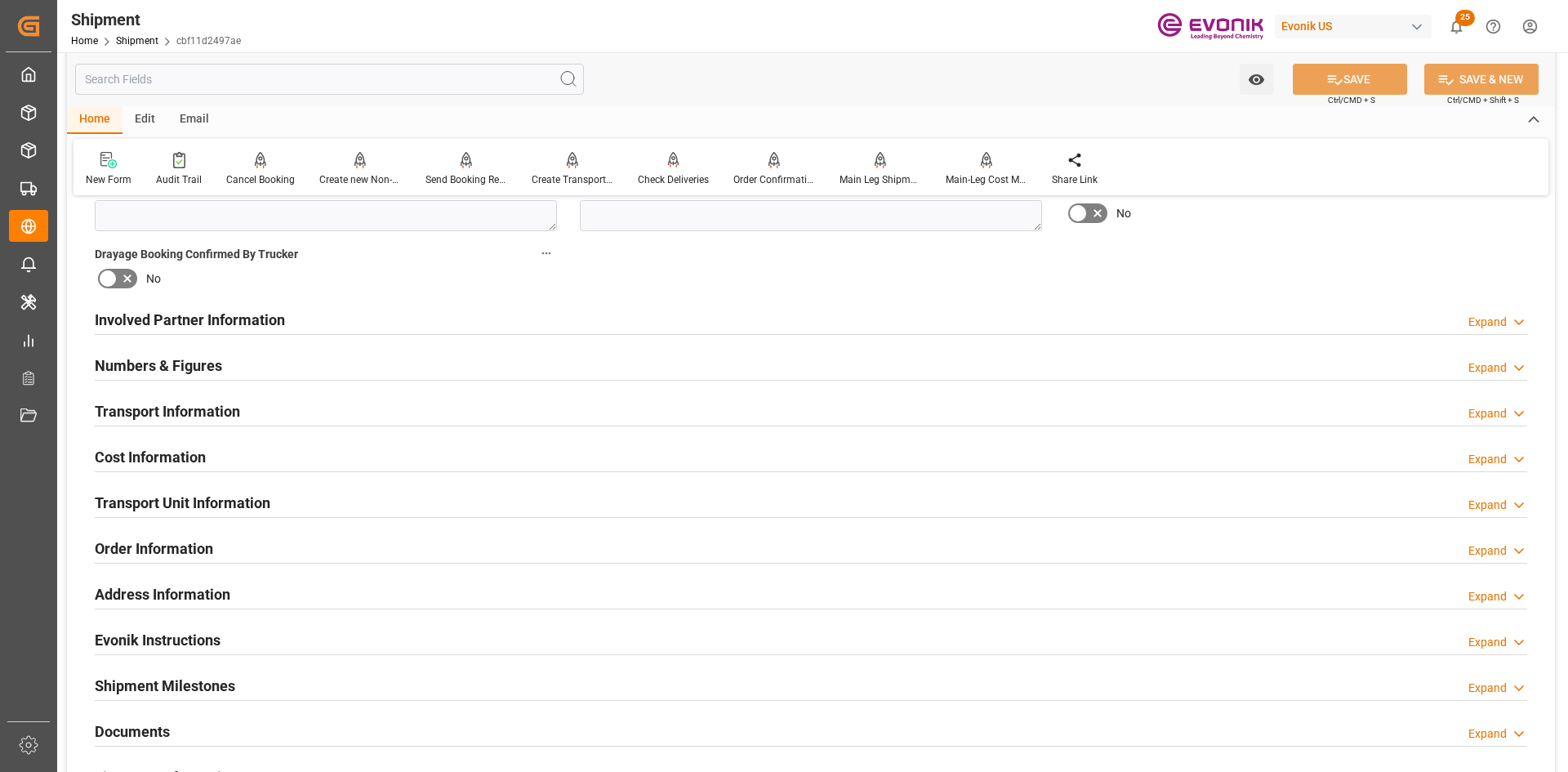 scroll, scrollTop: 1062, scrollLeft: 0, axis: vertical 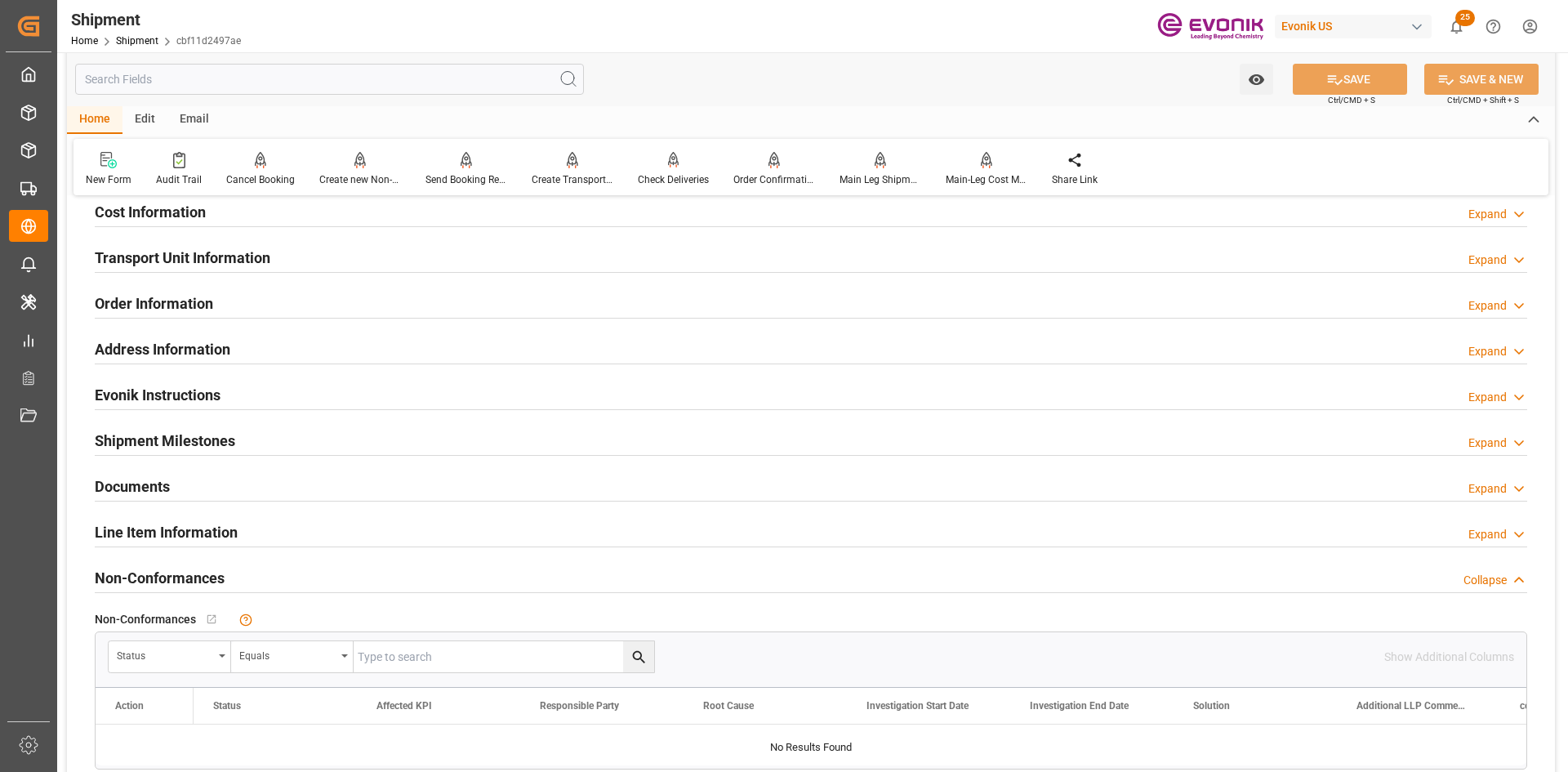 click on "Line Item Information" at bounding box center [166, 532] 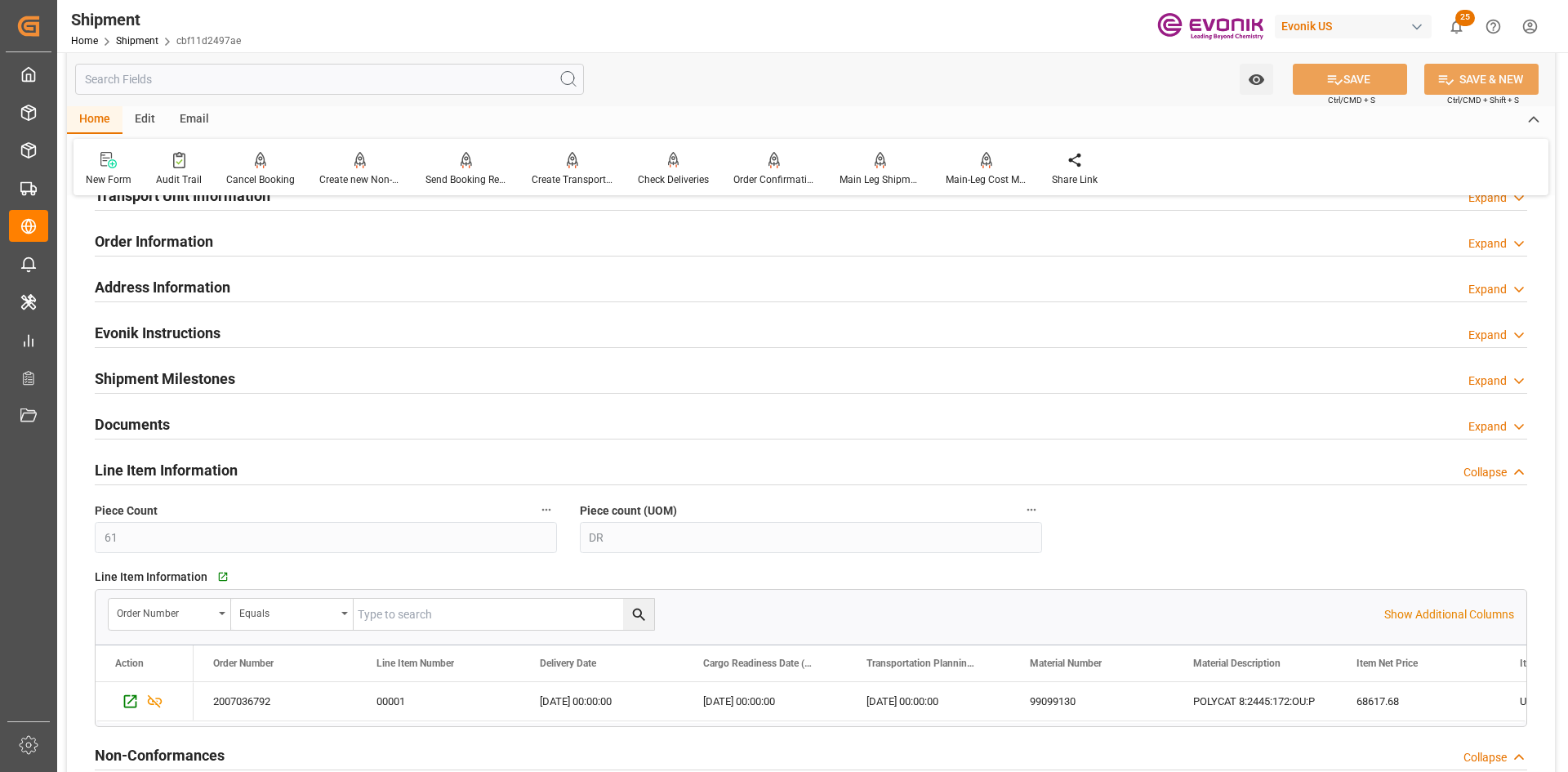 scroll, scrollTop: 1225, scrollLeft: 0, axis: vertical 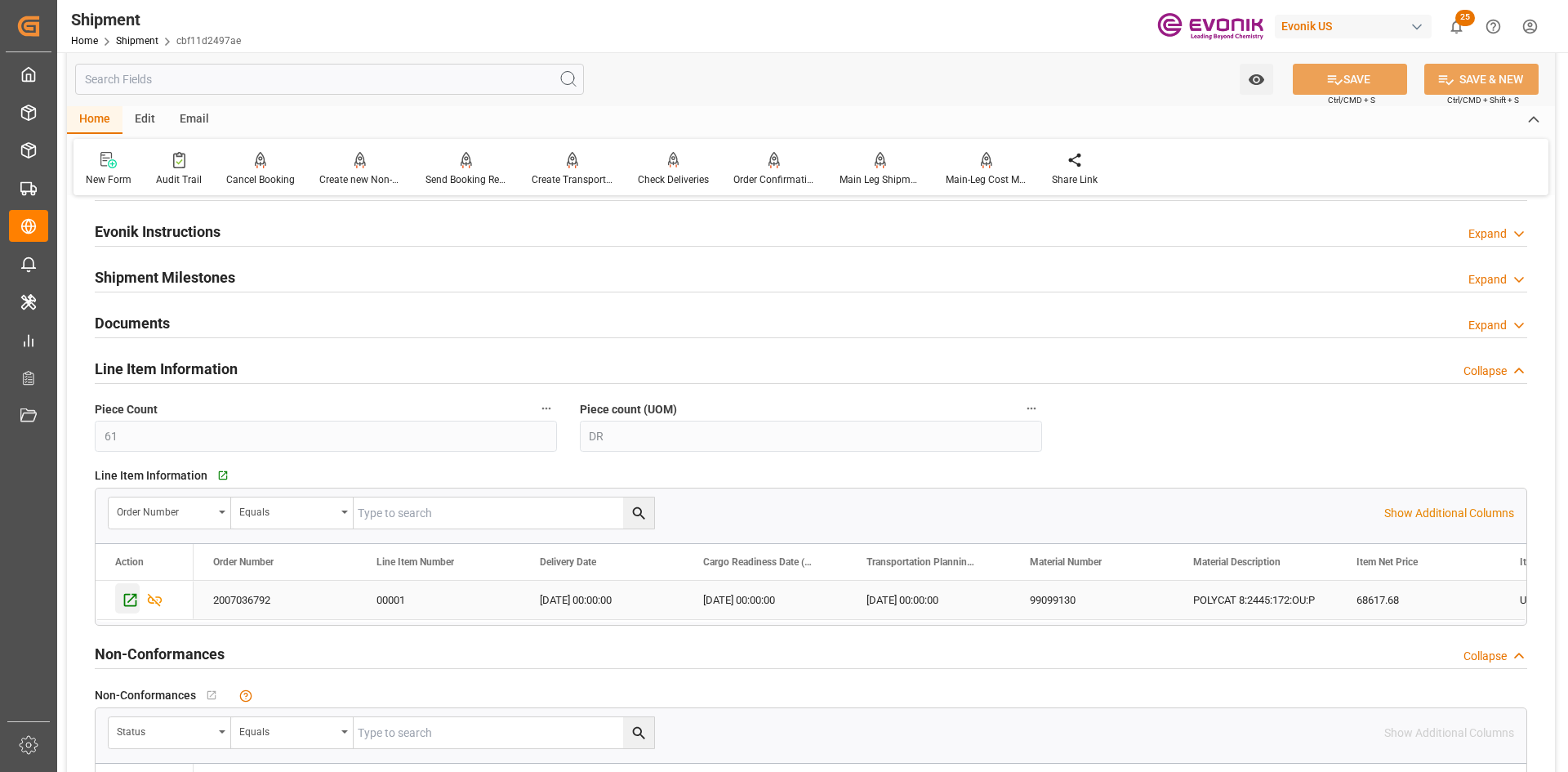 click 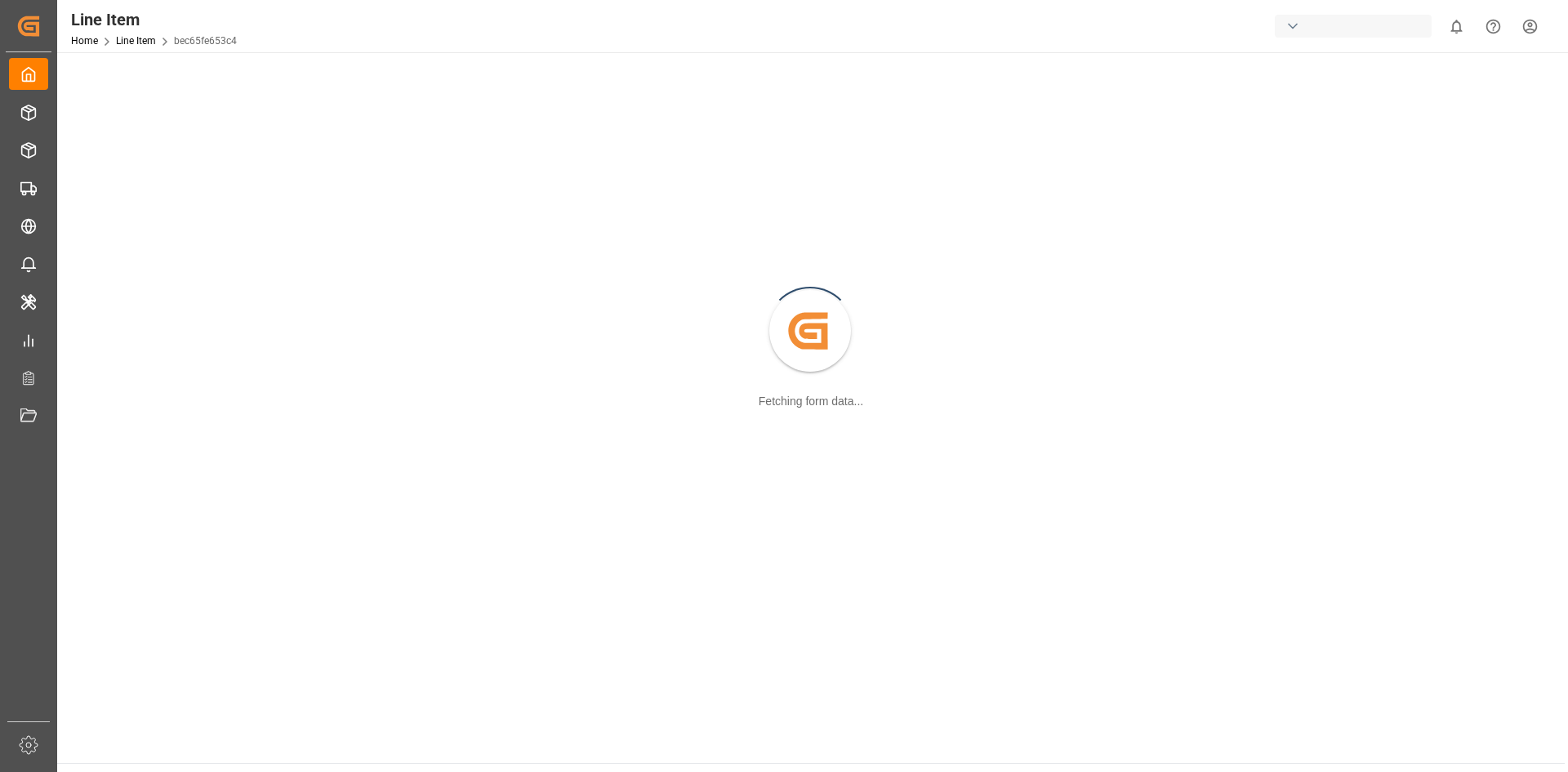 scroll, scrollTop: 0, scrollLeft: 0, axis: both 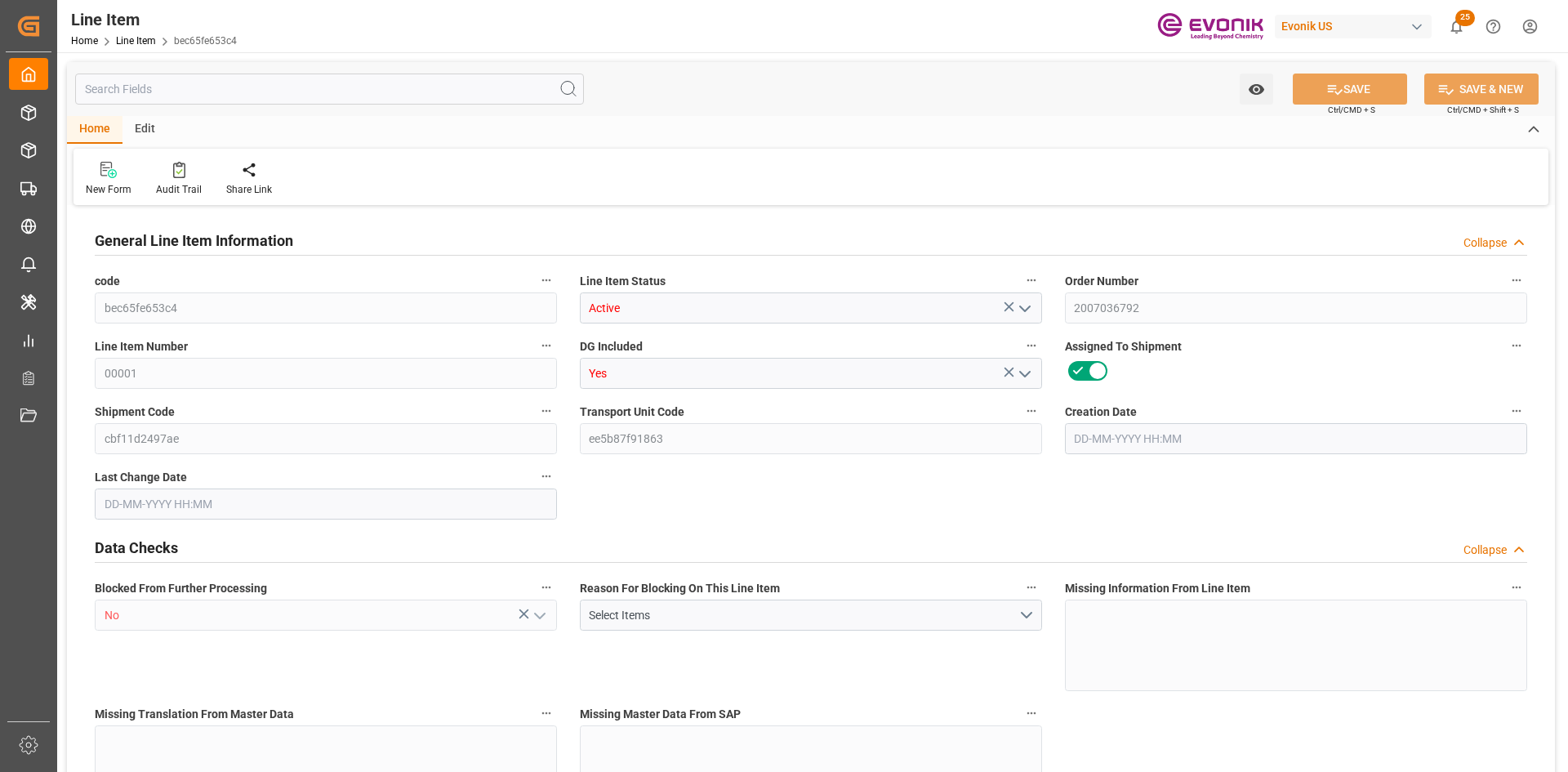 type on "16" 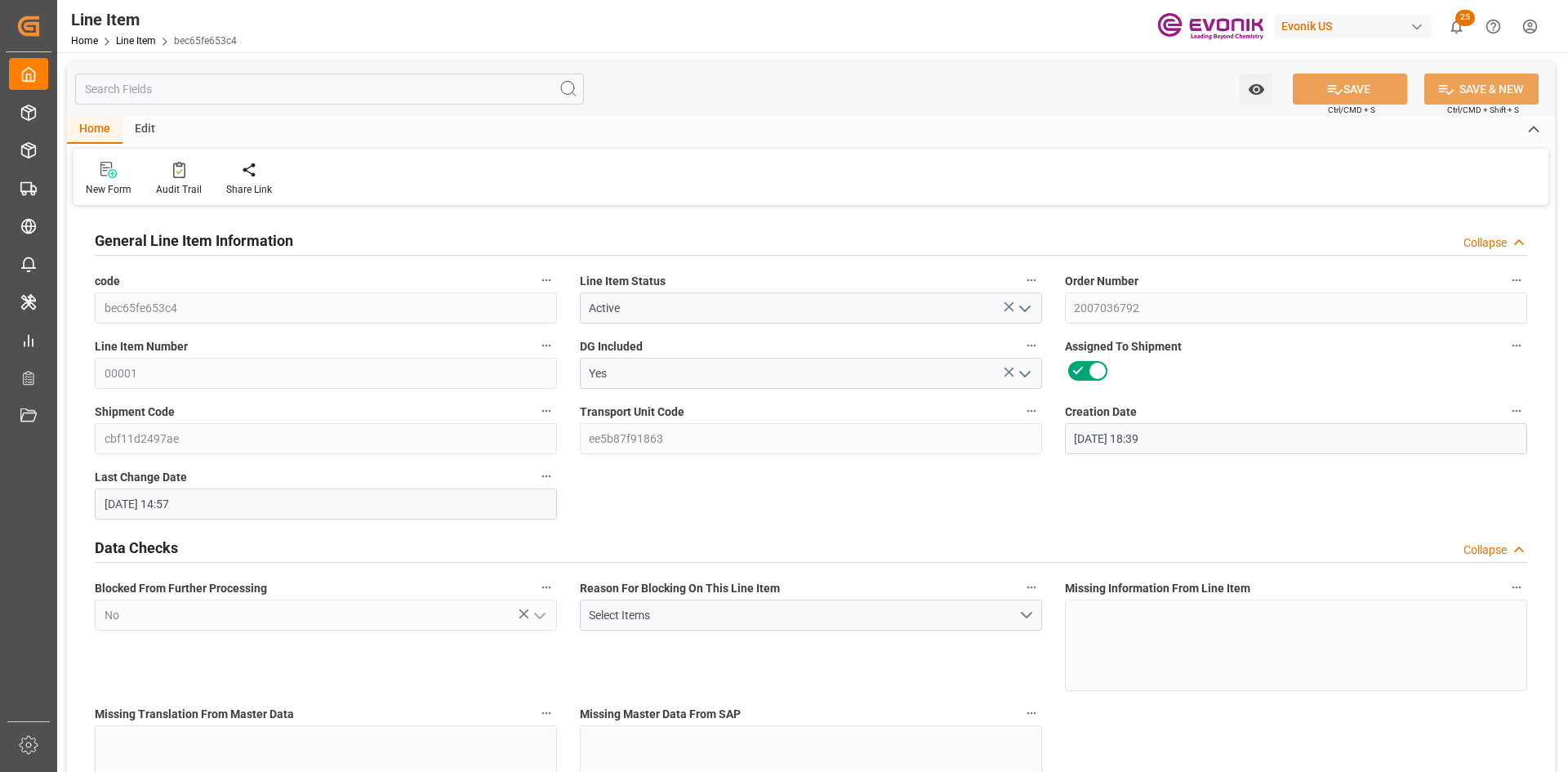 type on "[DATE] 18:39" 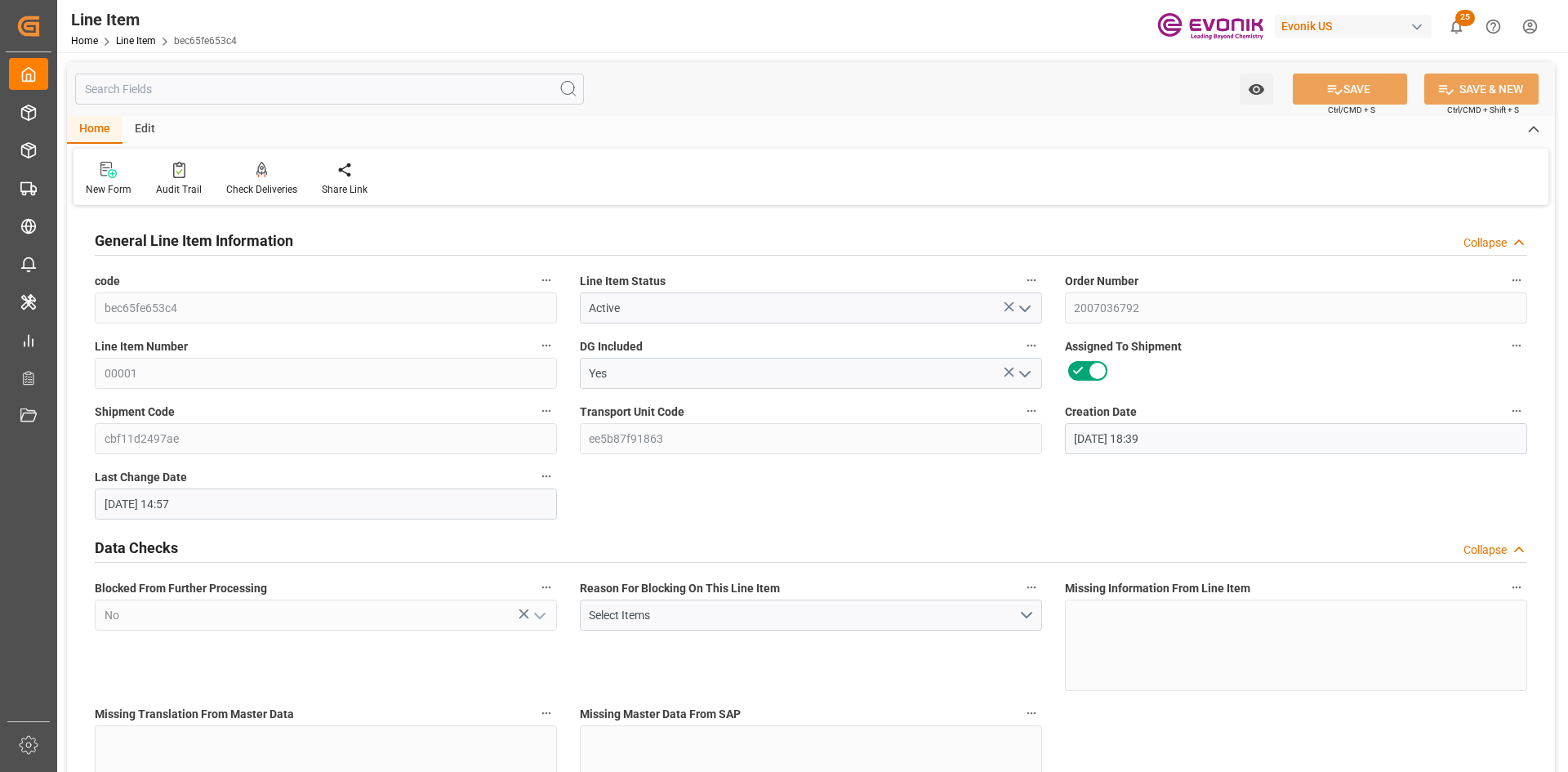 click at bounding box center (329, 89) 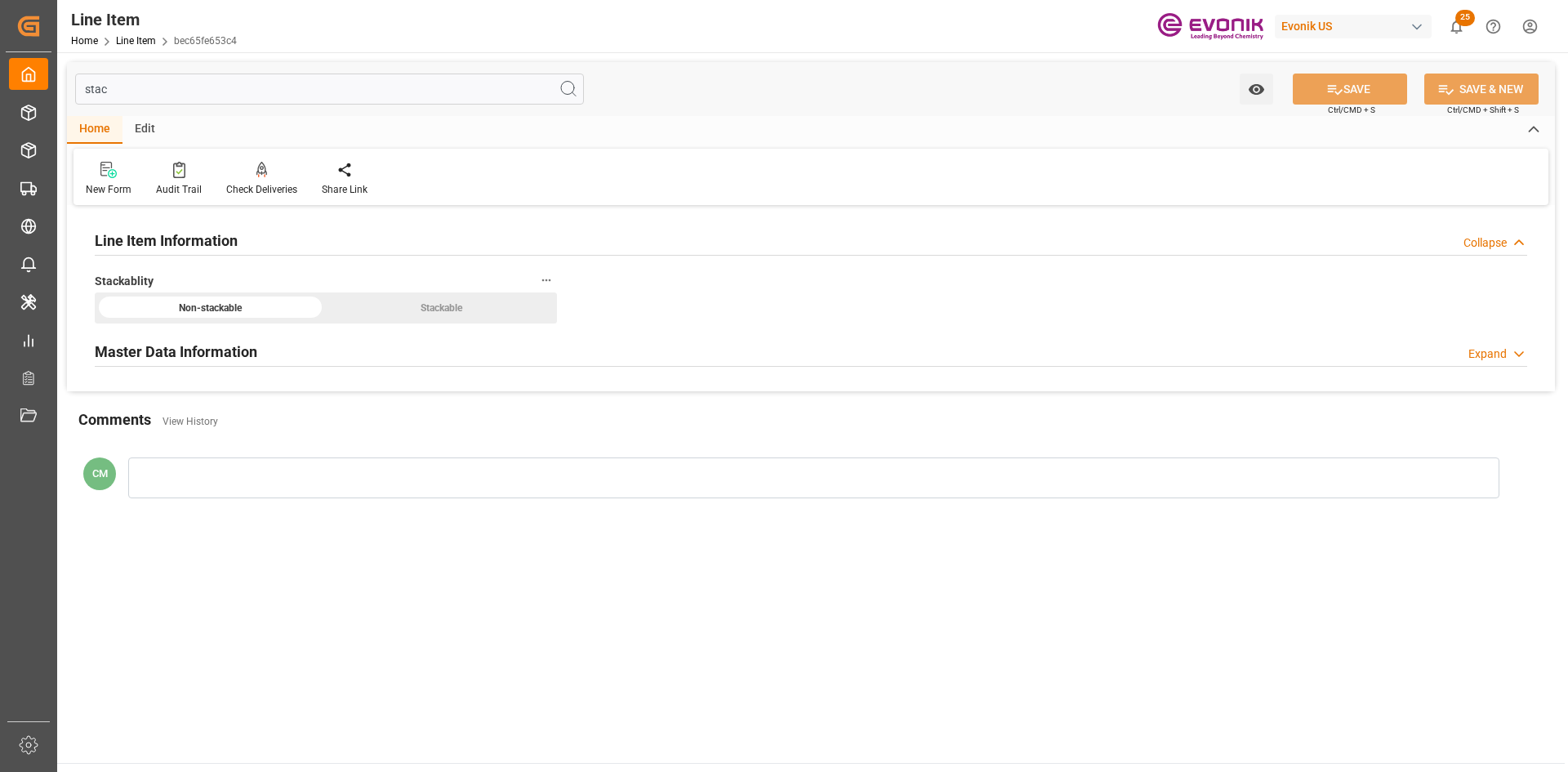 click on "Master Data Information" at bounding box center [176, 351] 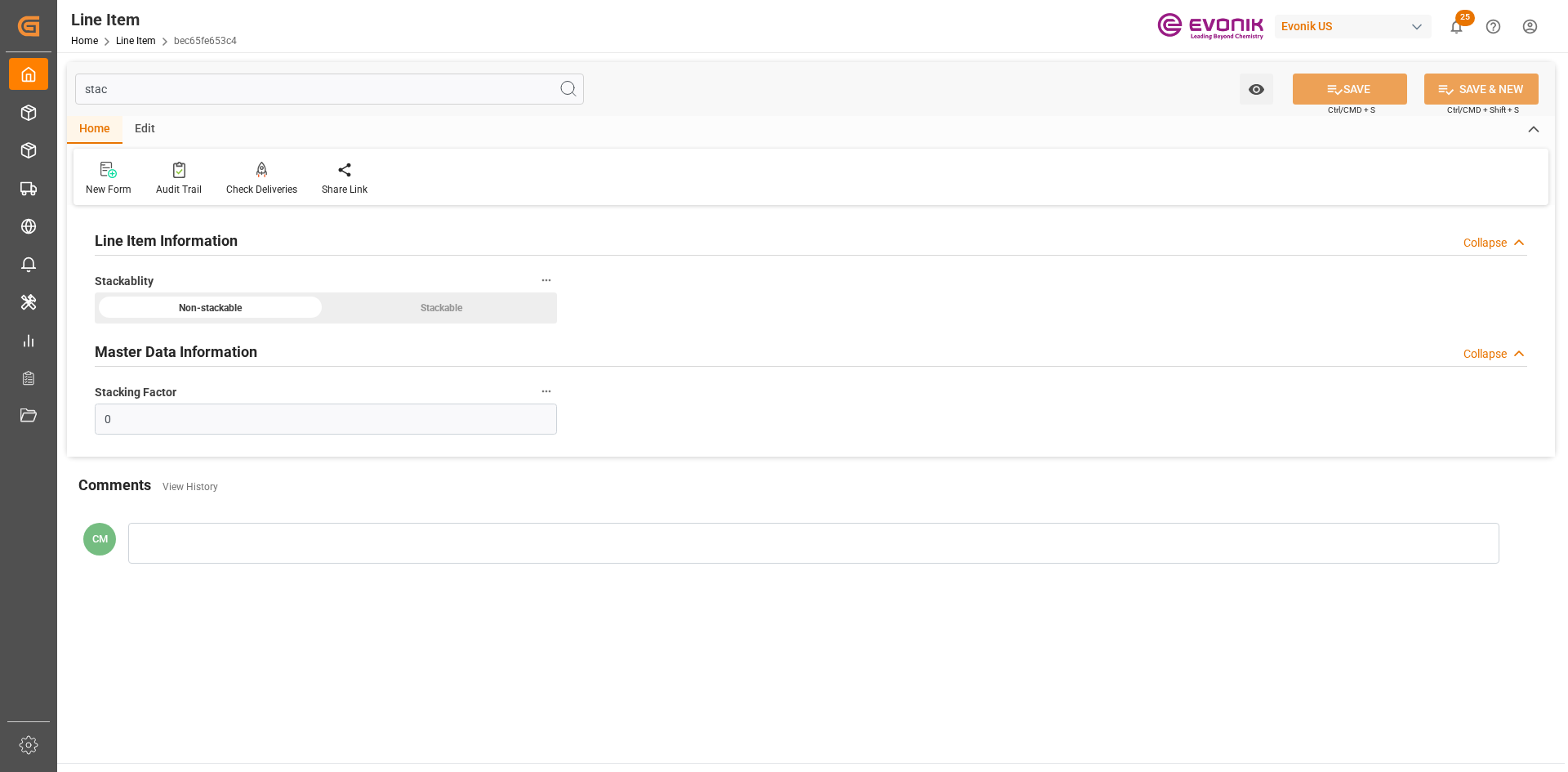 click on "stac Watch Option   SAVE Ctrl/CMD + S    SAVE & NEW Ctrl/CMD + Shift + S" at bounding box center [811, 89] 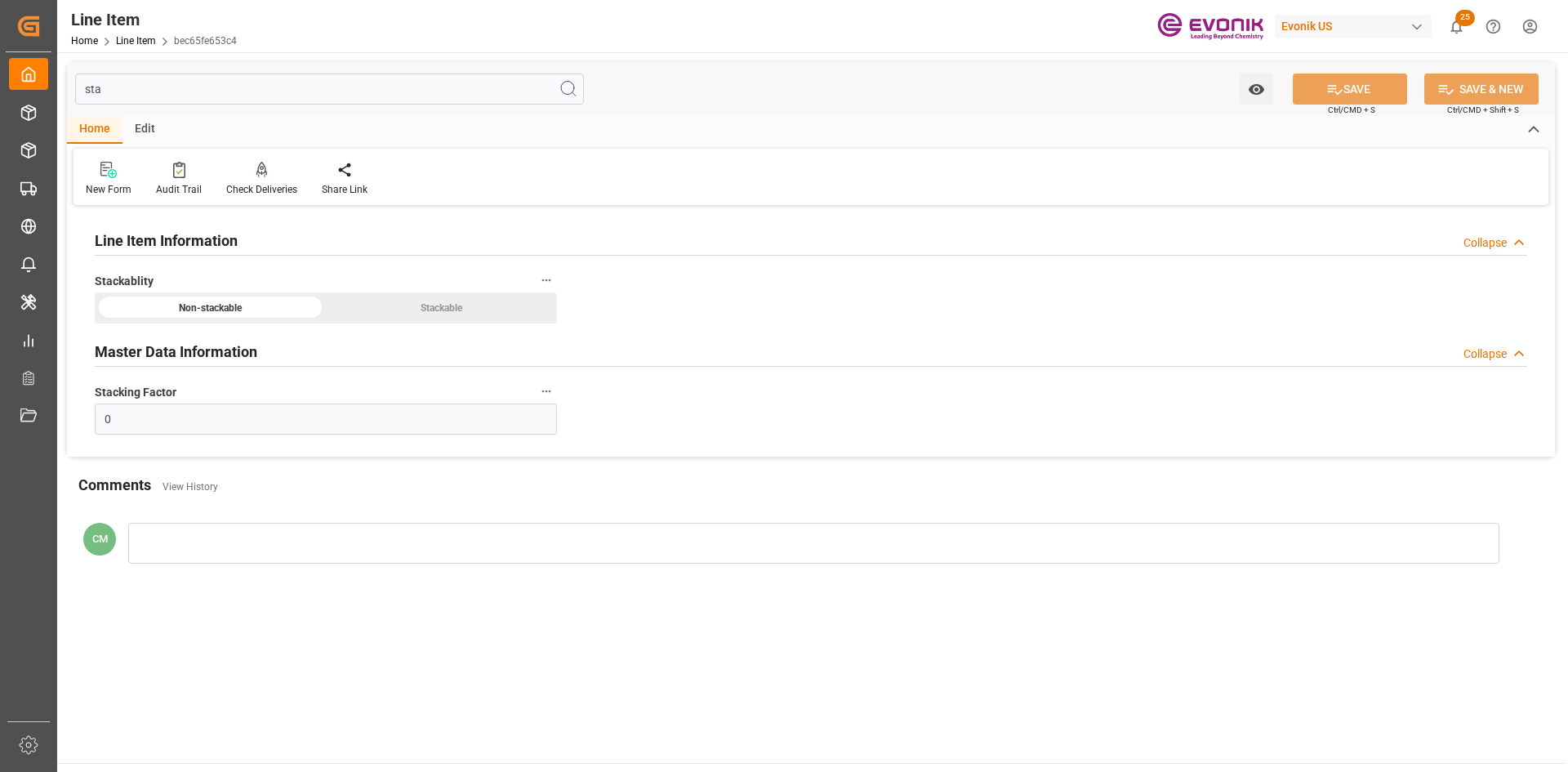type on "st" 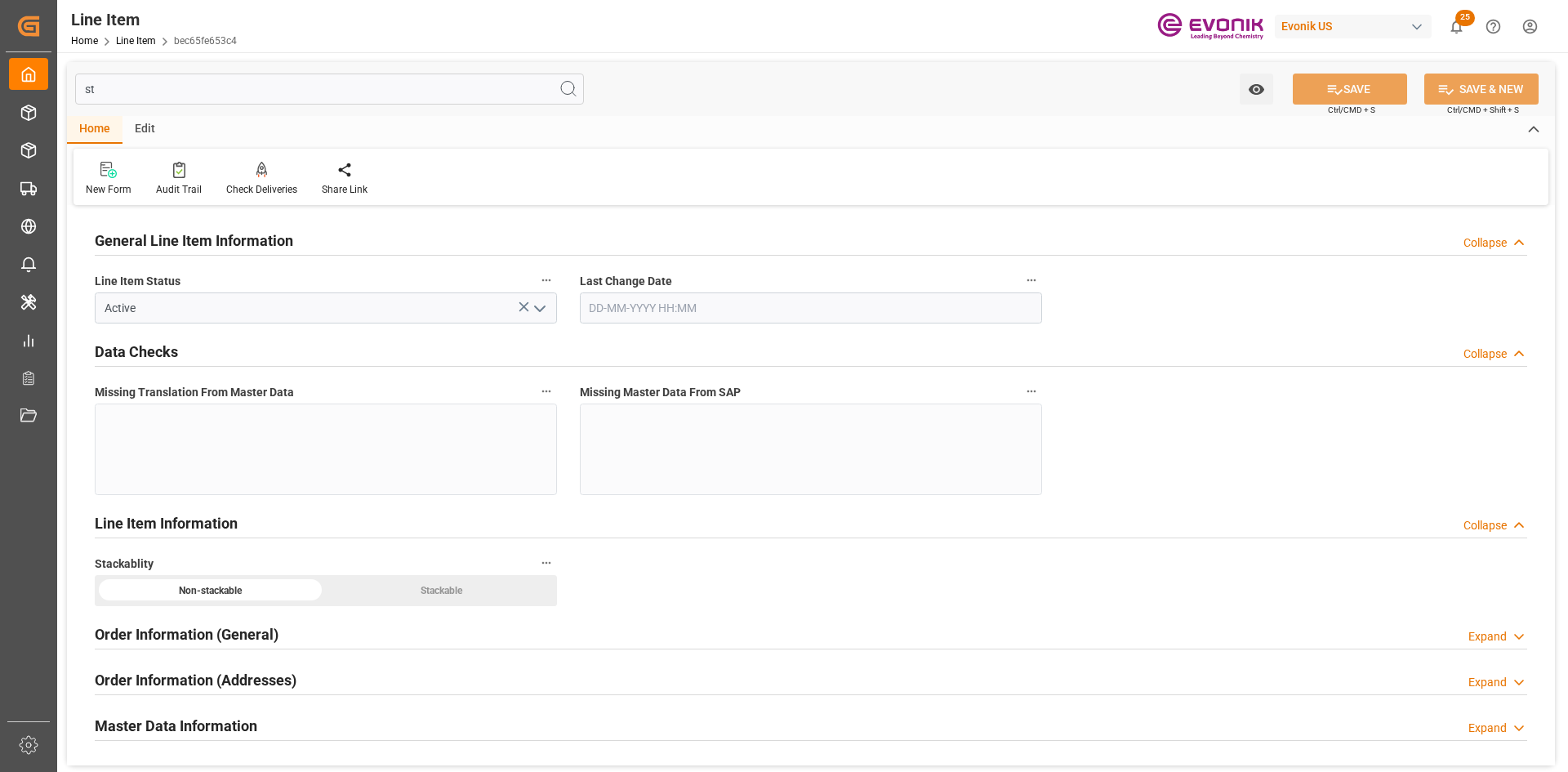 type on "[DATE] 14:57" 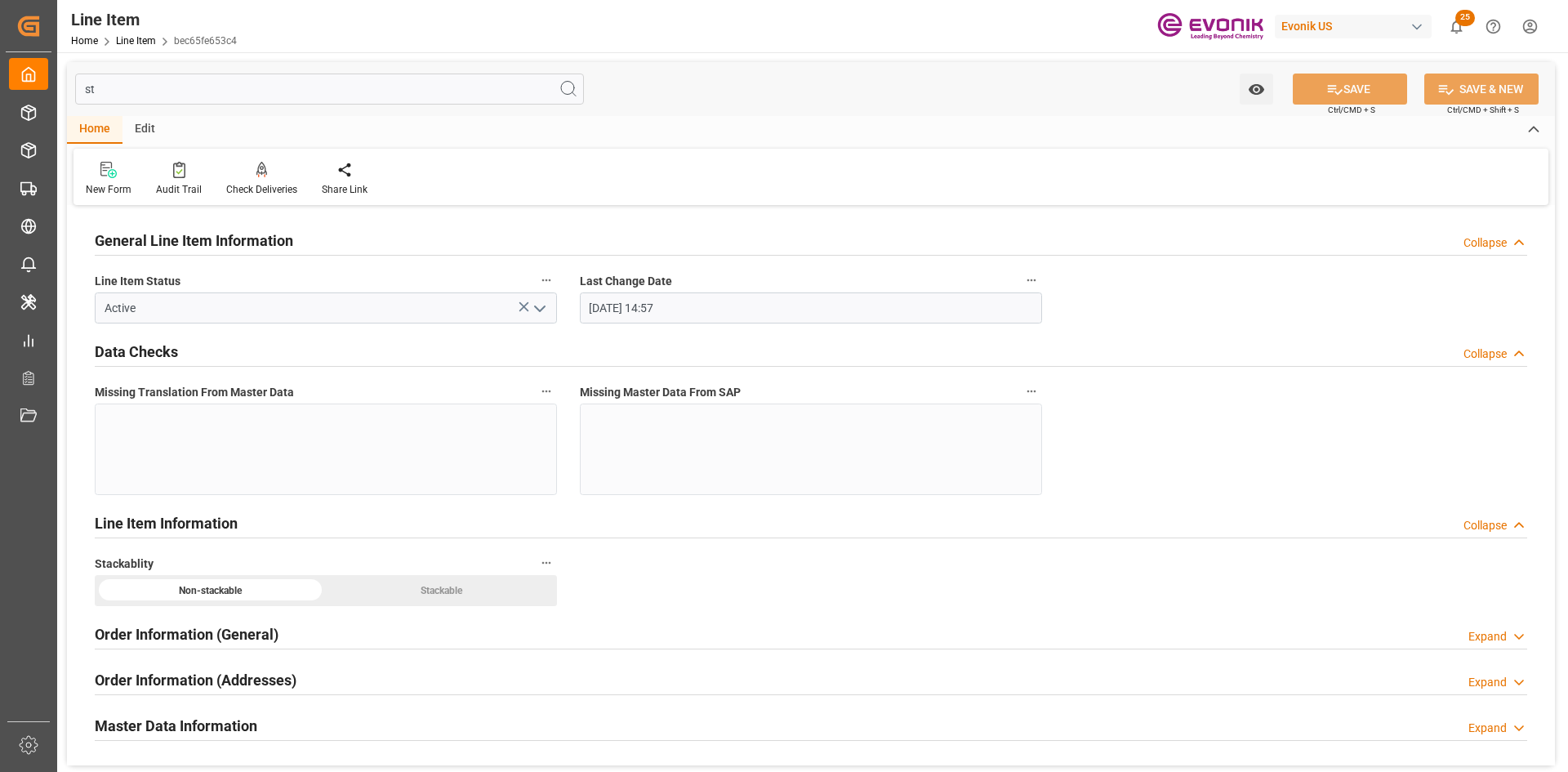 type on "s" 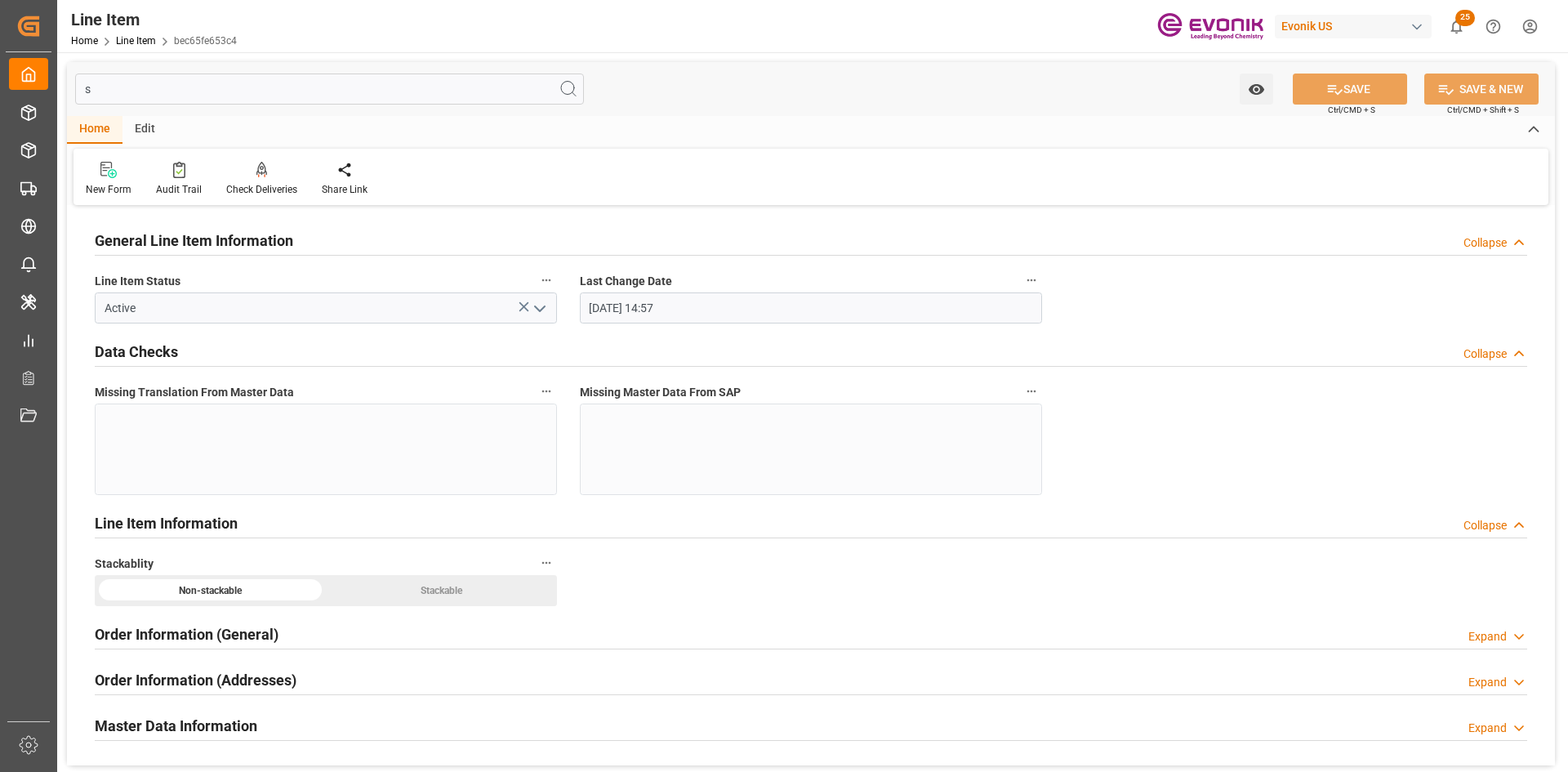 type 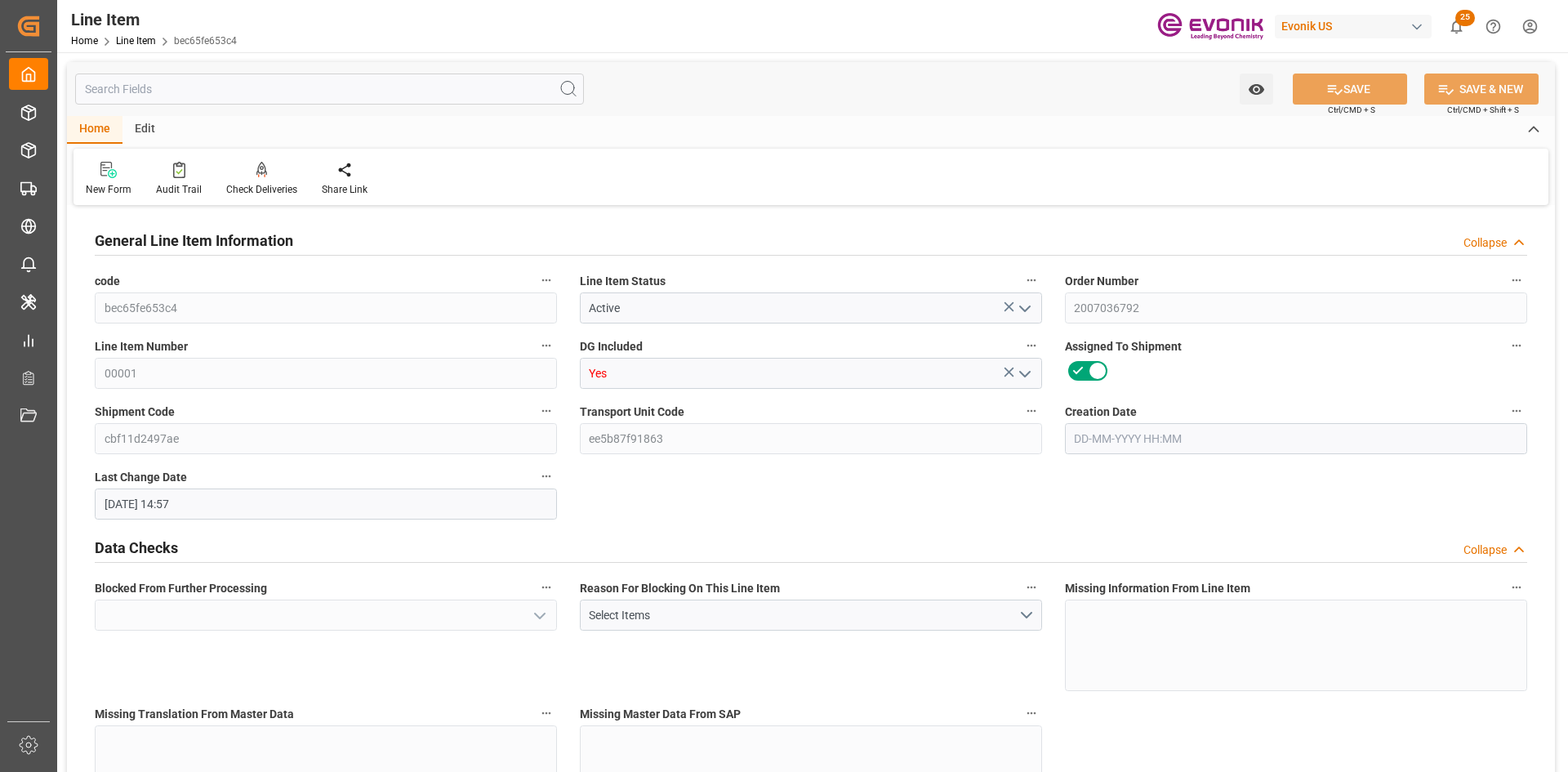 type on "No" 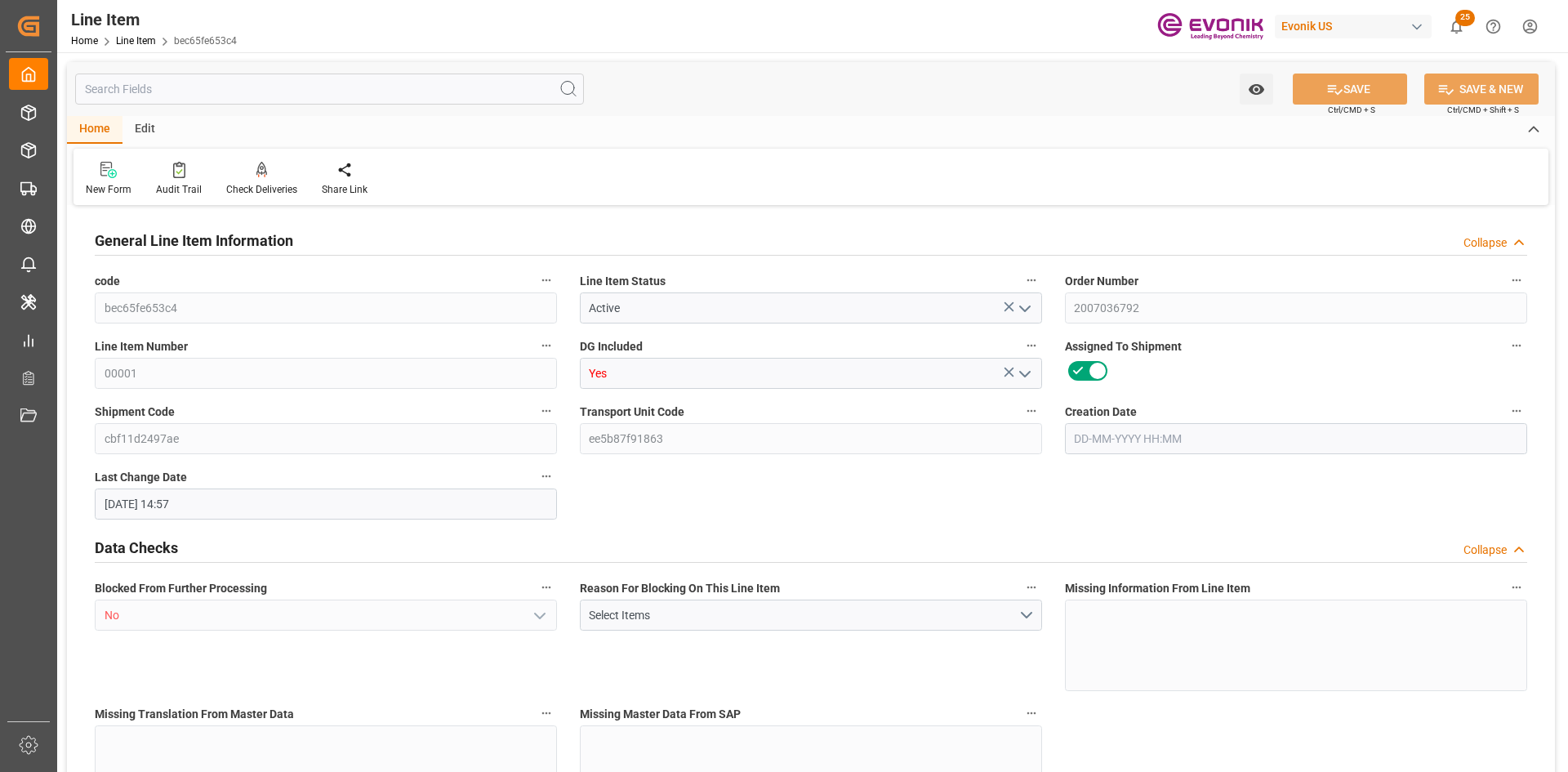 type on "24-06-2025 18:39" 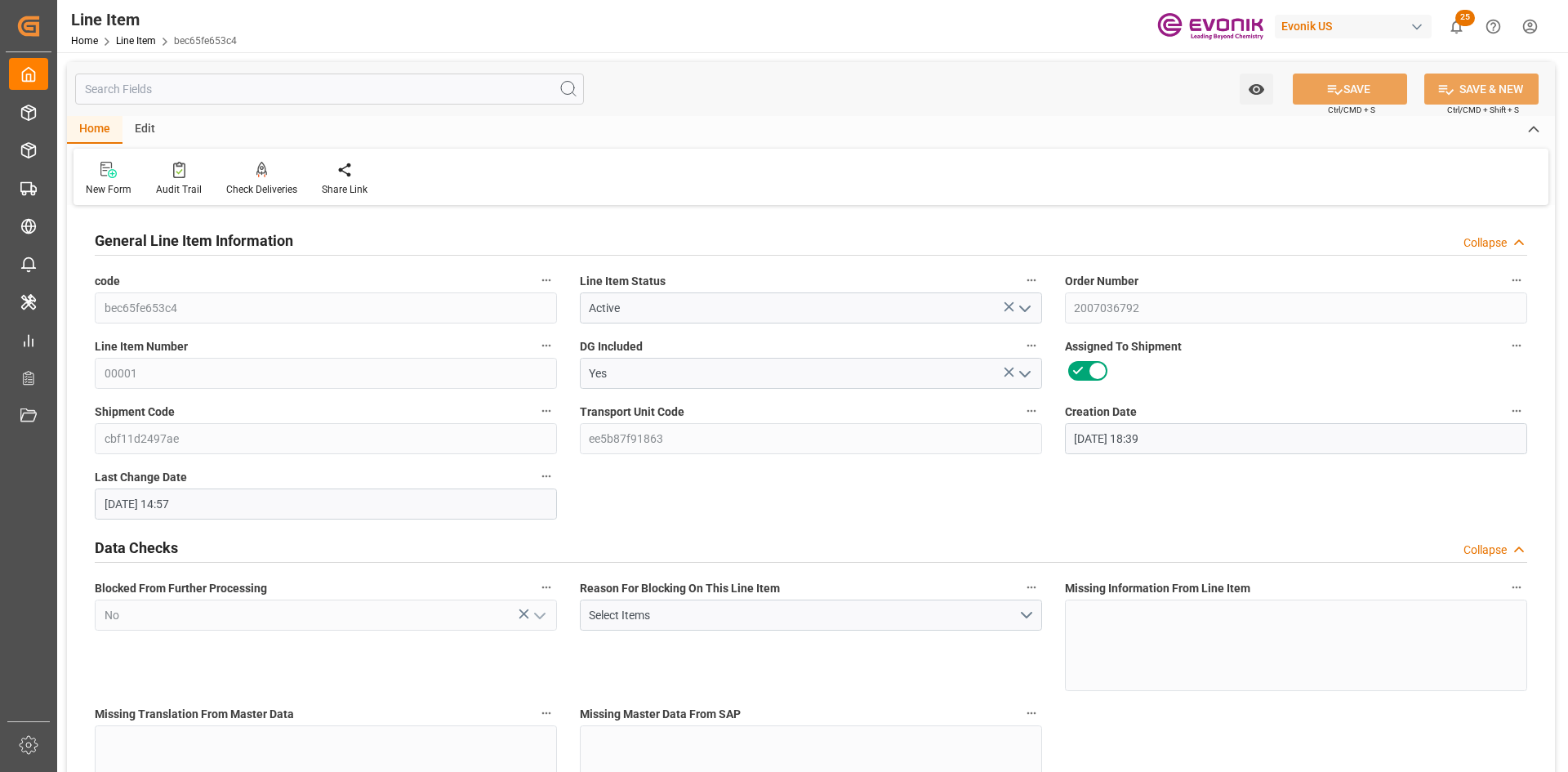 type 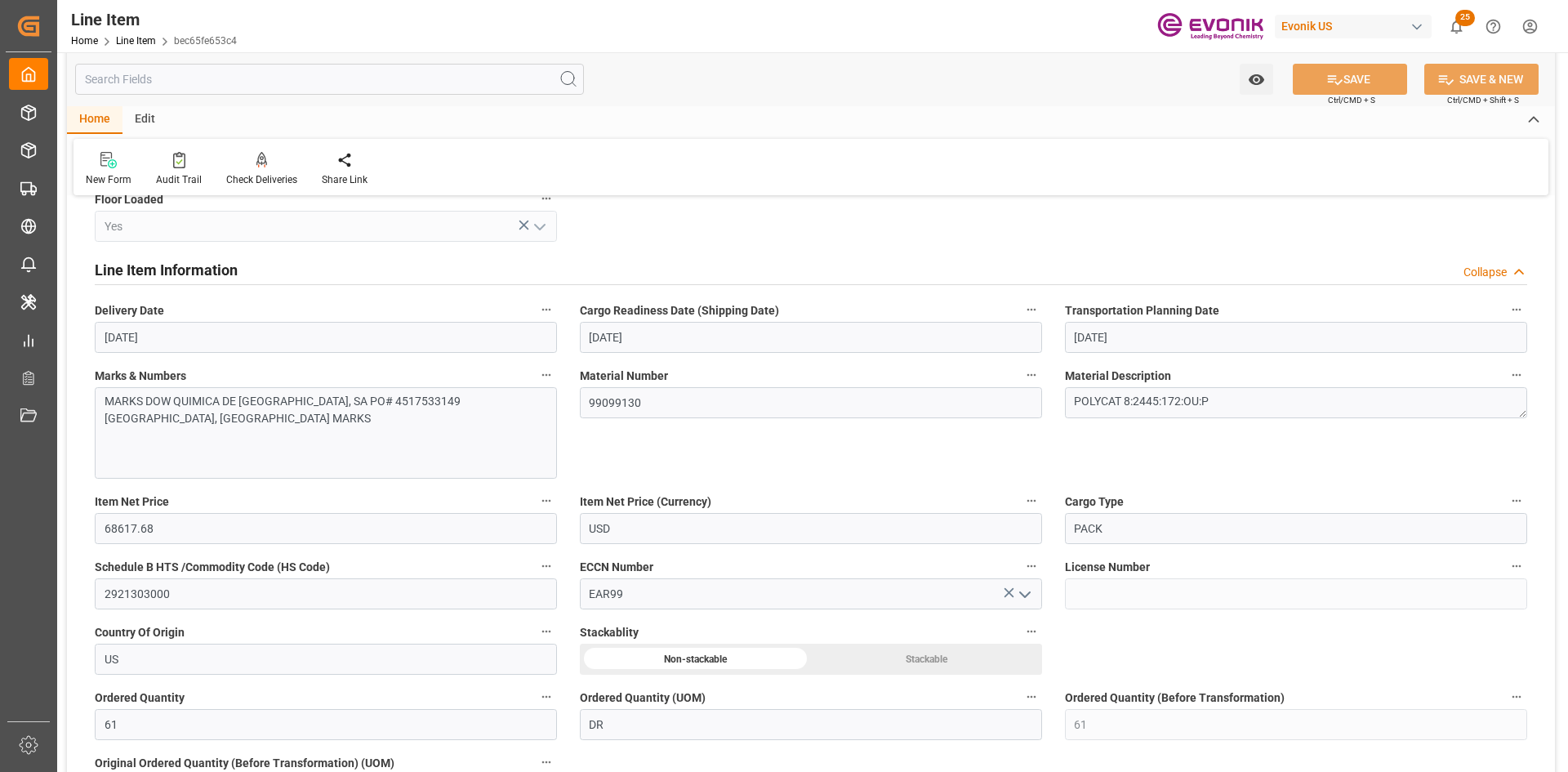 scroll, scrollTop: 899, scrollLeft: 0, axis: vertical 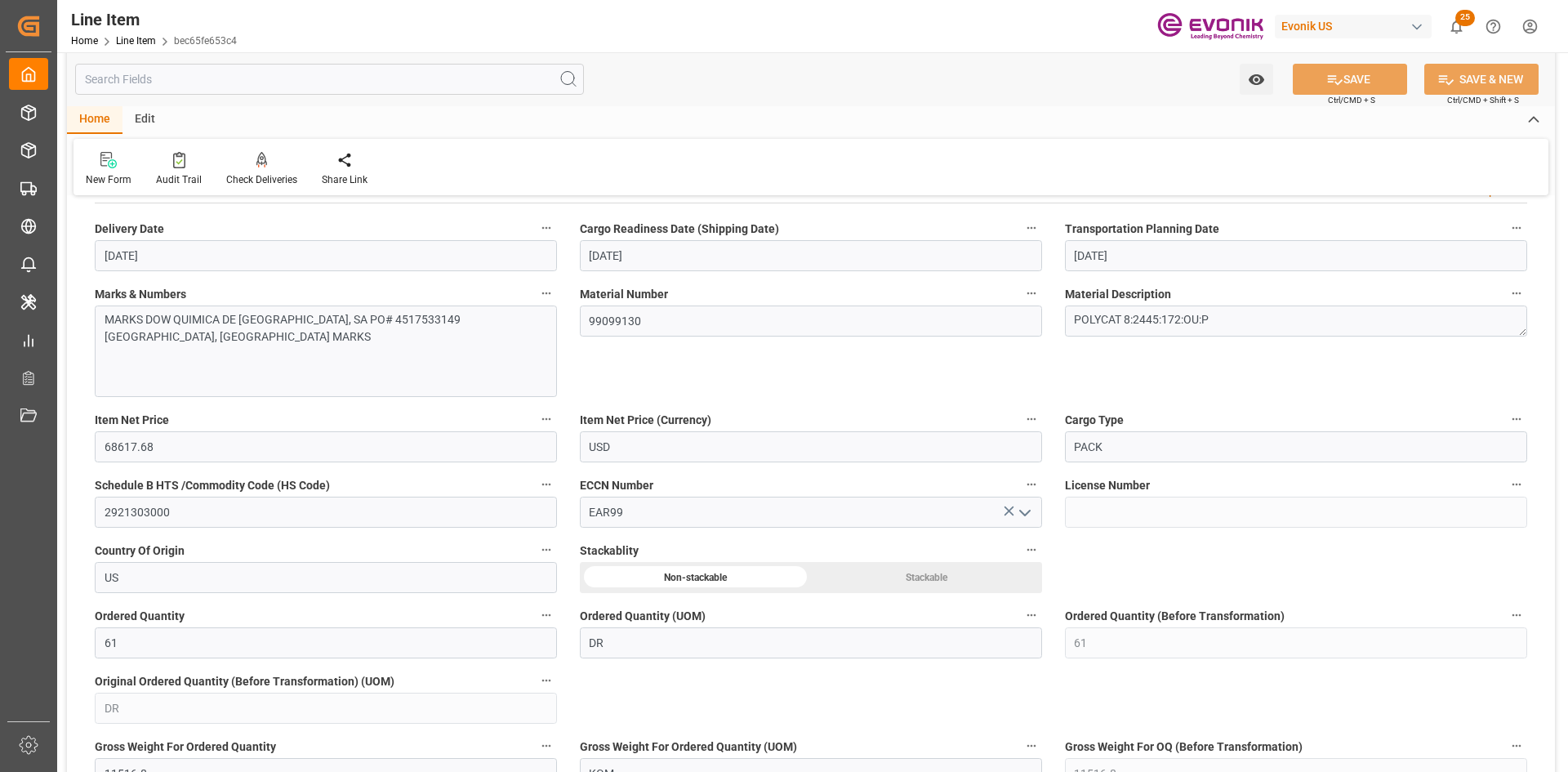 click on "Non-stackable Stackable" at bounding box center [811, 578] 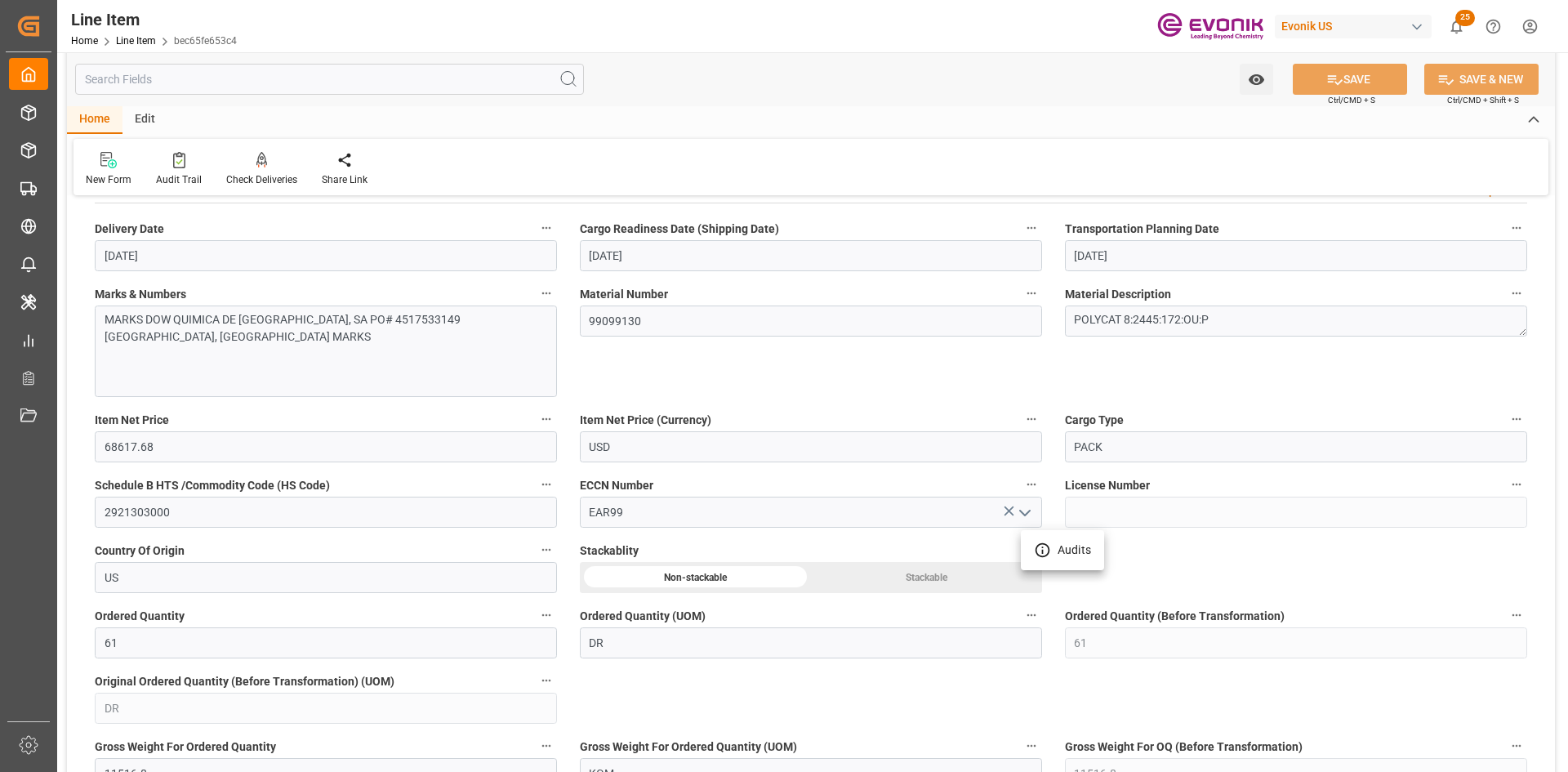 click on "Audits" at bounding box center [1062, 550] 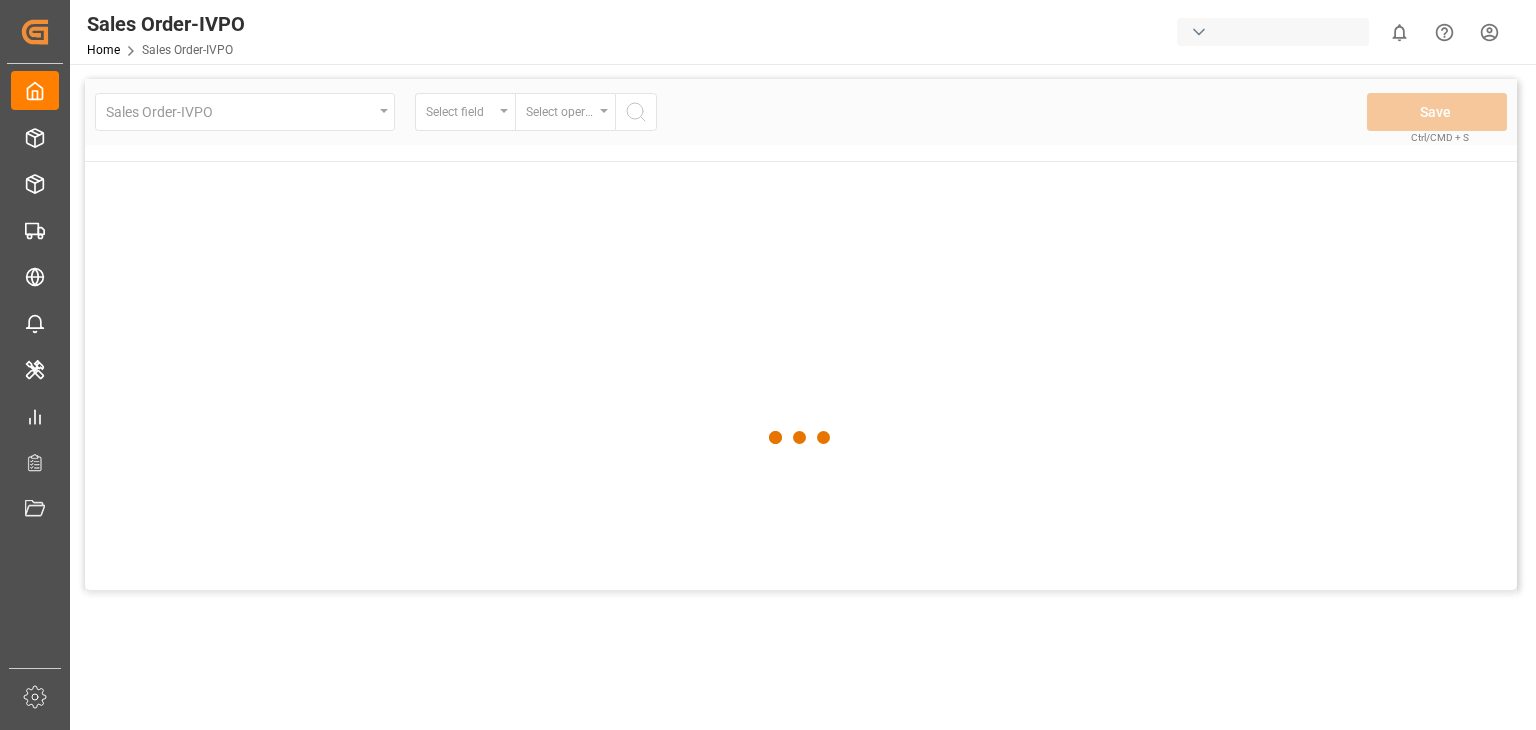 scroll, scrollTop: 0, scrollLeft: 0, axis: both 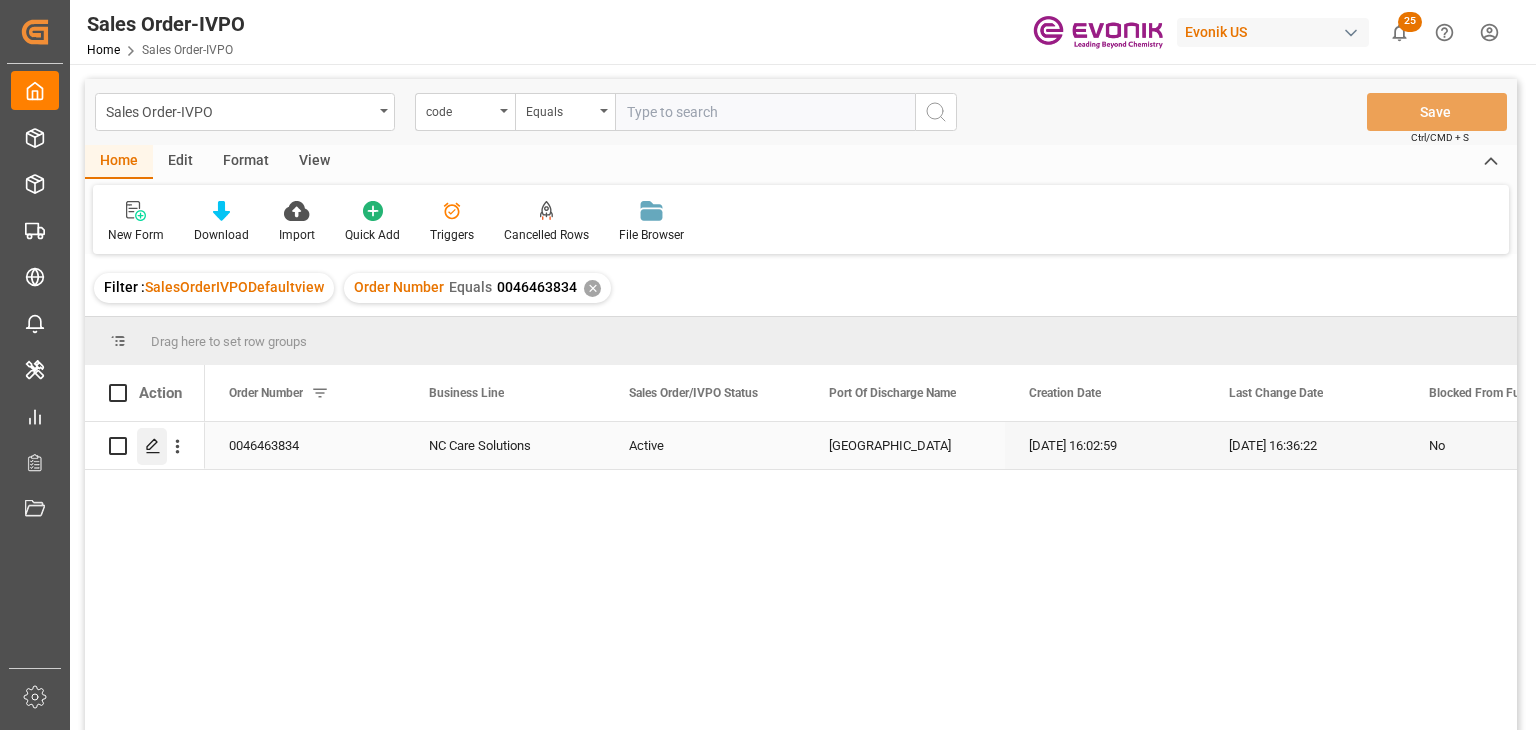 click 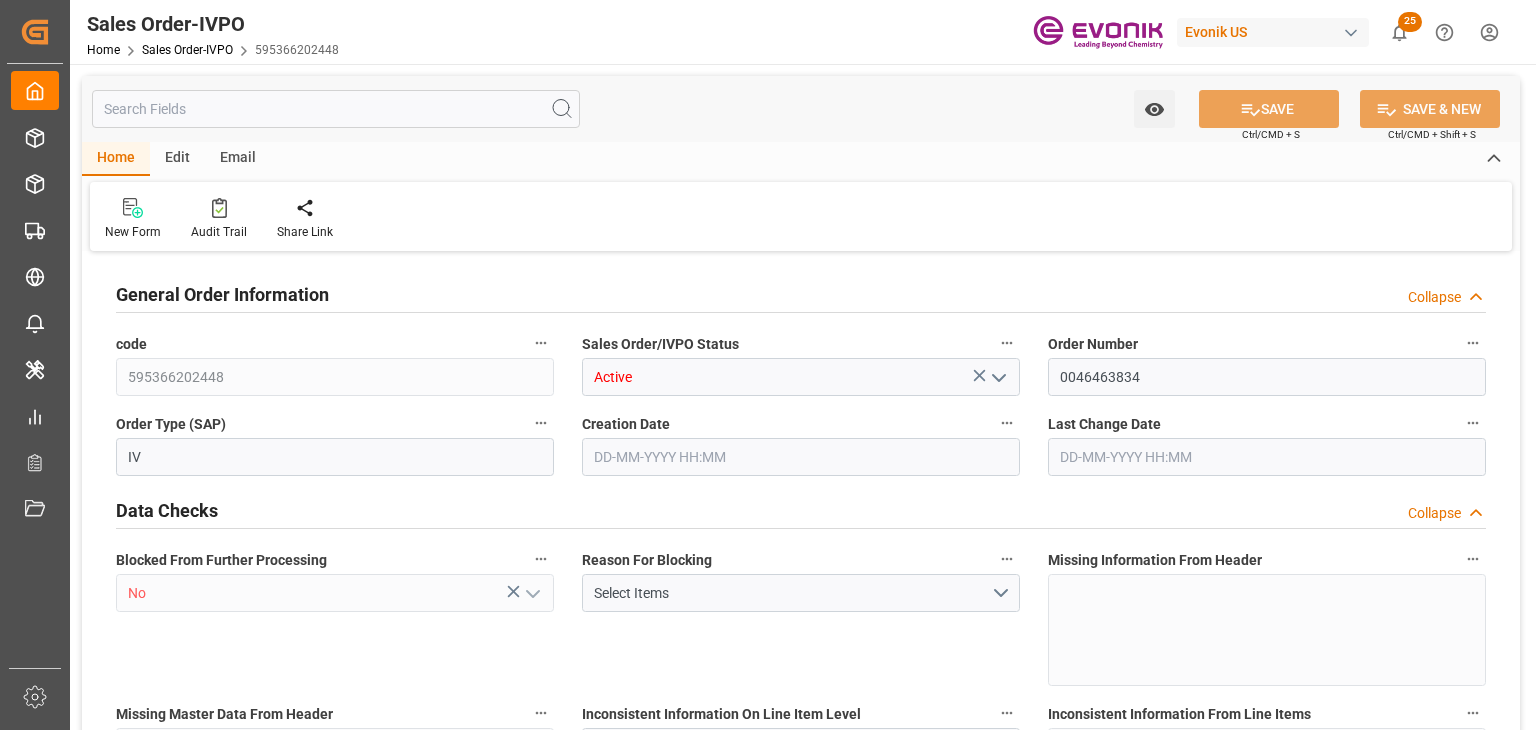 type on "BEANR" 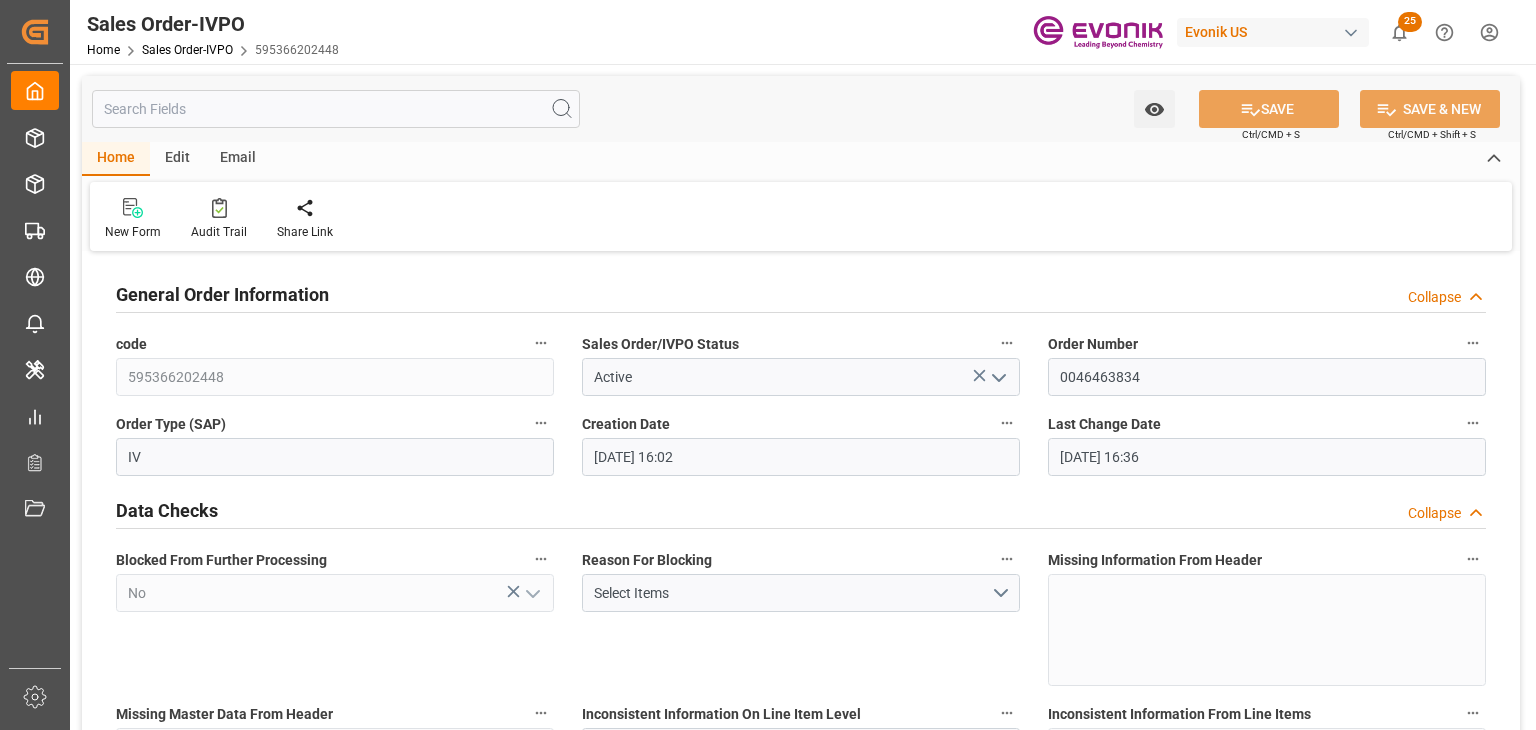 type on "[DATE] 16:02" 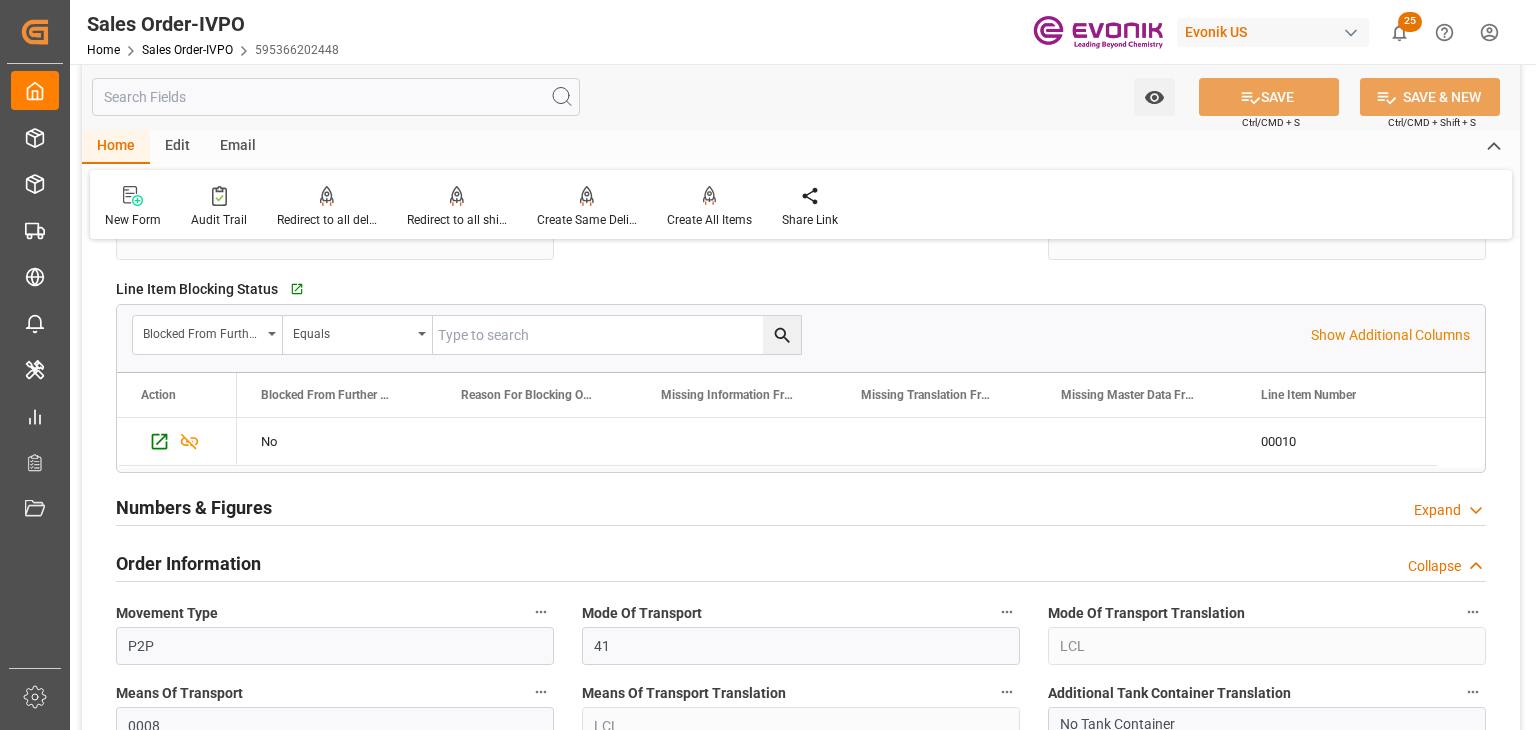 scroll, scrollTop: 600, scrollLeft: 0, axis: vertical 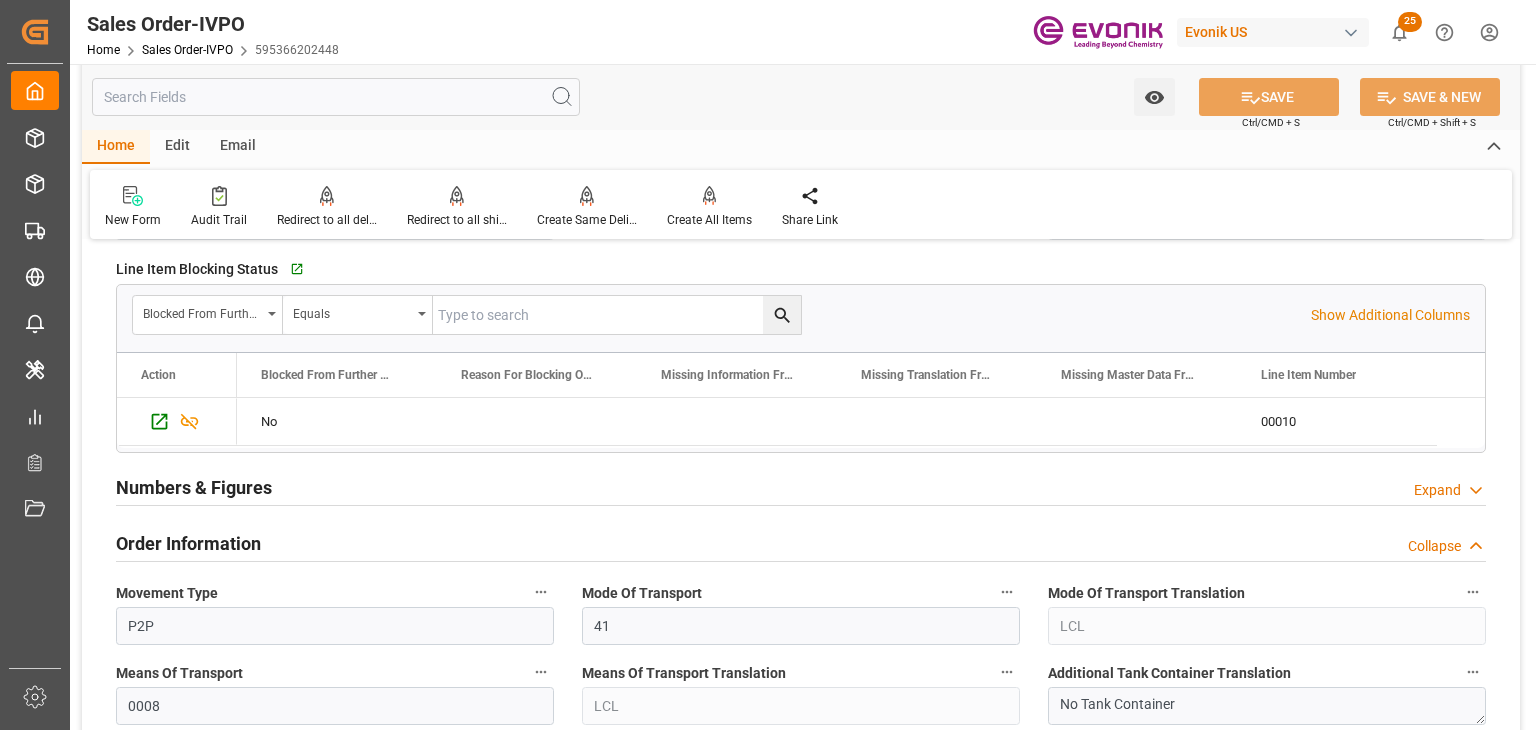 click on "Watch Option   SAVE Ctrl/CMD + S    SAVE & NEW Ctrl/CMD + Shift + S" at bounding box center (801, 97) 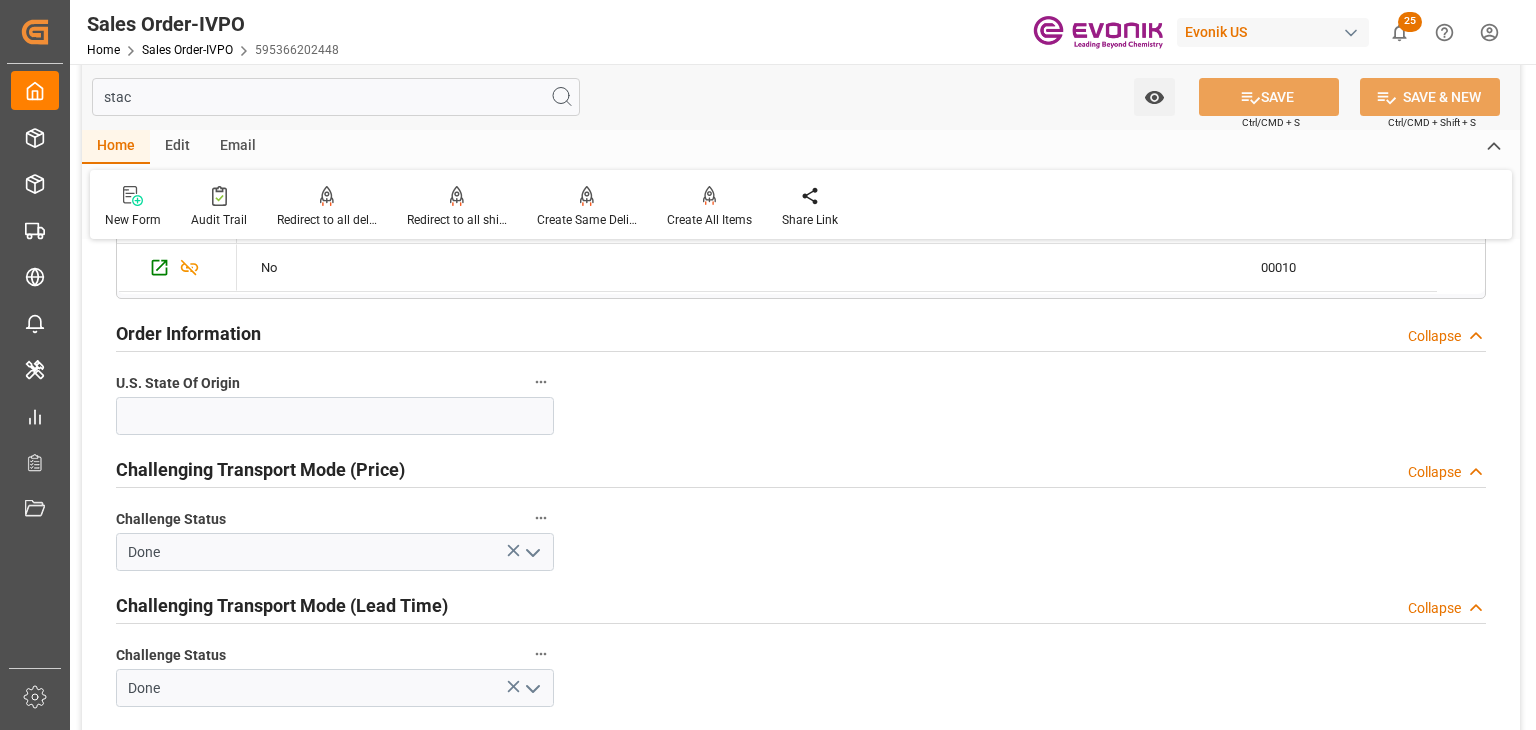 scroll, scrollTop: 0, scrollLeft: 0, axis: both 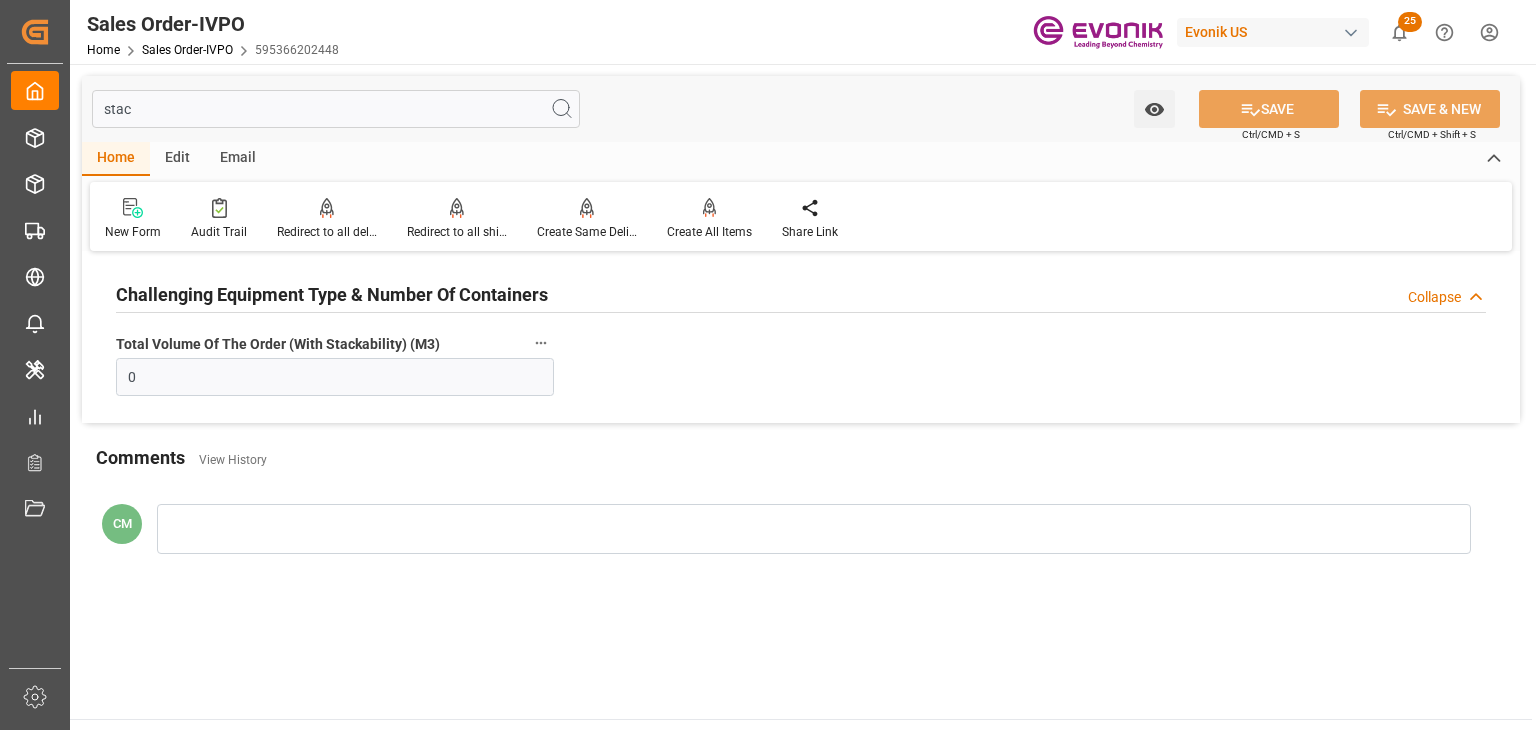 type on "stac" 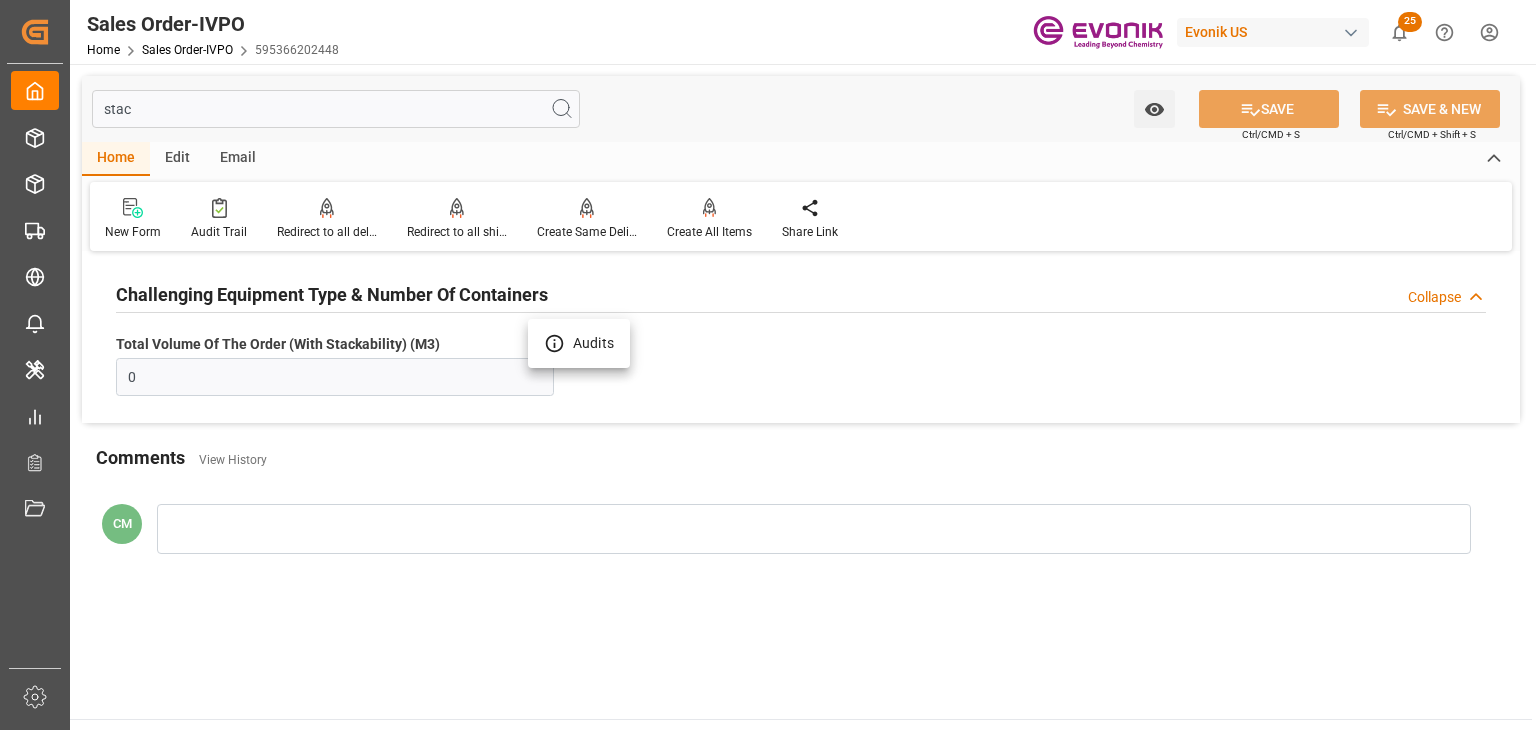 click at bounding box center [768, 365] 